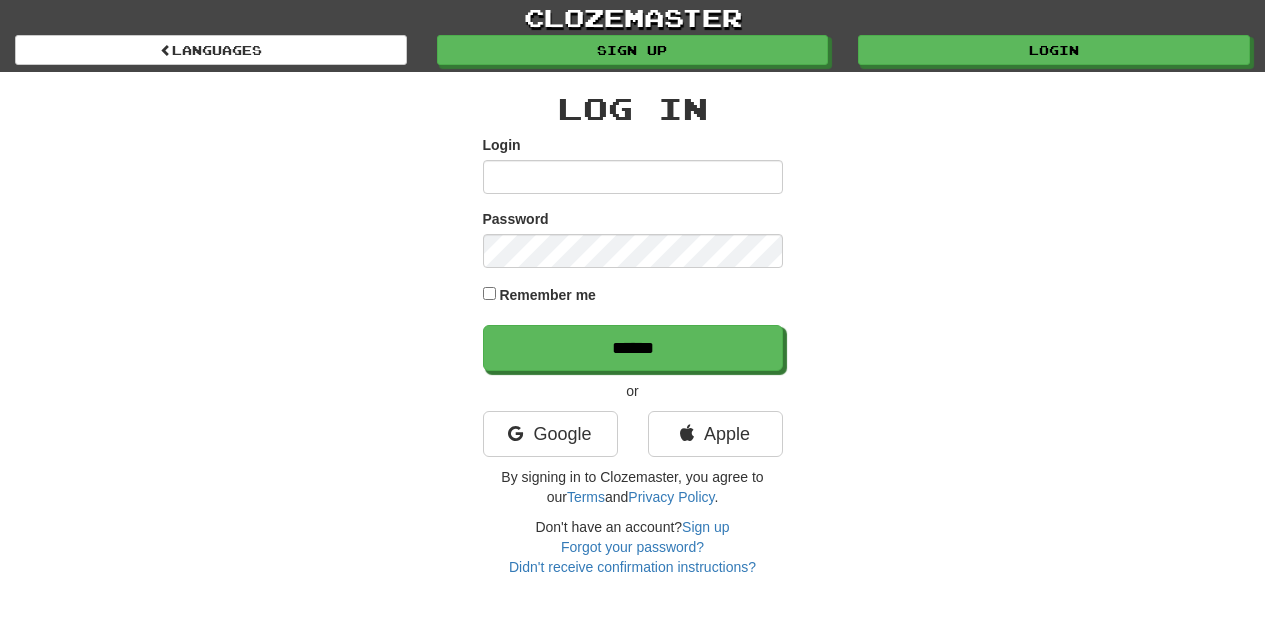 scroll, scrollTop: 0, scrollLeft: 0, axis: both 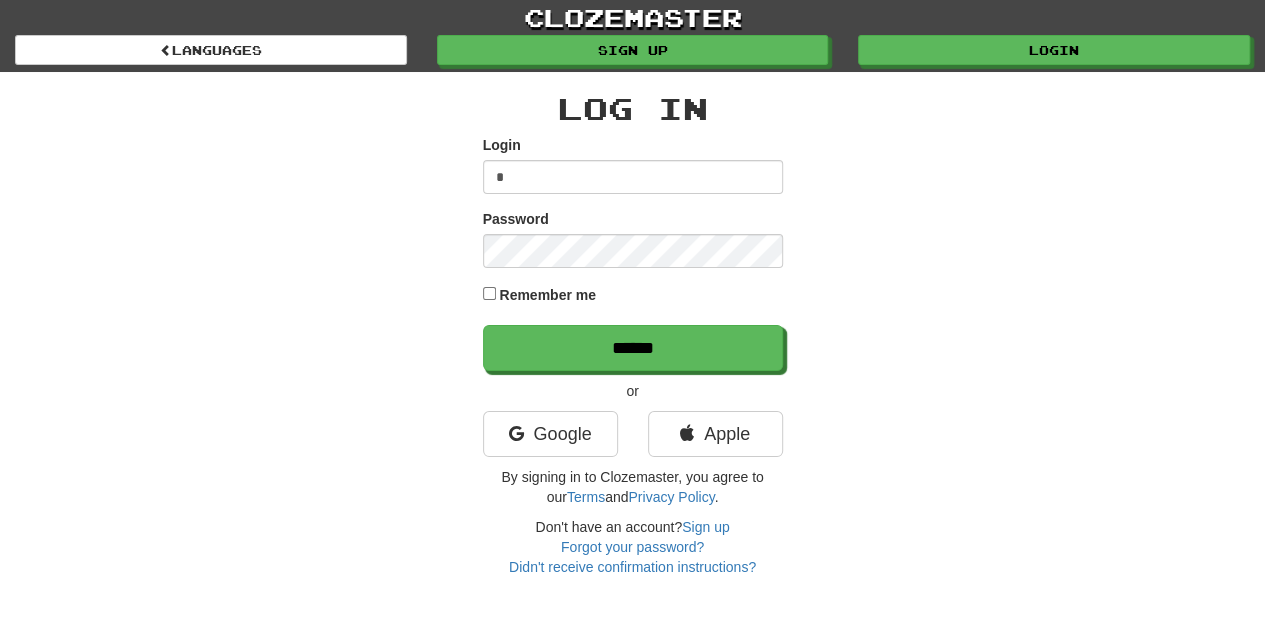 type on "**********" 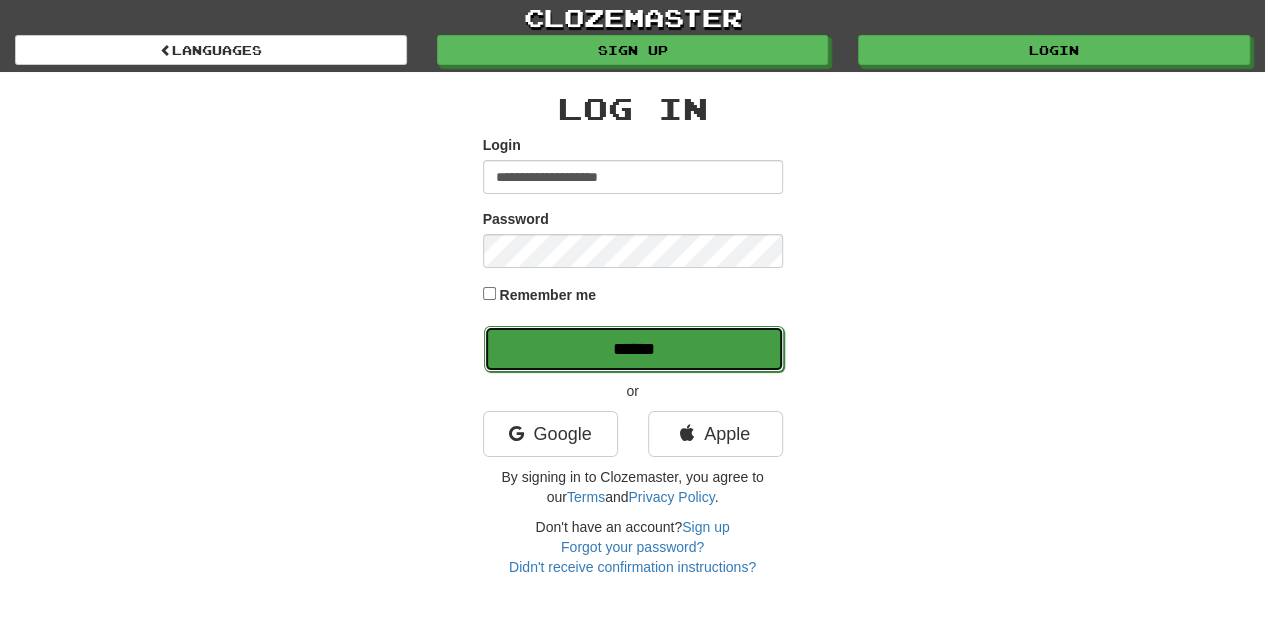 click on "******" at bounding box center (634, 349) 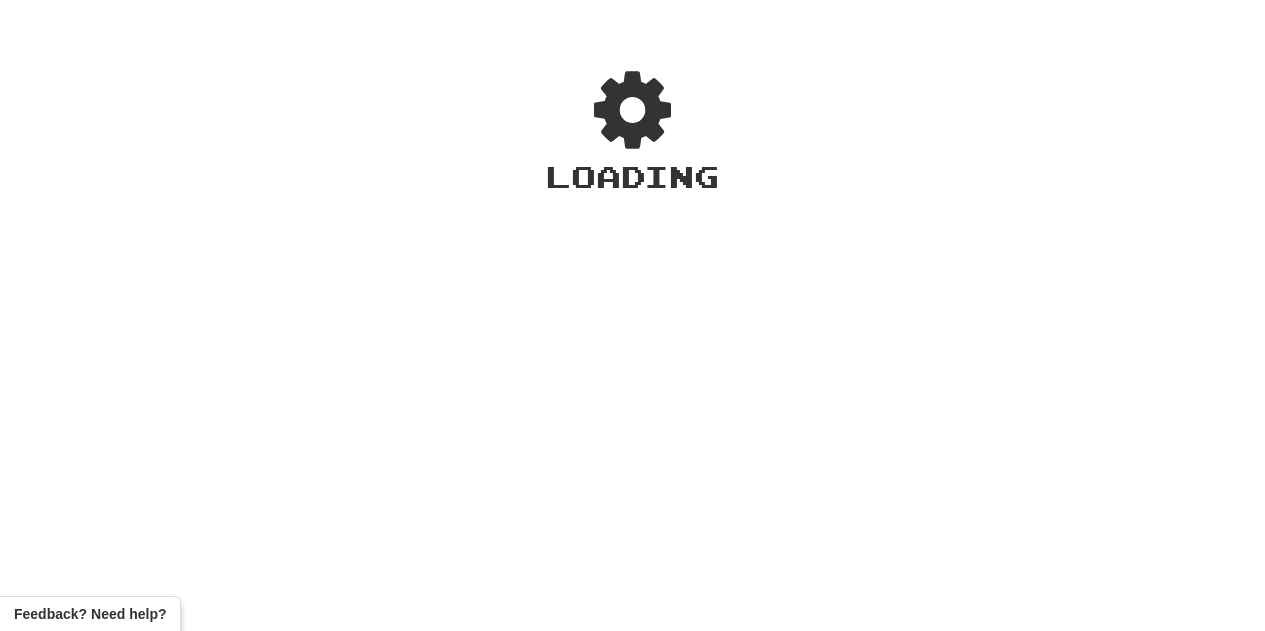 scroll, scrollTop: 0, scrollLeft: 0, axis: both 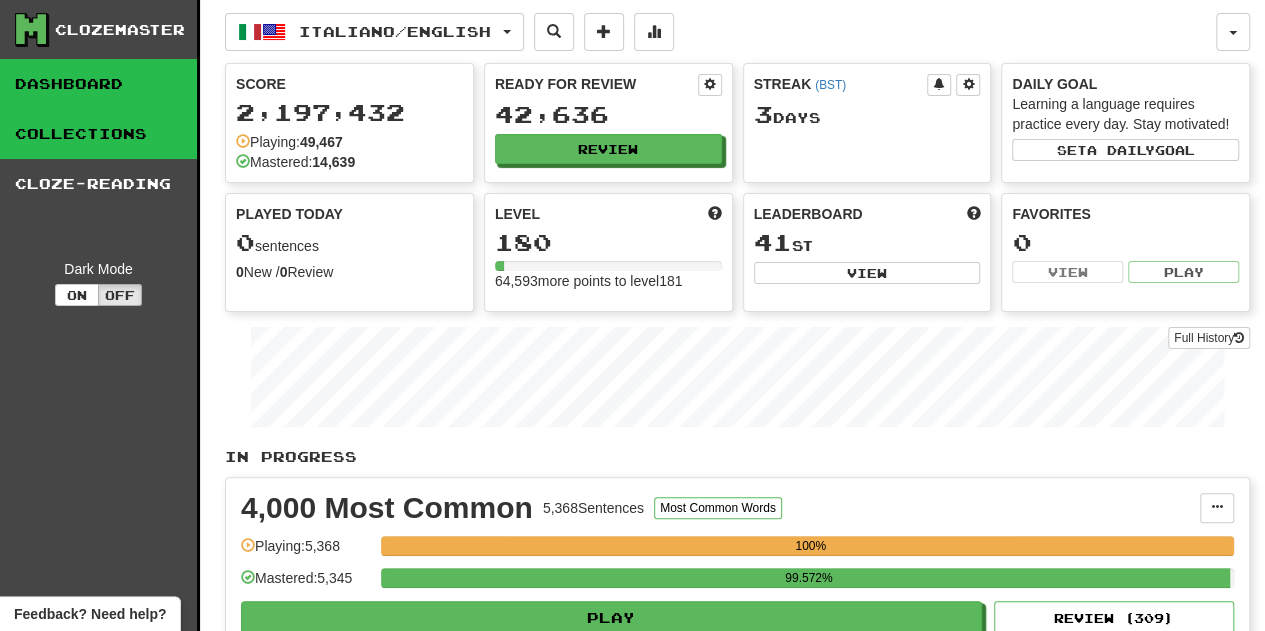 click on "Collections" at bounding box center (98, 134) 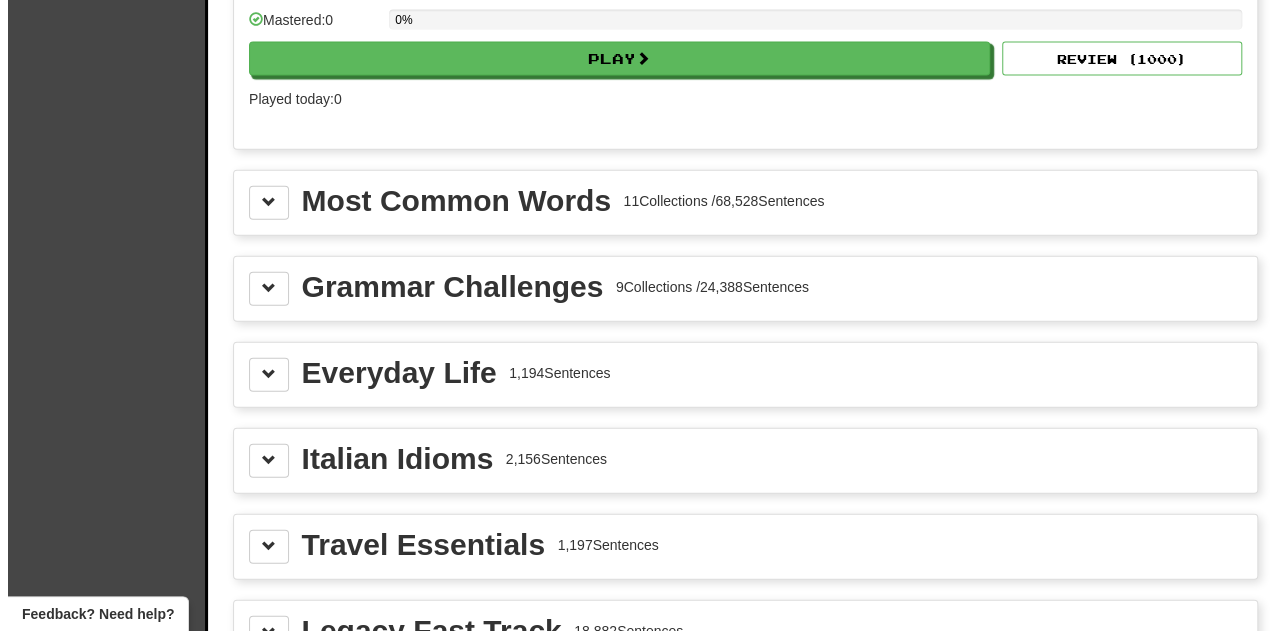 scroll, scrollTop: 2290, scrollLeft: 0, axis: vertical 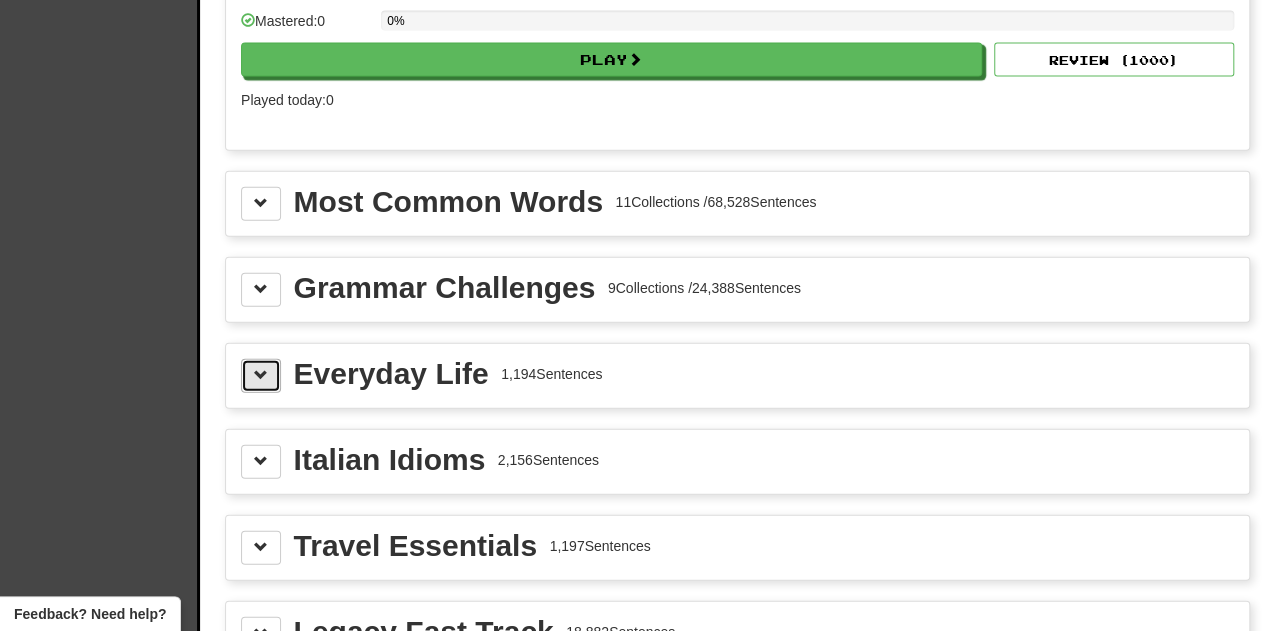 click at bounding box center [261, 375] 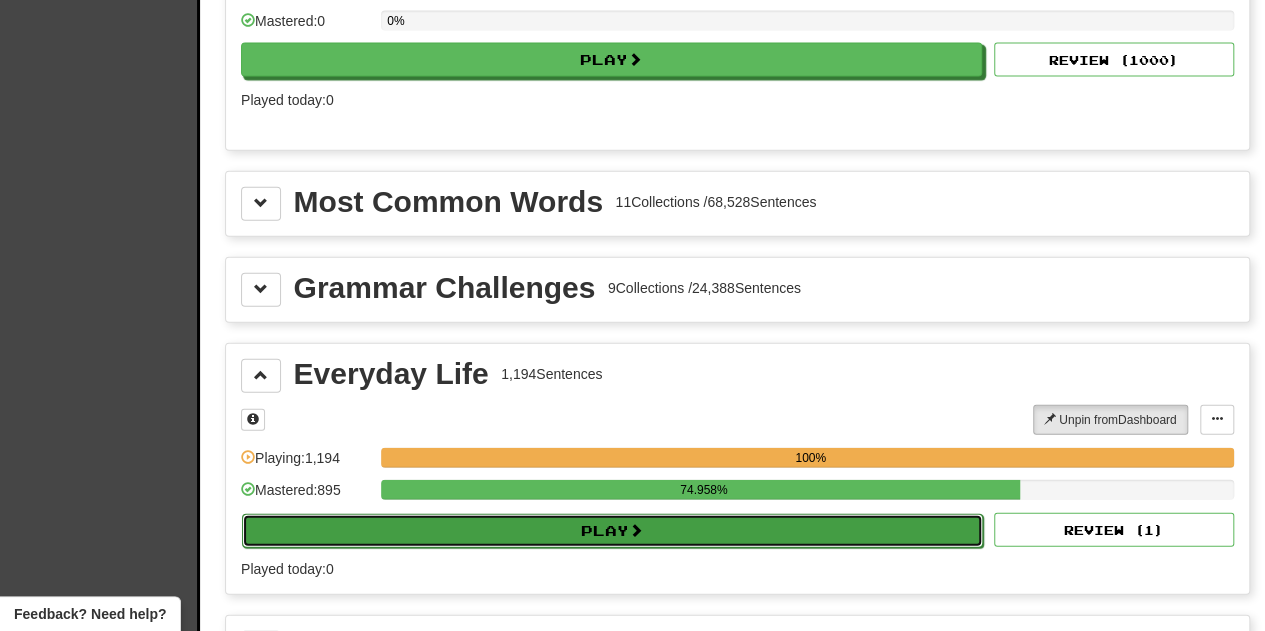 click at bounding box center (636, 530) 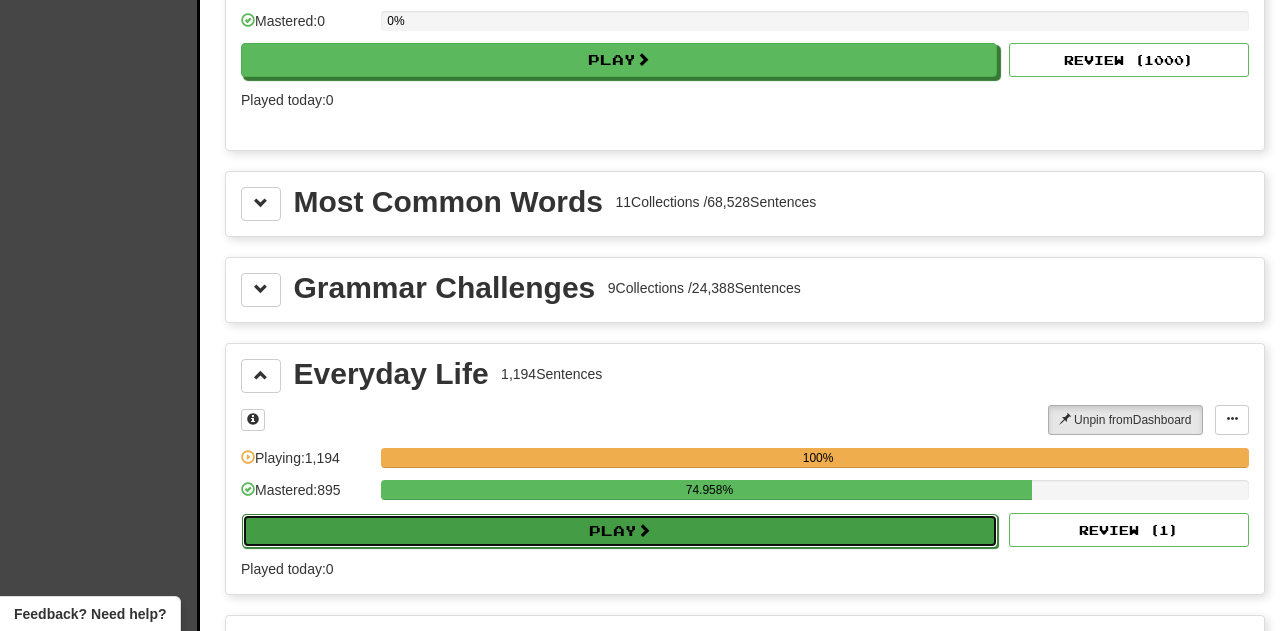 select on "**" 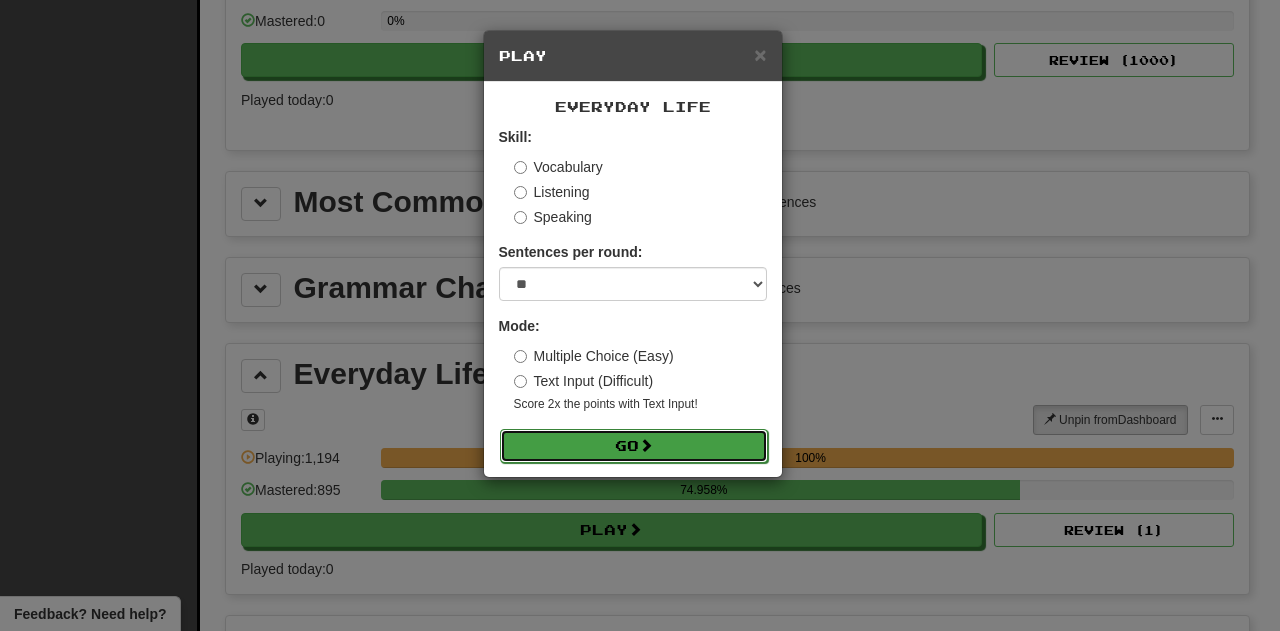 click on "Go" at bounding box center [634, 446] 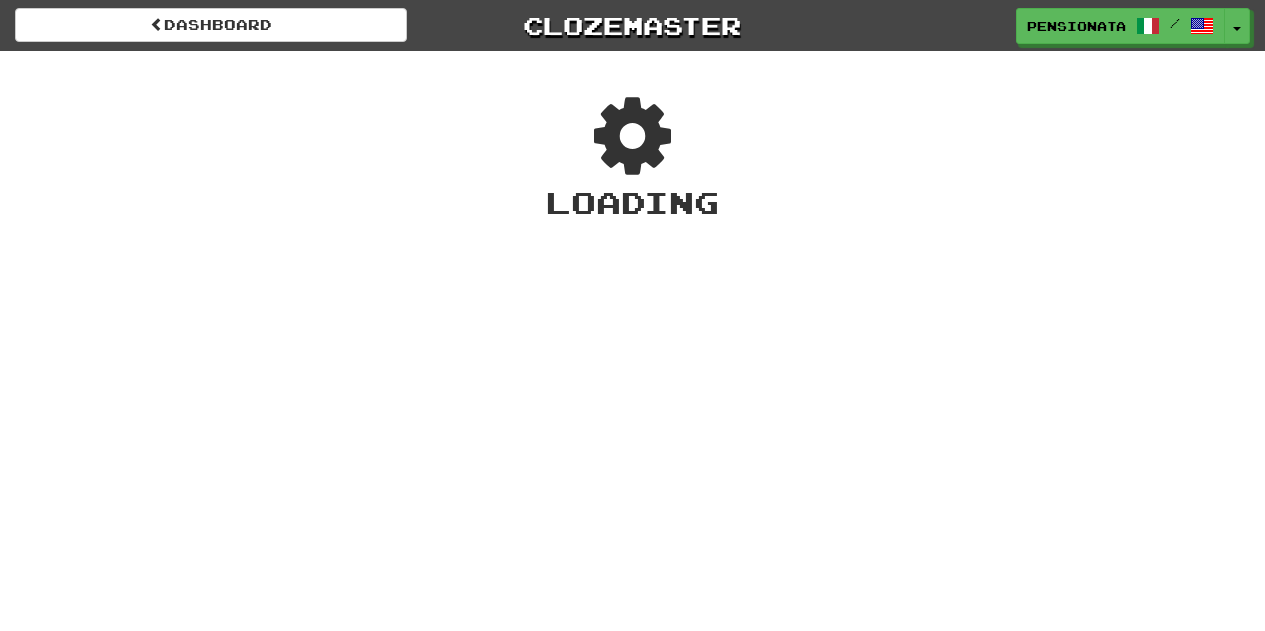 scroll, scrollTop: 0, scrollLeft: 0, axis: both 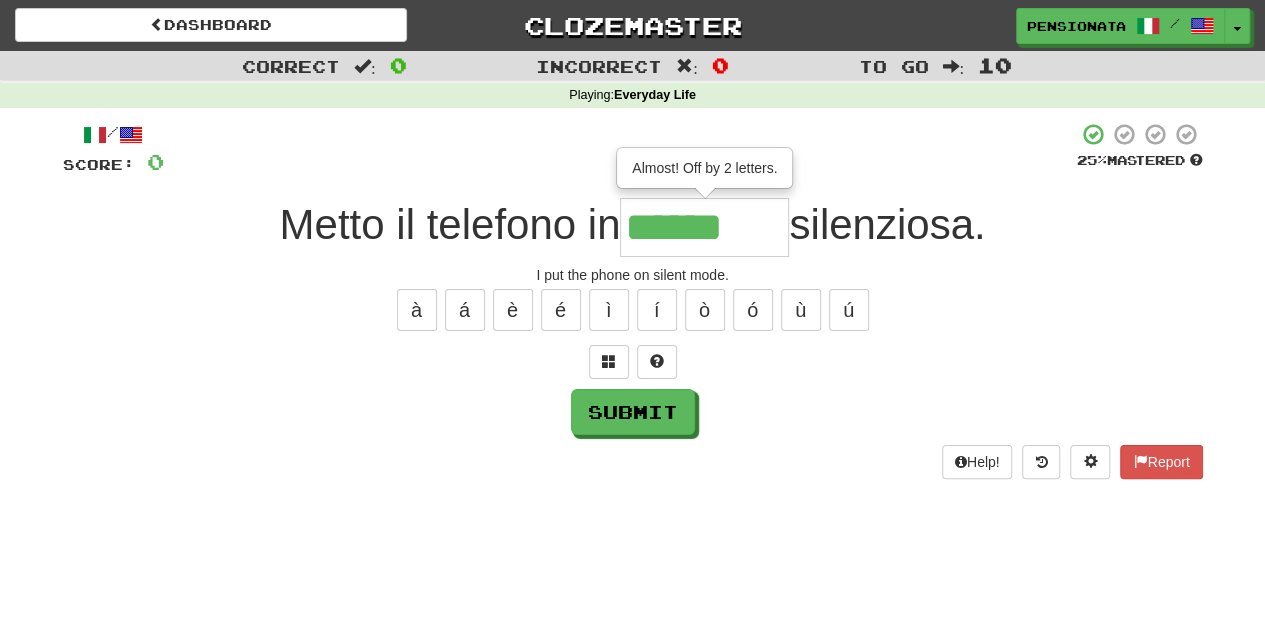 type on "********" 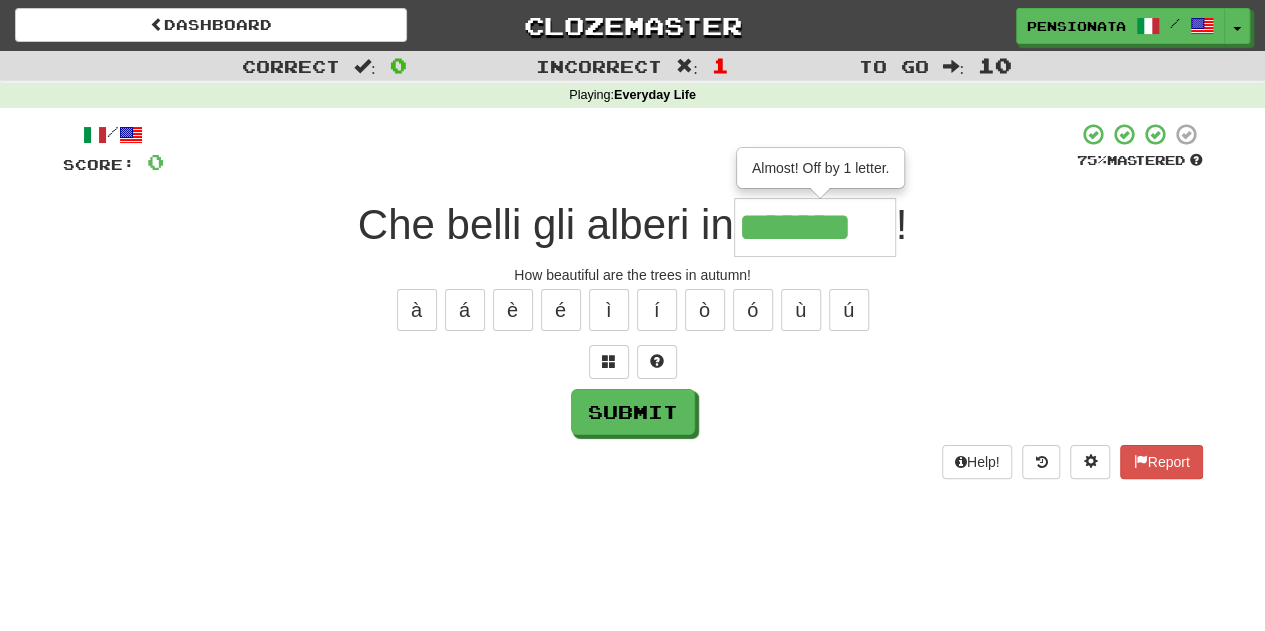 type on "*******" 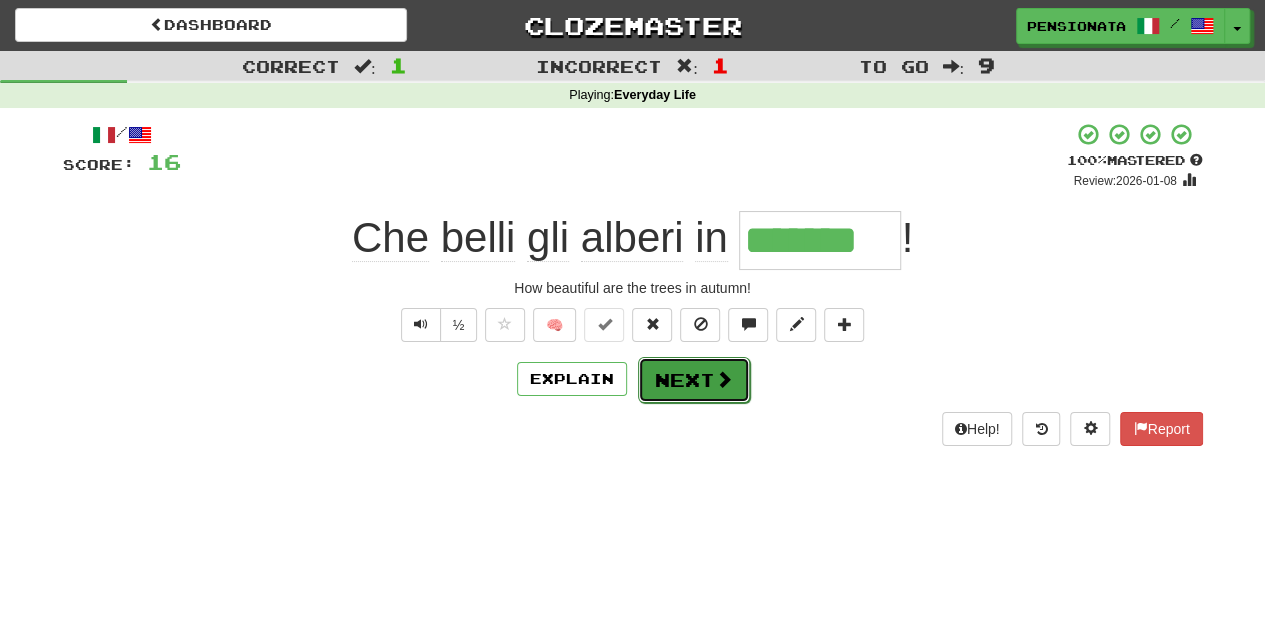 click at bounding box center [724, 379] 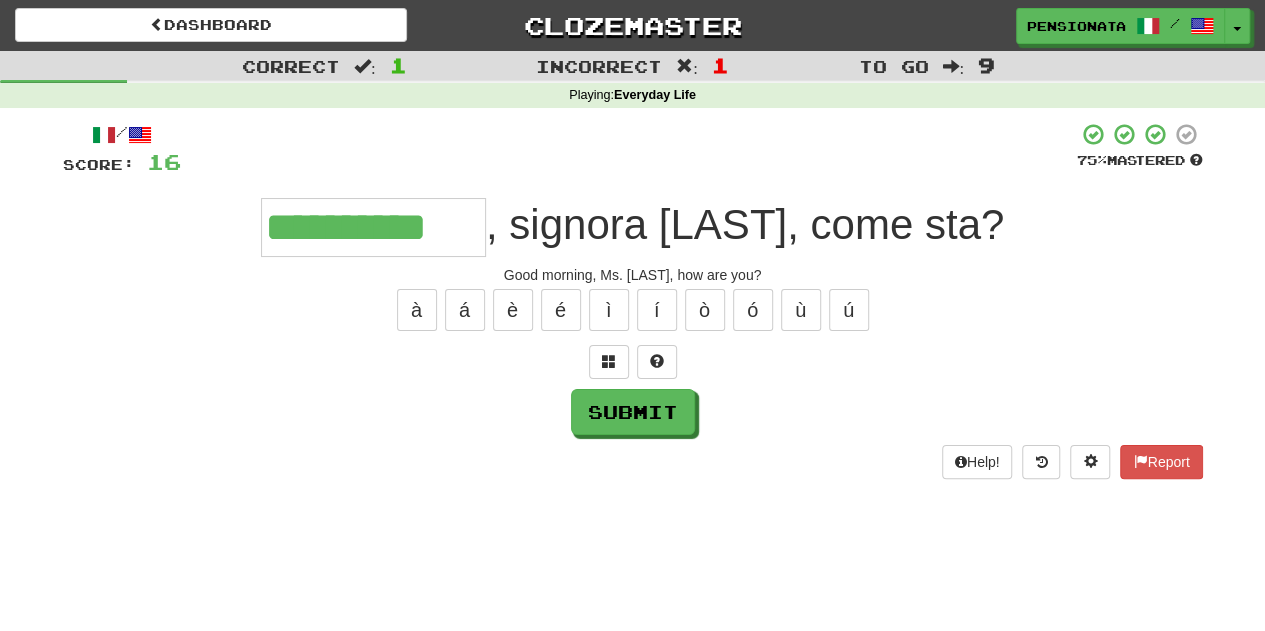 type on "**********" 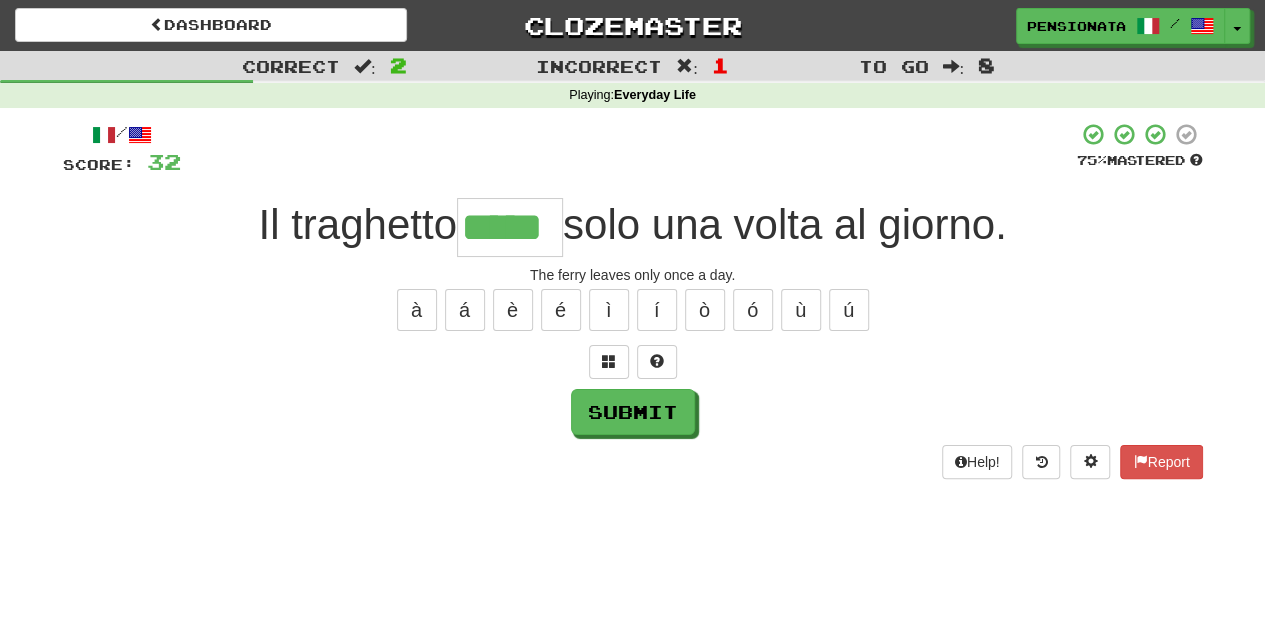 type on "*****" 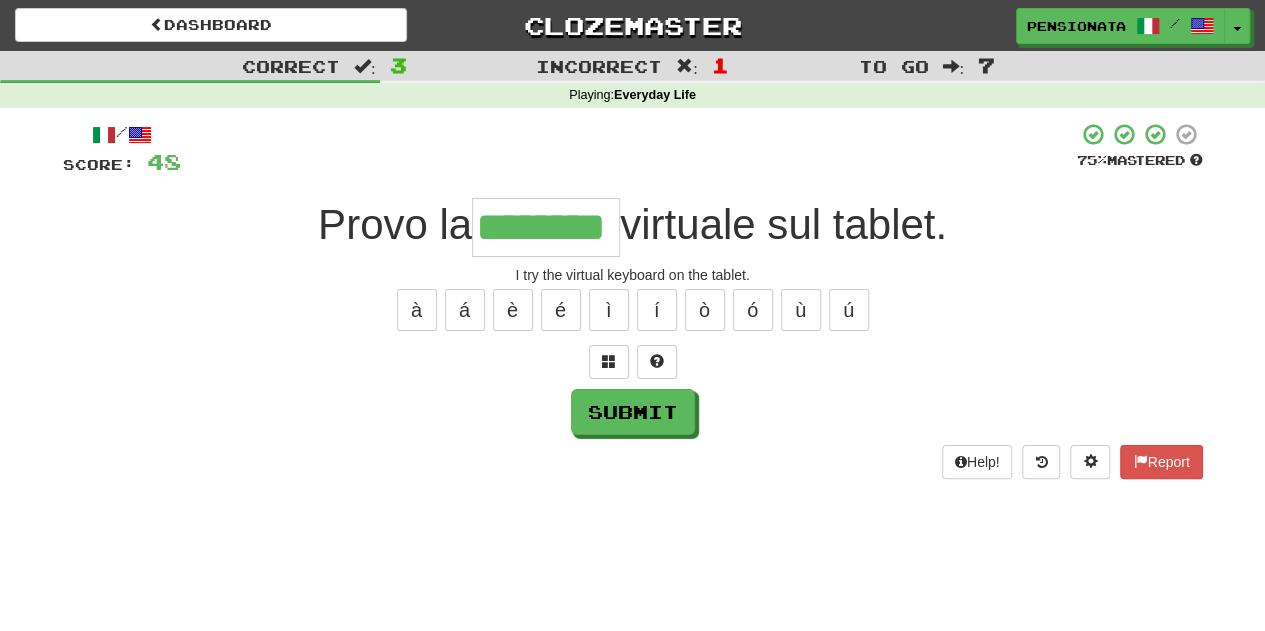 type on "********" 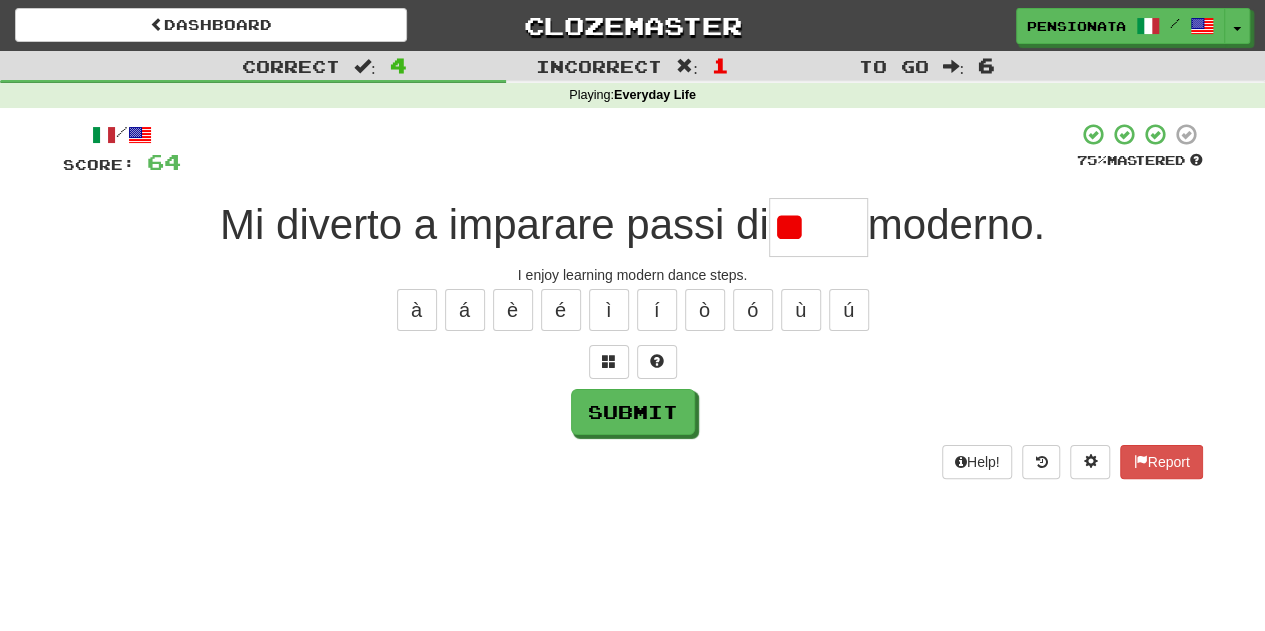 type on "*" 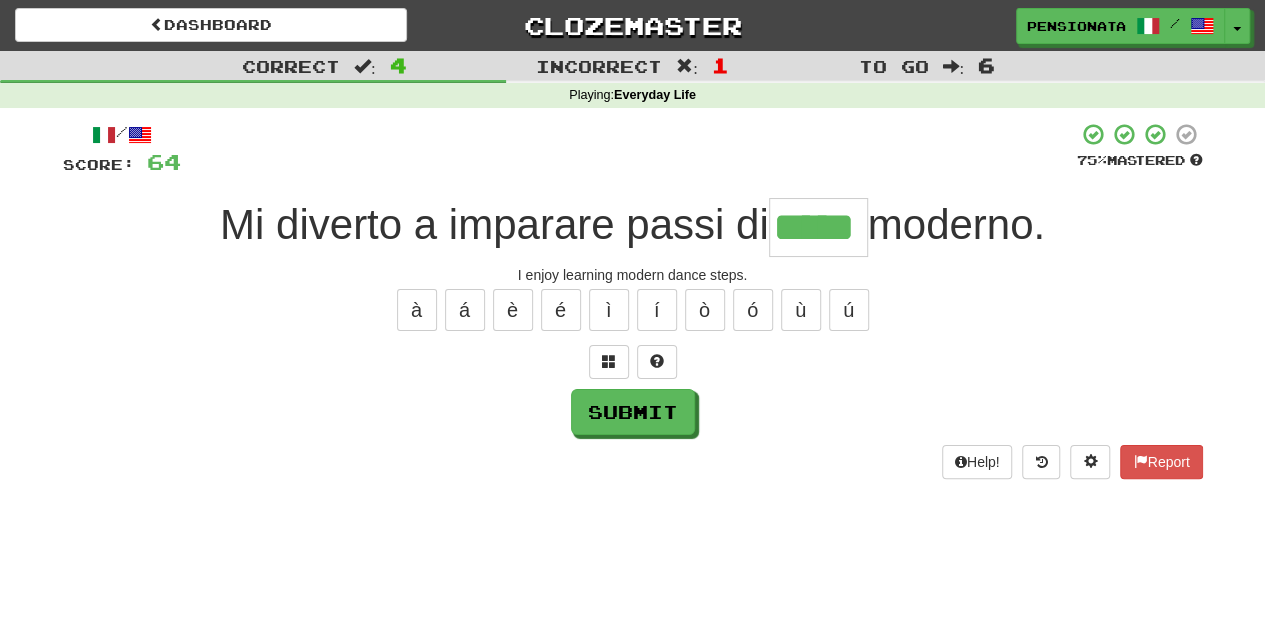 type on "*****" 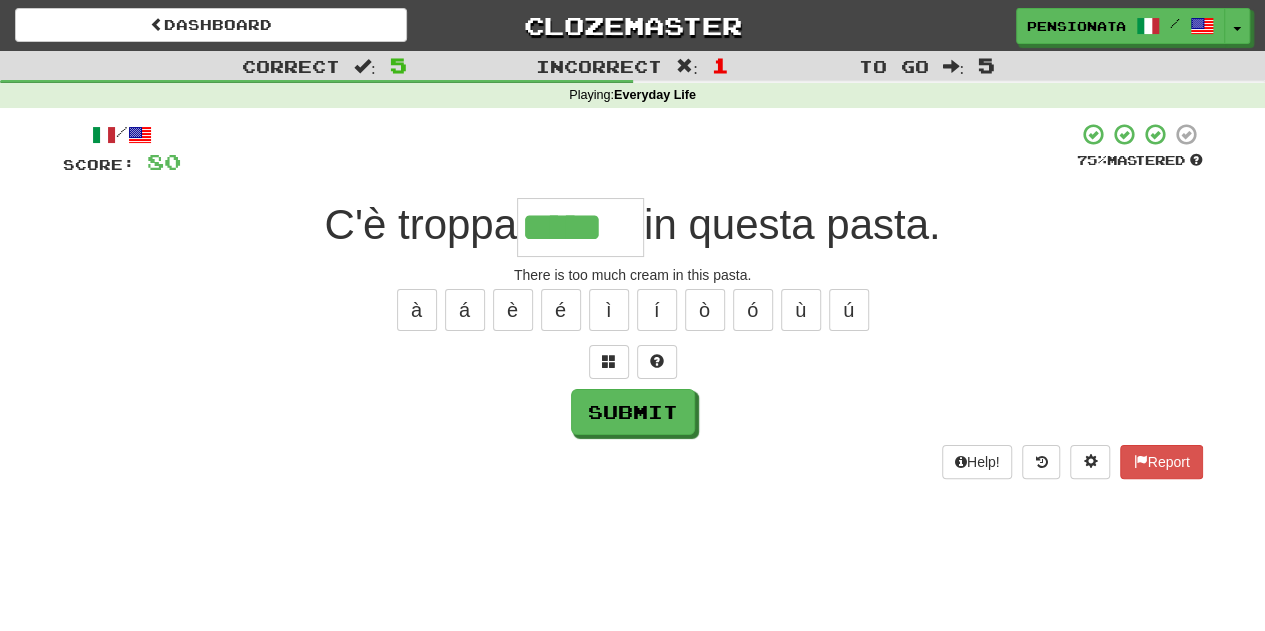 type on "*****" 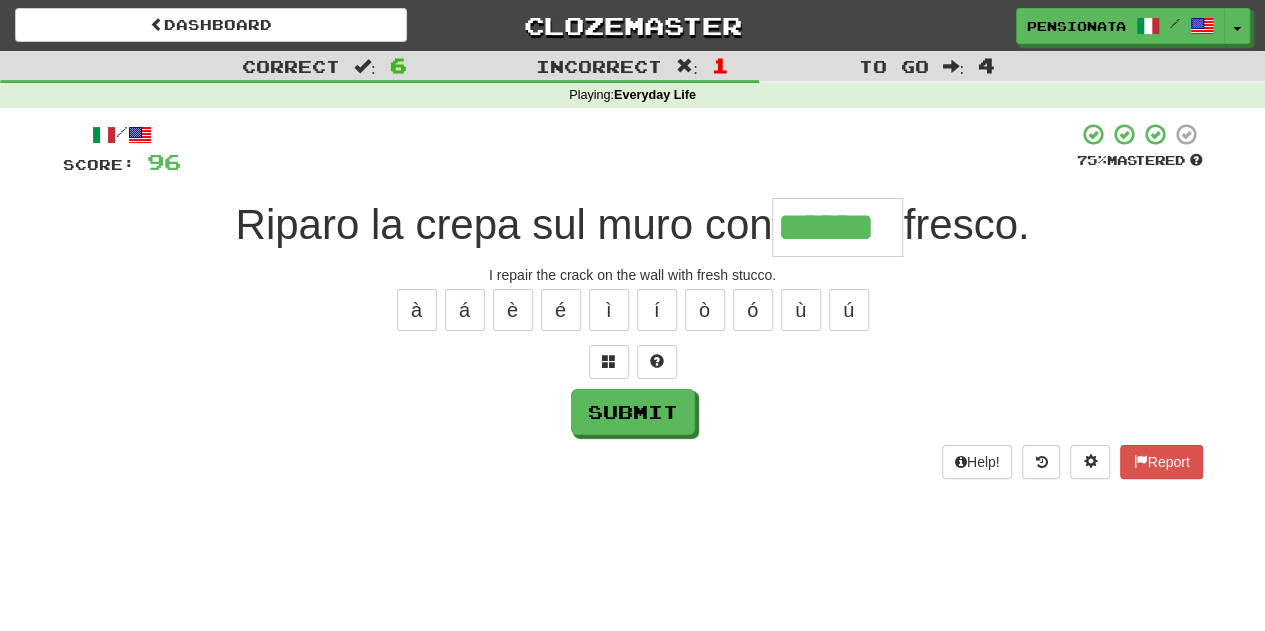 type on "******" 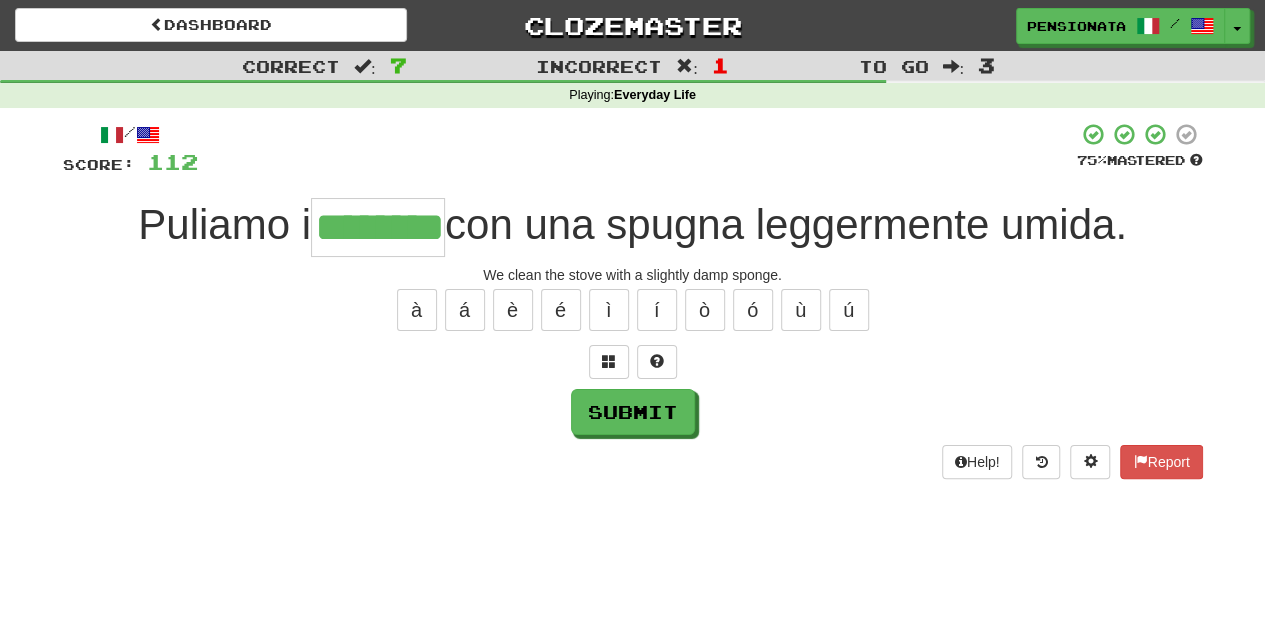 type on "********" 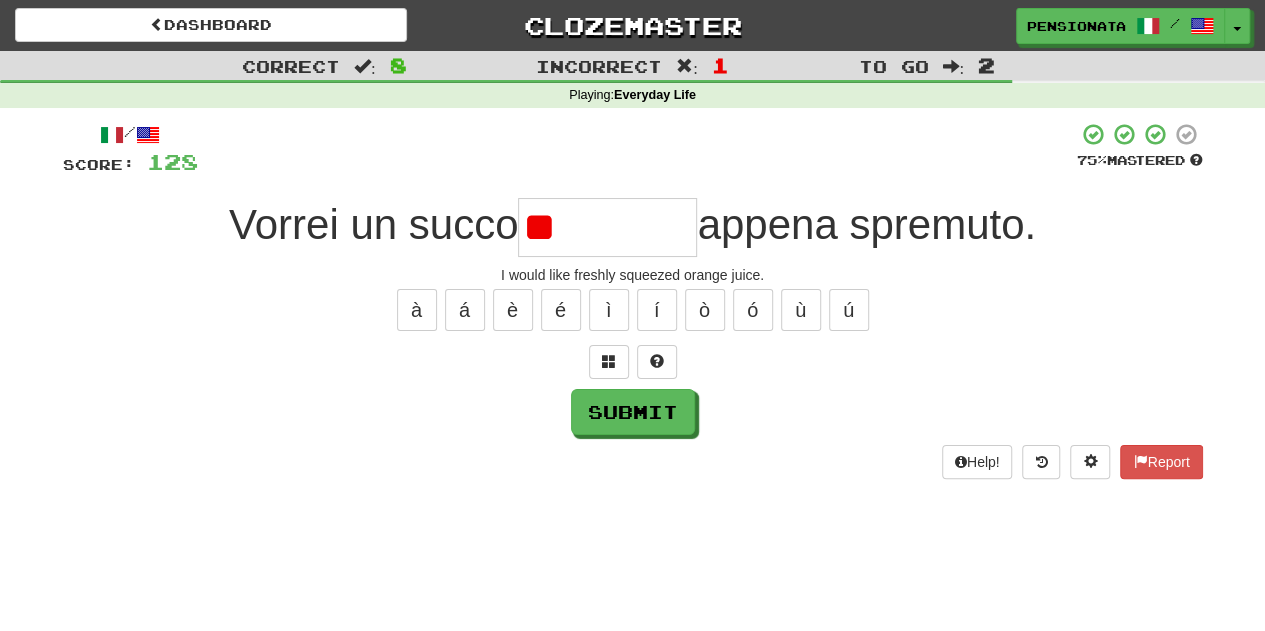 type on "*" 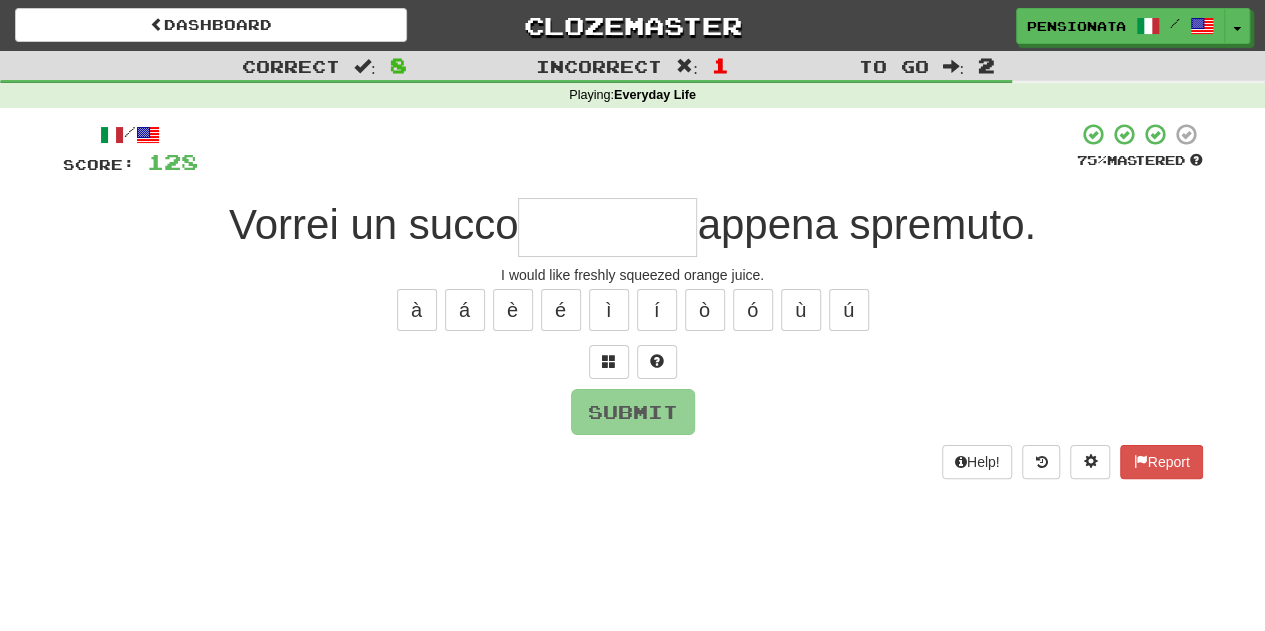 type on "*" 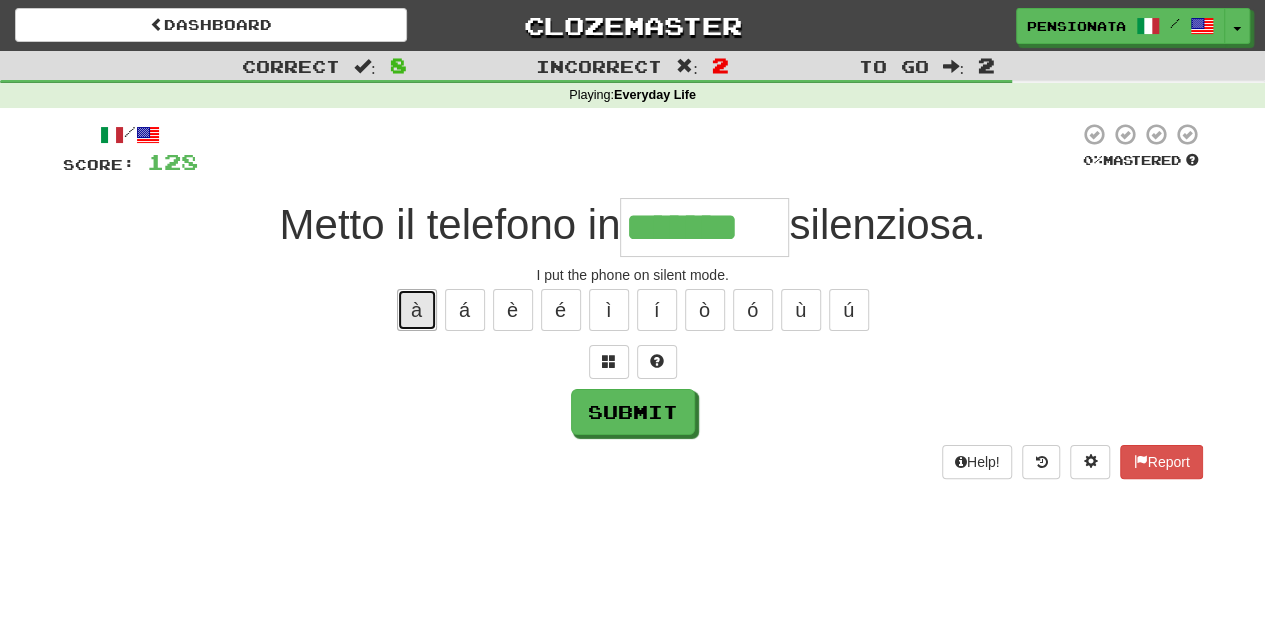 click on "à" at bounding box center (417, 310) 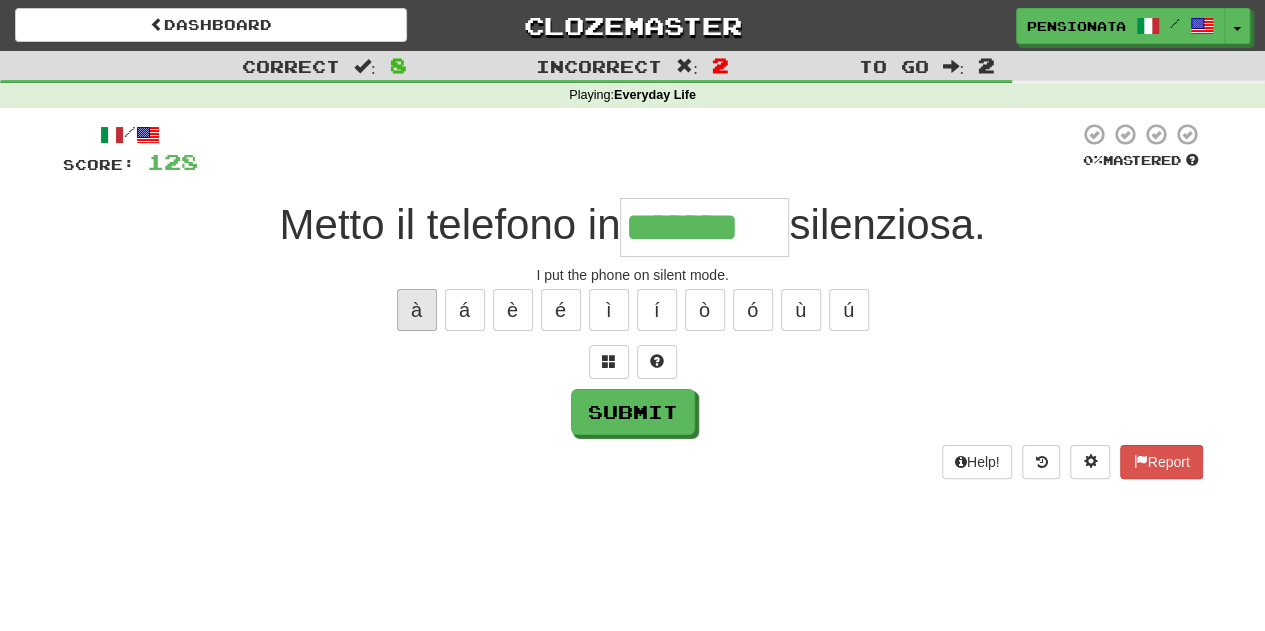 type on "********" 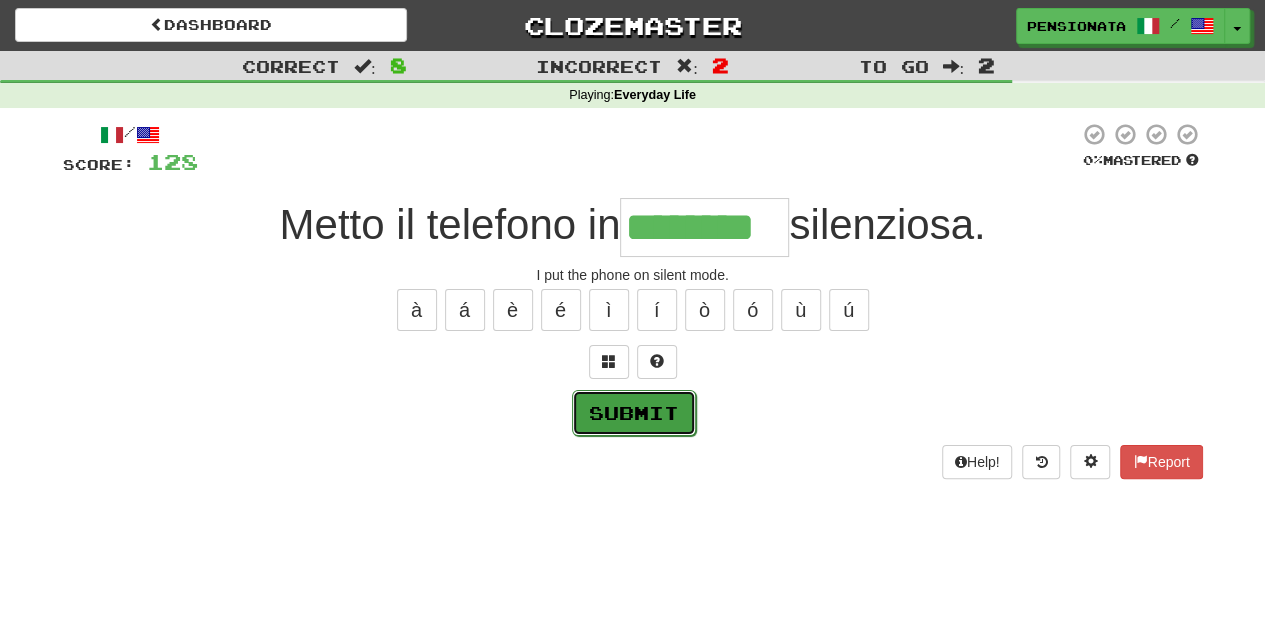 click on "Submit" at bounding box center (634, 413) 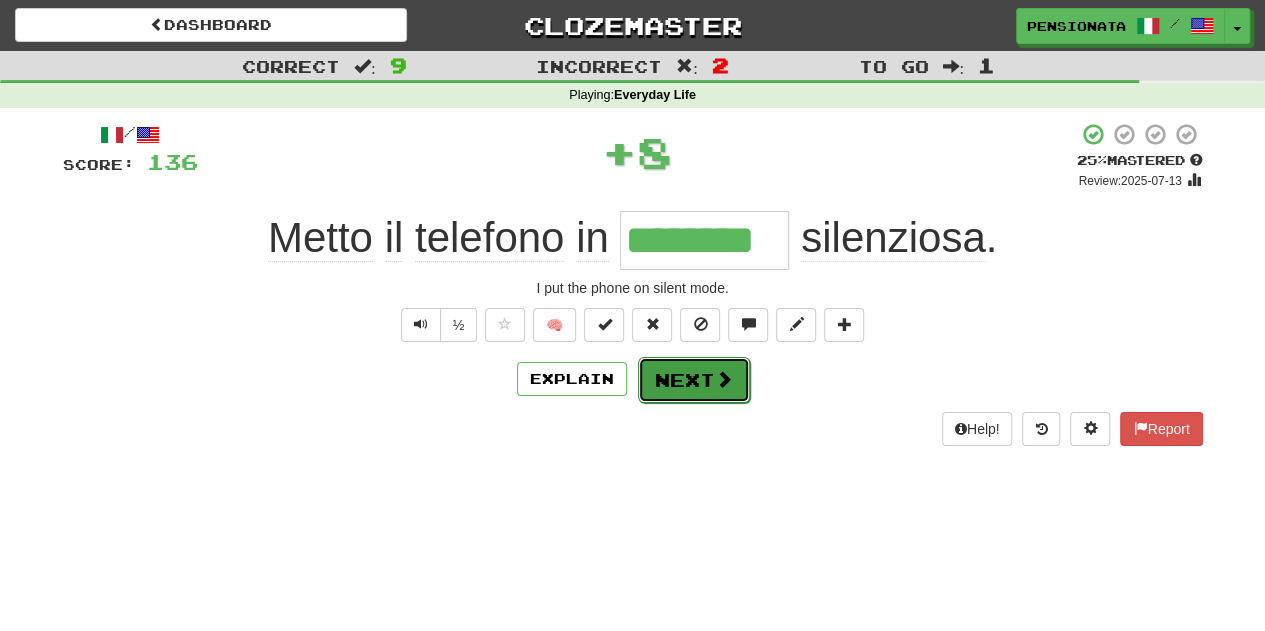 click on "Next" at bounding box center (694, 380) 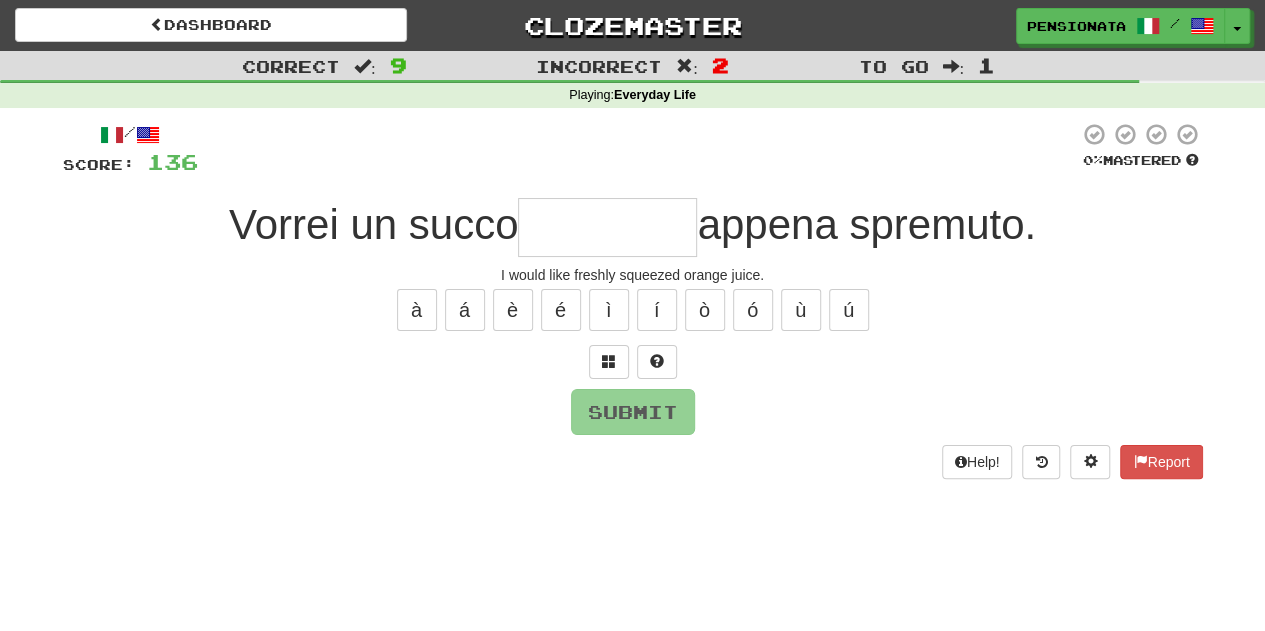 click on "Correct   :   9 Incorrect   :   2 To go   :   1 Playing :  Everyday Life  /  Score:   136 0 %  Mastered Vorrei un succo   appena spremuto. I would like freshly squeezed orange juice. à á è é ì í ò ó ù ú Submit  Help!  Report" at bounding box center (632, 279) 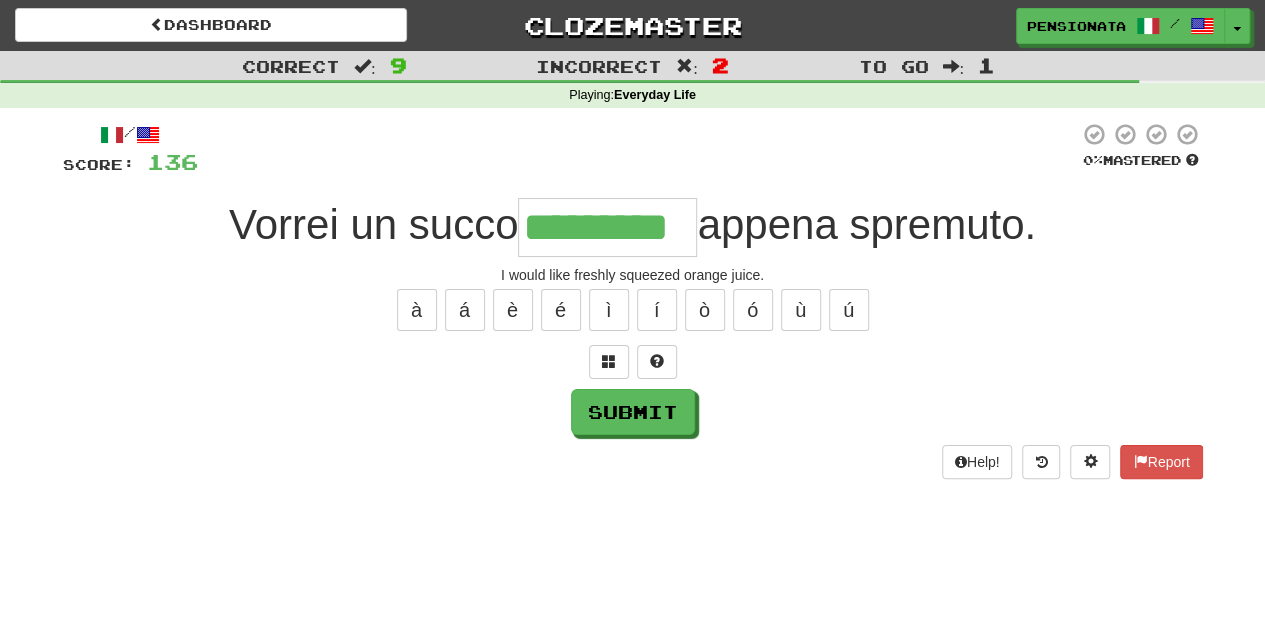 type on "*********" 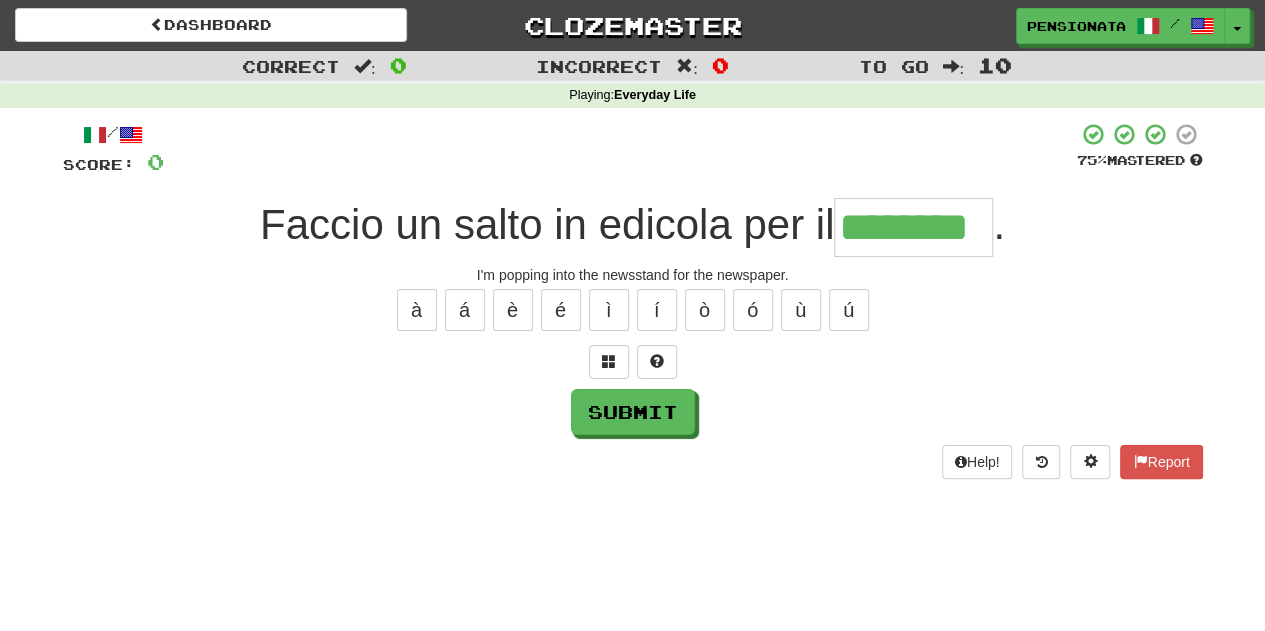 type on "********" 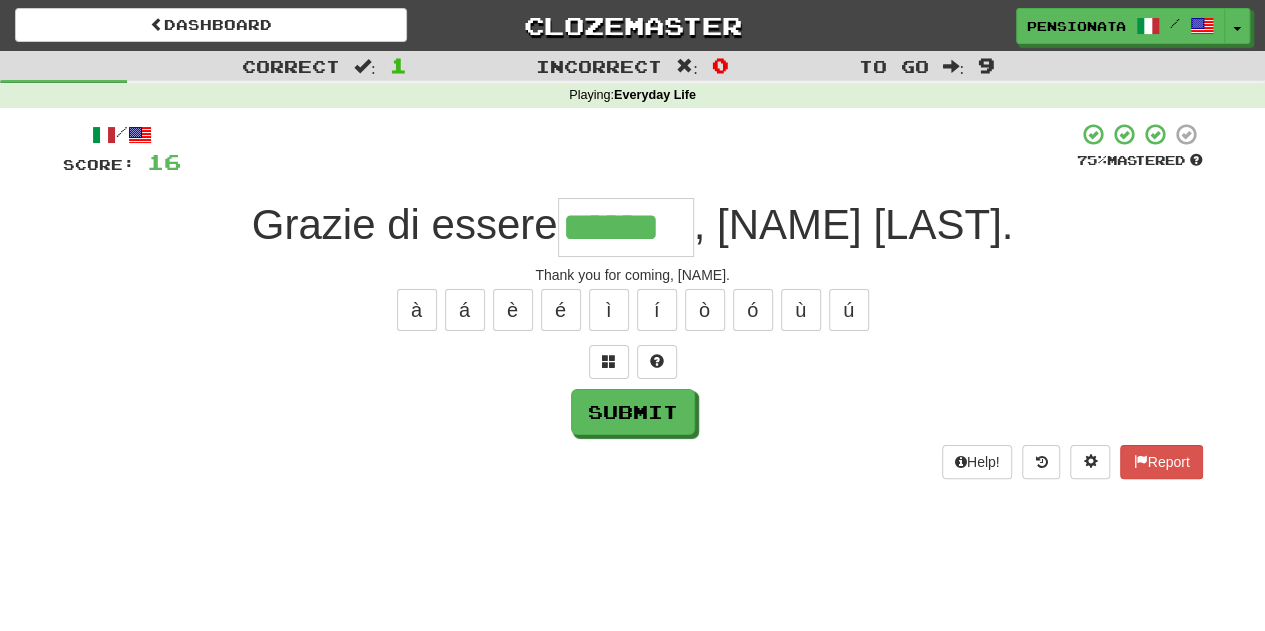 type on "******" 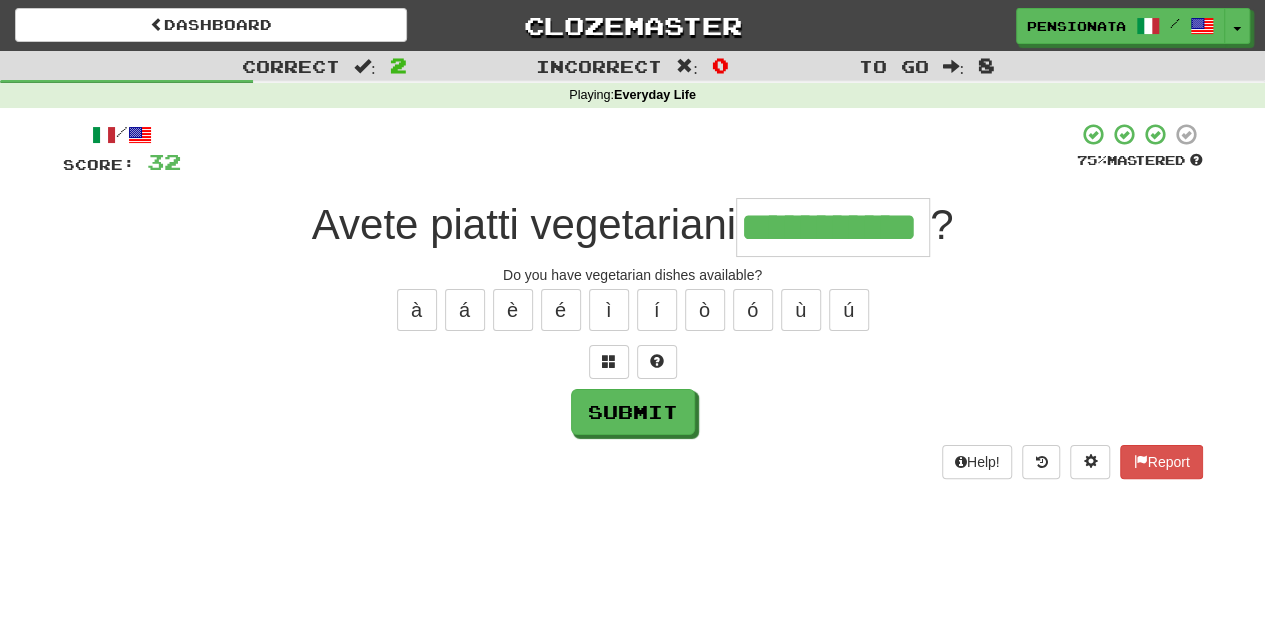 type on "**********" 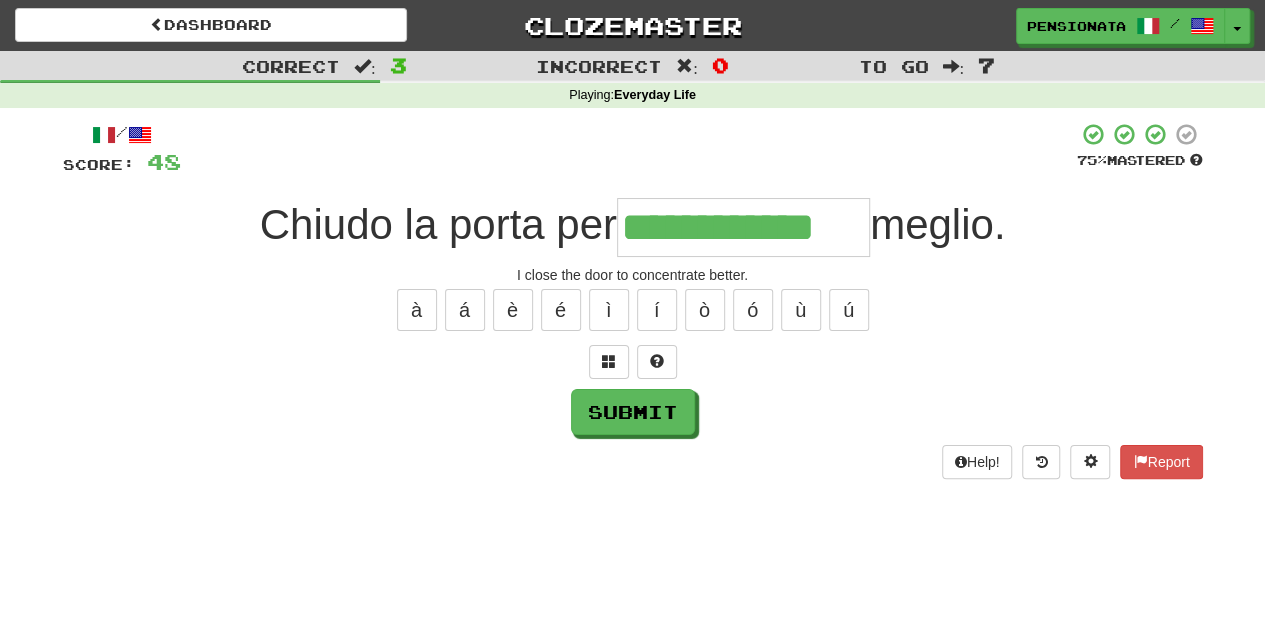 type on "**********" 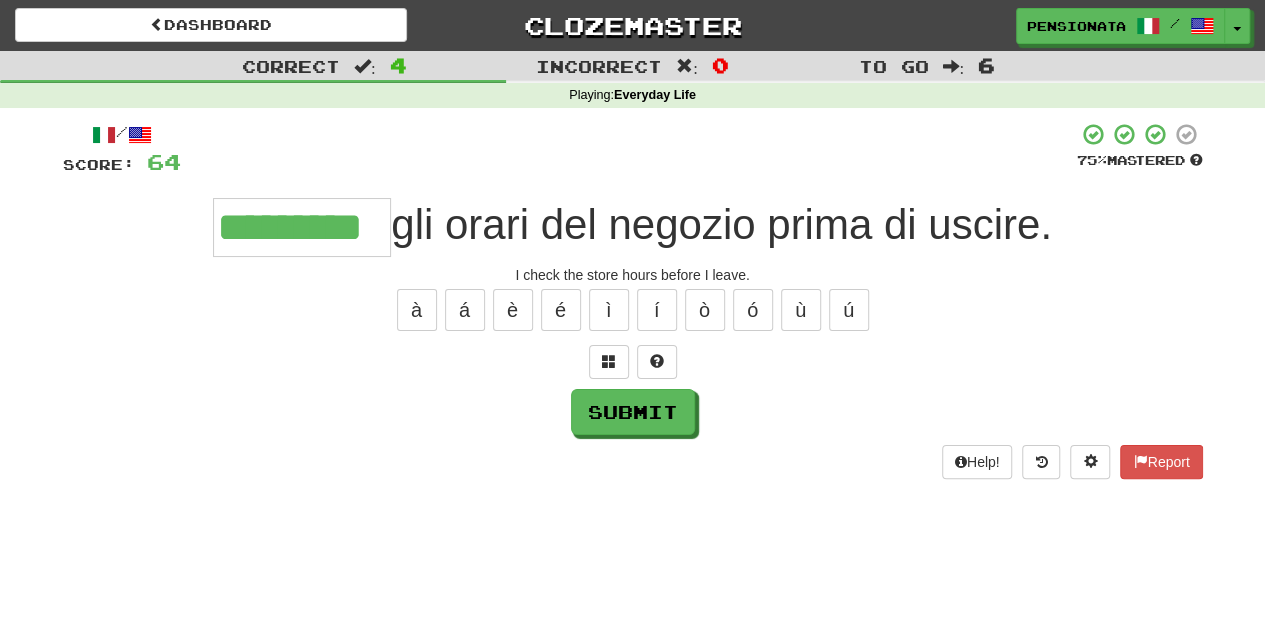 type on "*********" 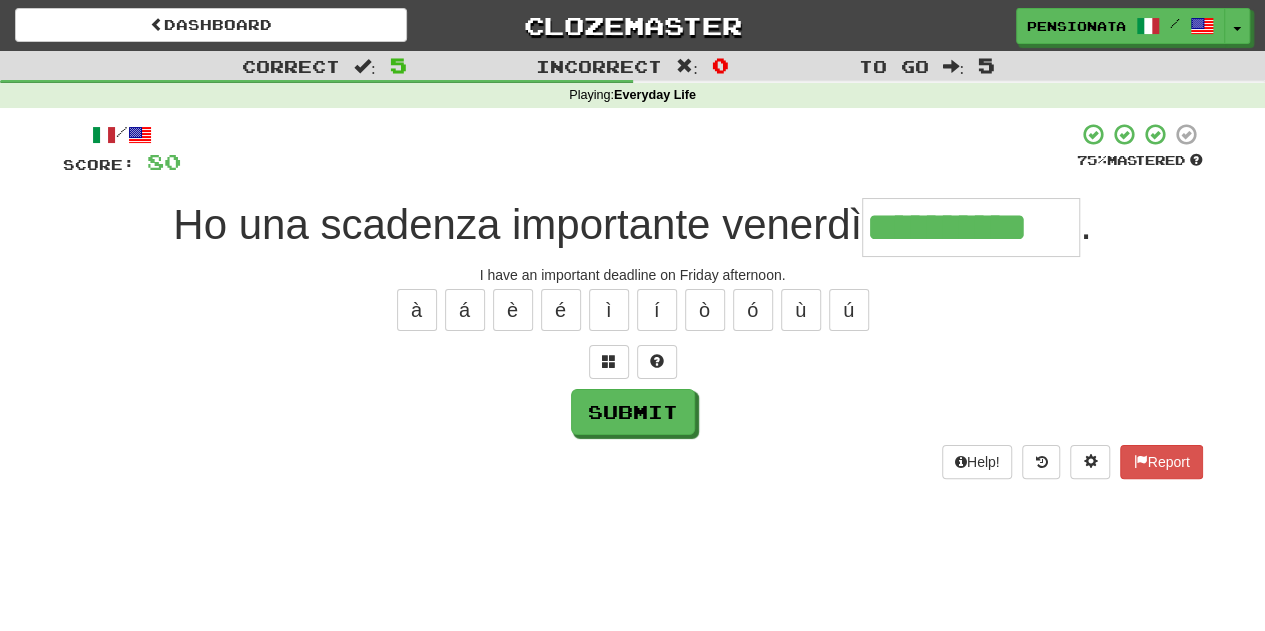 type on "**********" 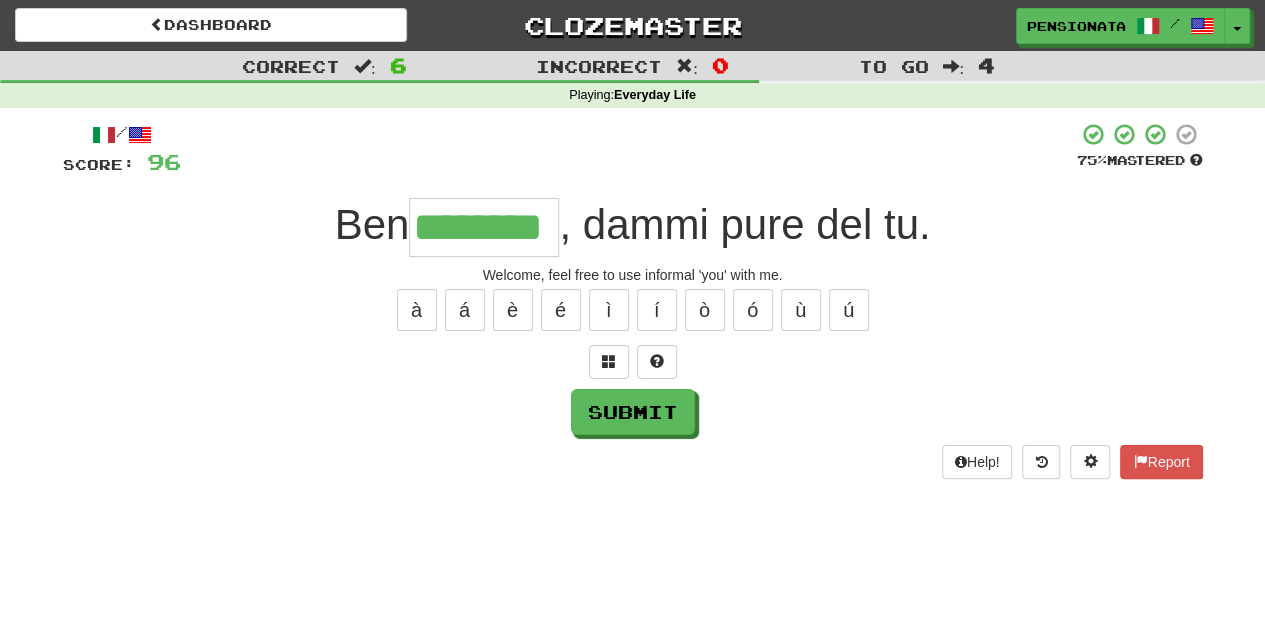 type on "********" 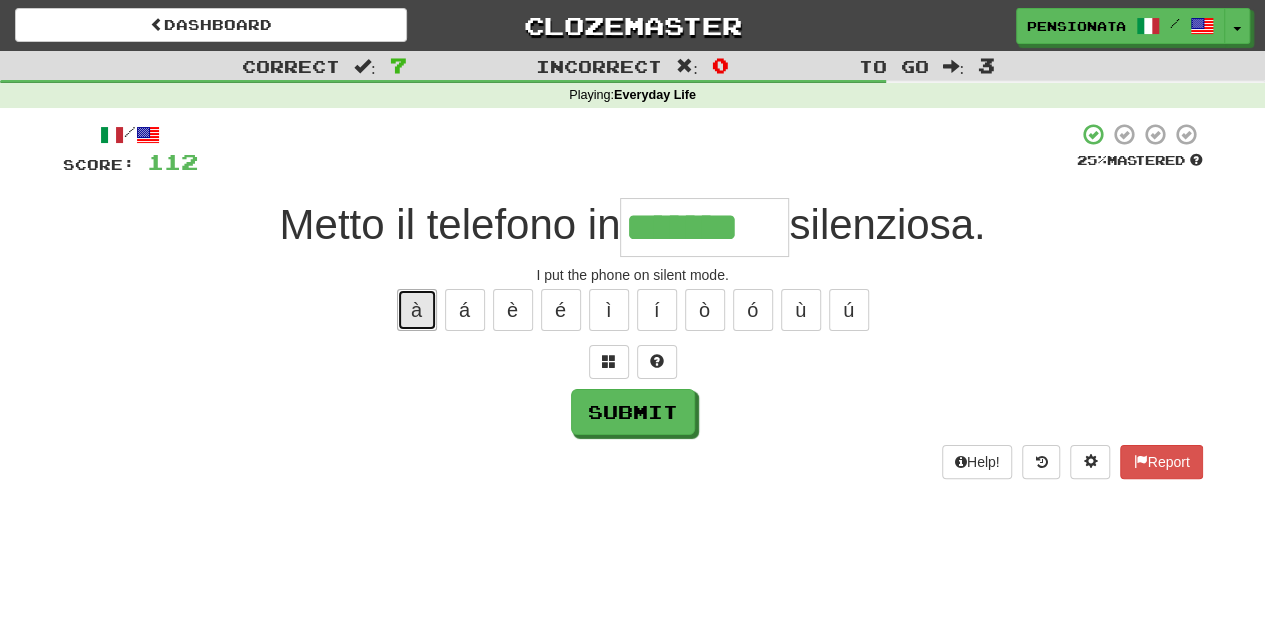 click on "à" at bounding box center [417, 310] 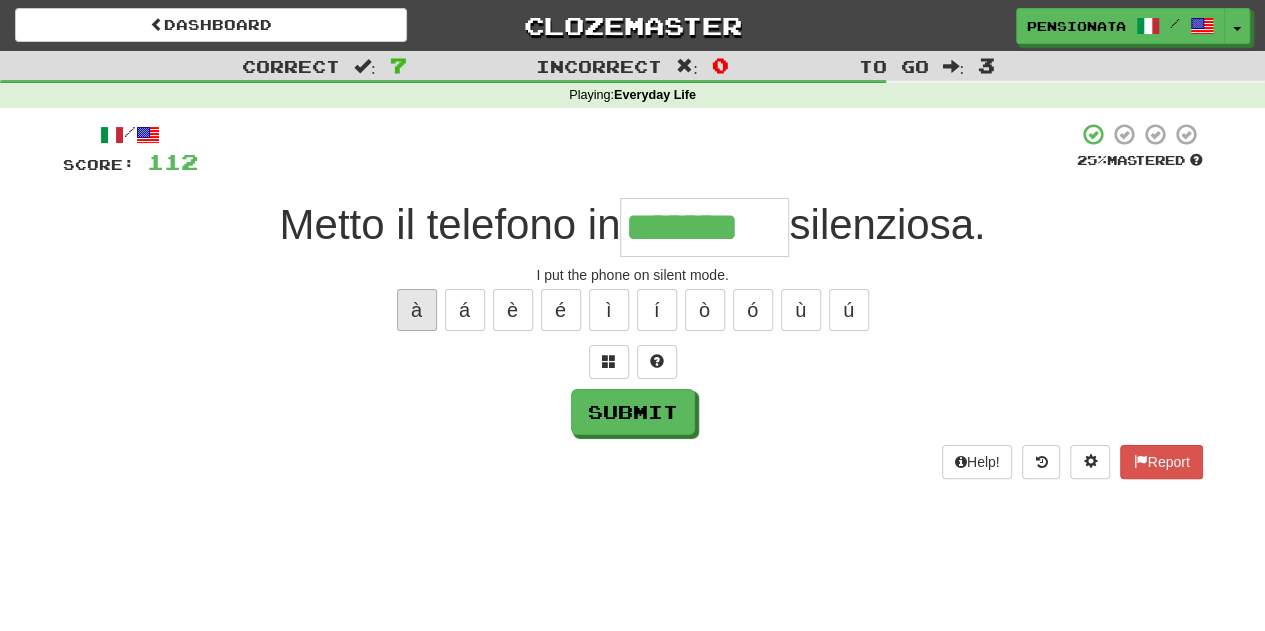 type on "********" 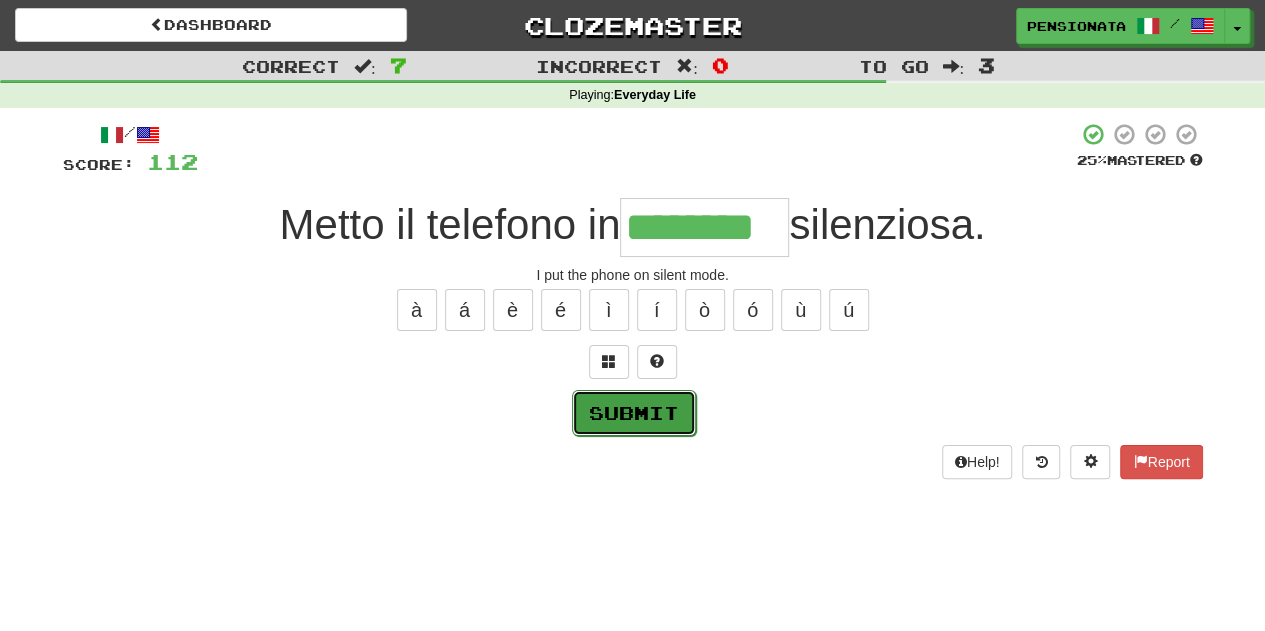 click on "Submit" at bounding box center [634, 413] 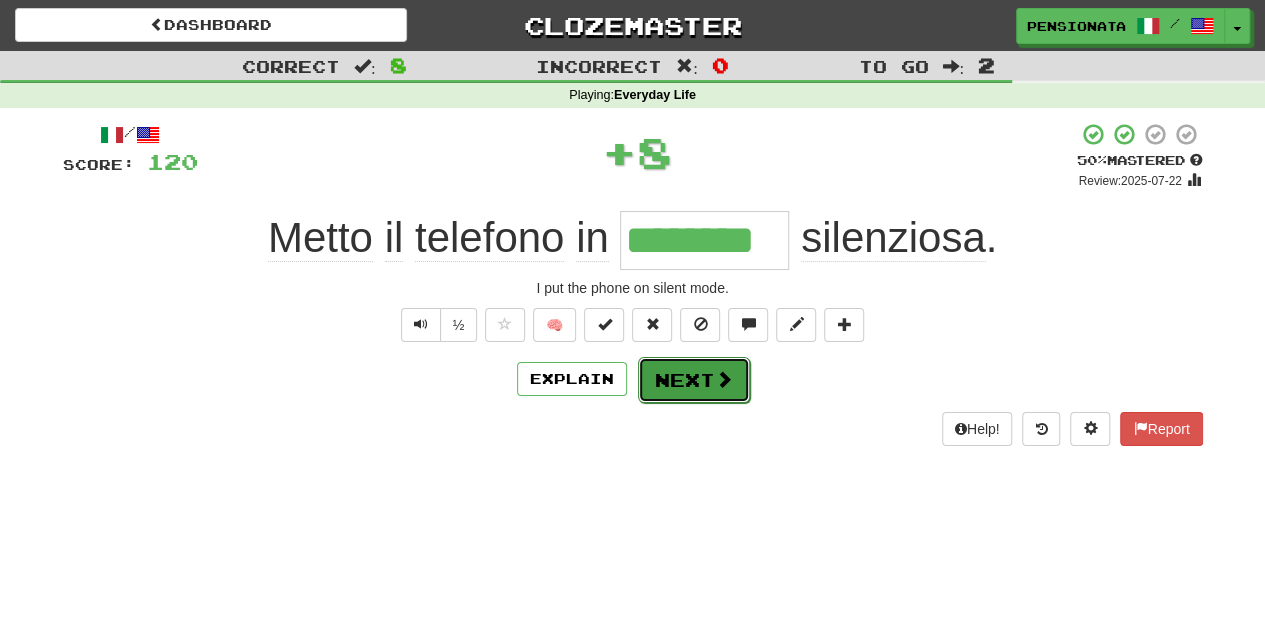click on "Next" at bounding box center (694, 380) 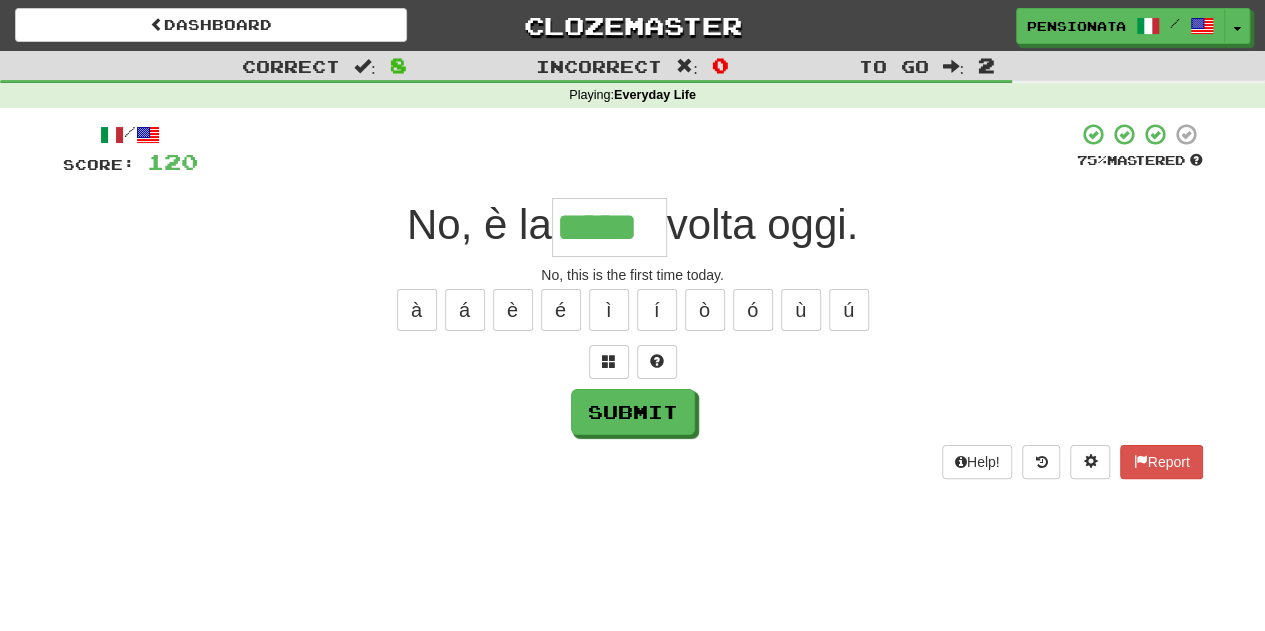 type on "*****" 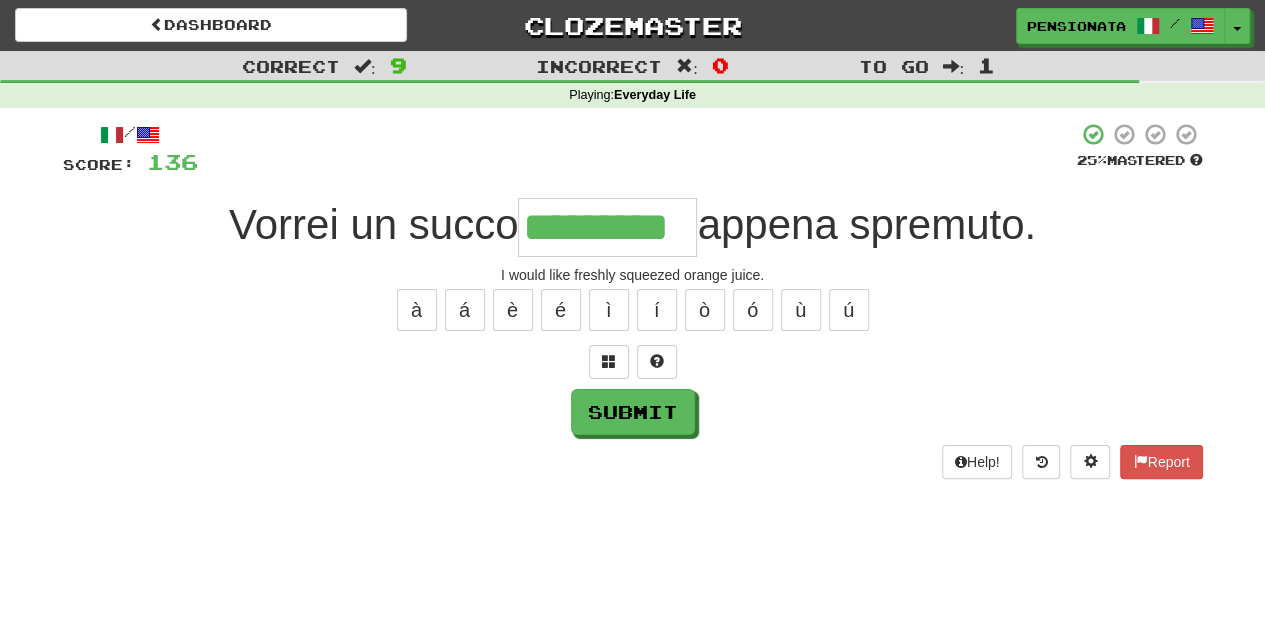 type on "*********" 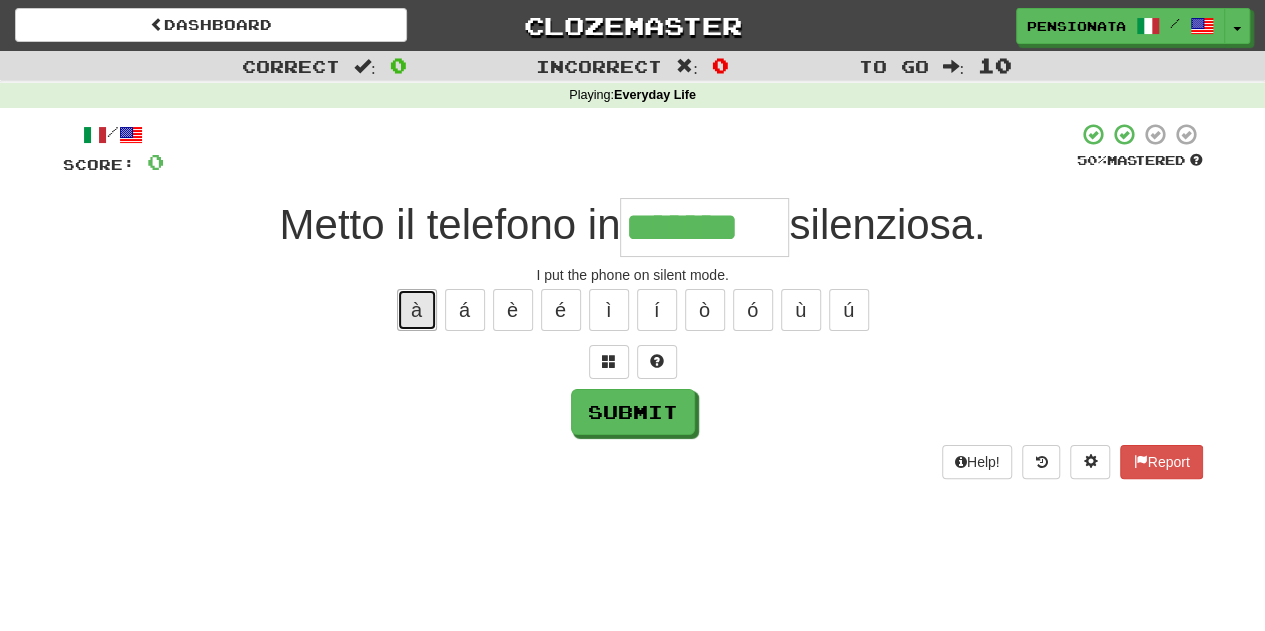click on "à" at bounding box center (417, 310) 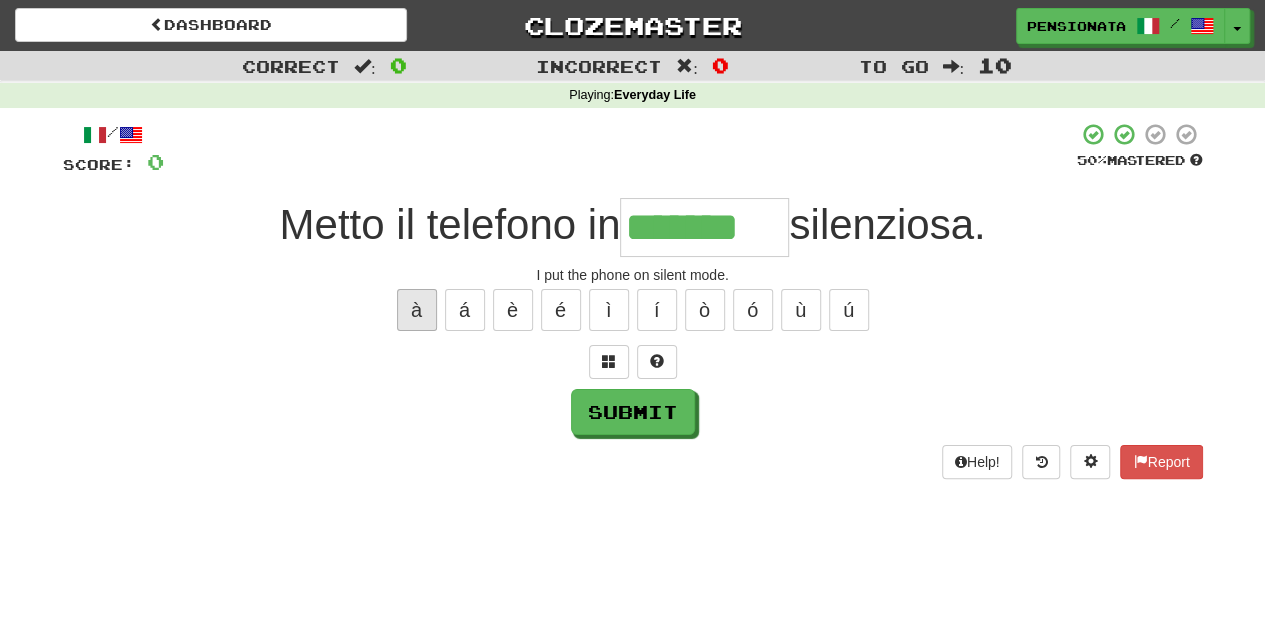 type on "********" 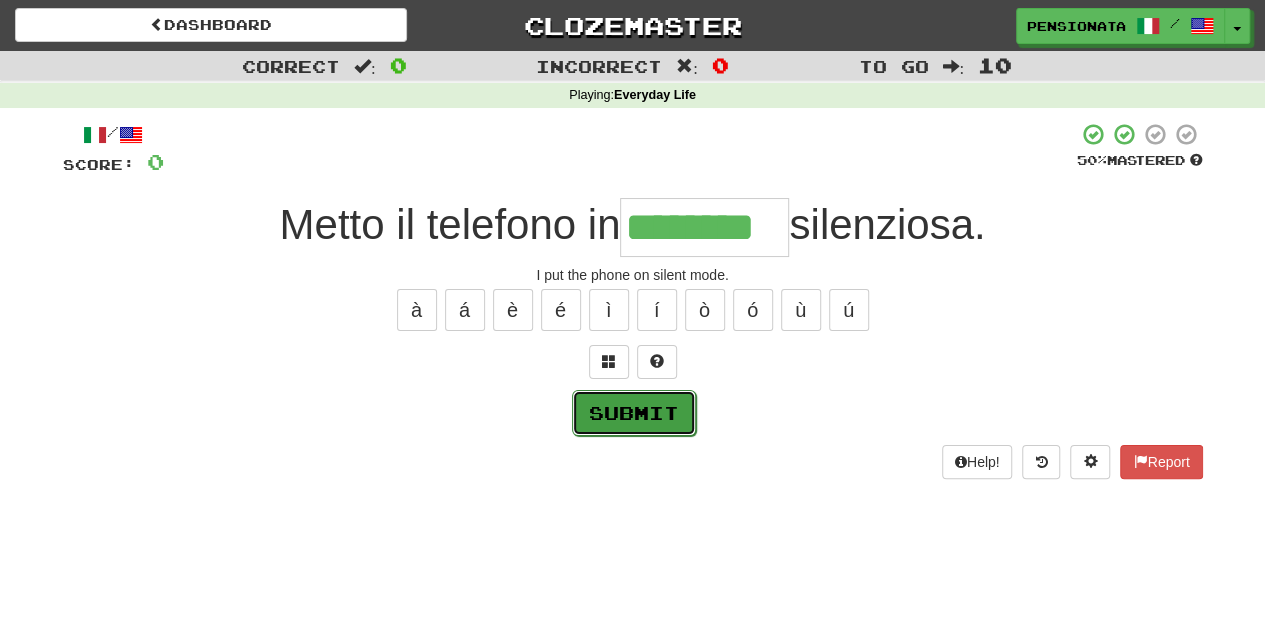 click on "Submit" at bounding box center [634, 413] 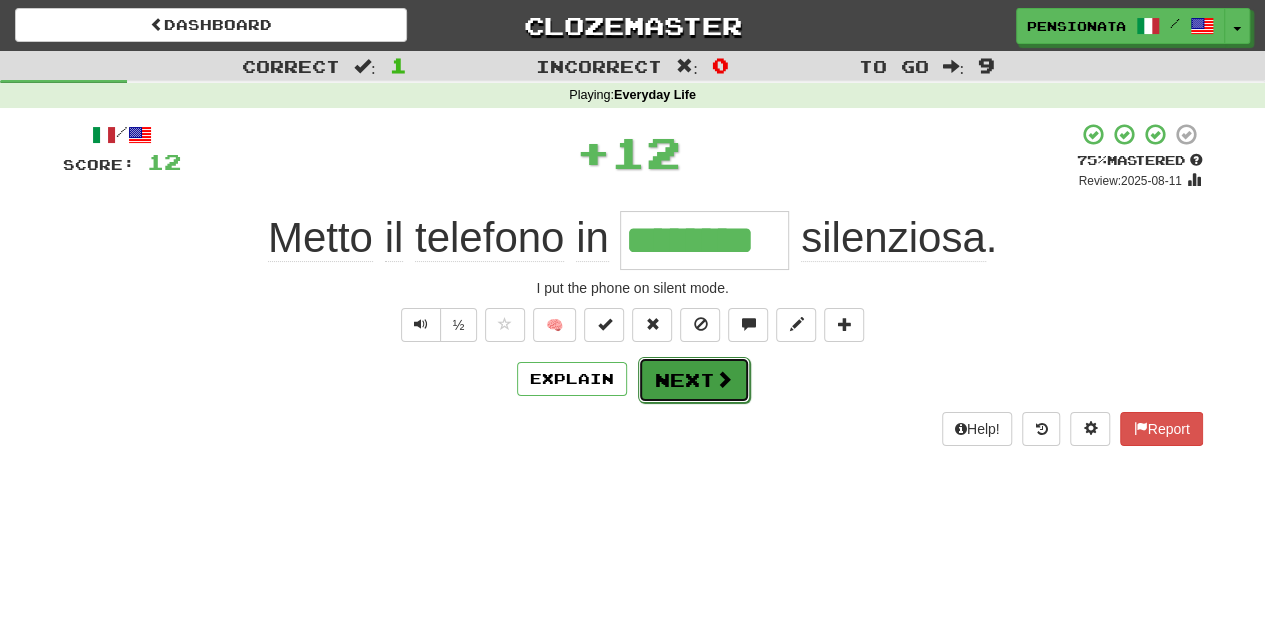 click on "Next" at bounding box center (694, 380) 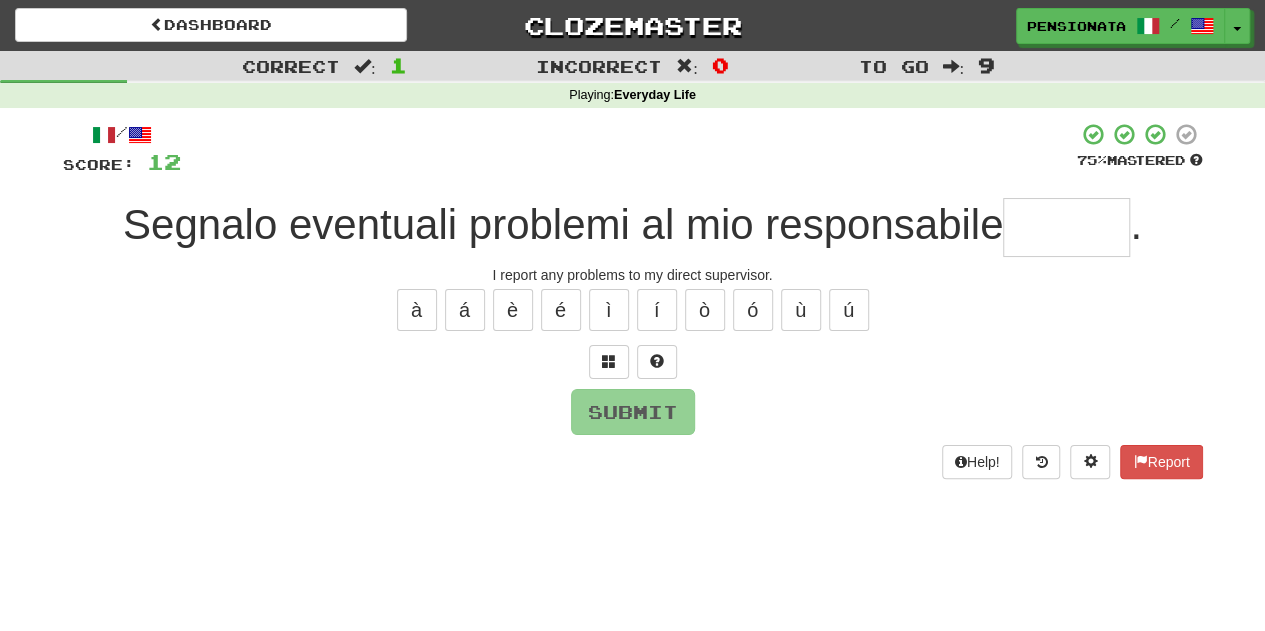 click on "Correct   :   1 Incorrect   :   0 To go   :   9 Playing :  Everyday Life  /  Score:   12 75 %  Mastered Segnalo eventuali problemi al mio responsabile  . I report any problems to my direct supervisor. à á è é ì í ò ó ù ú Submit  Help!  Report" at bounding box center (632, 279) 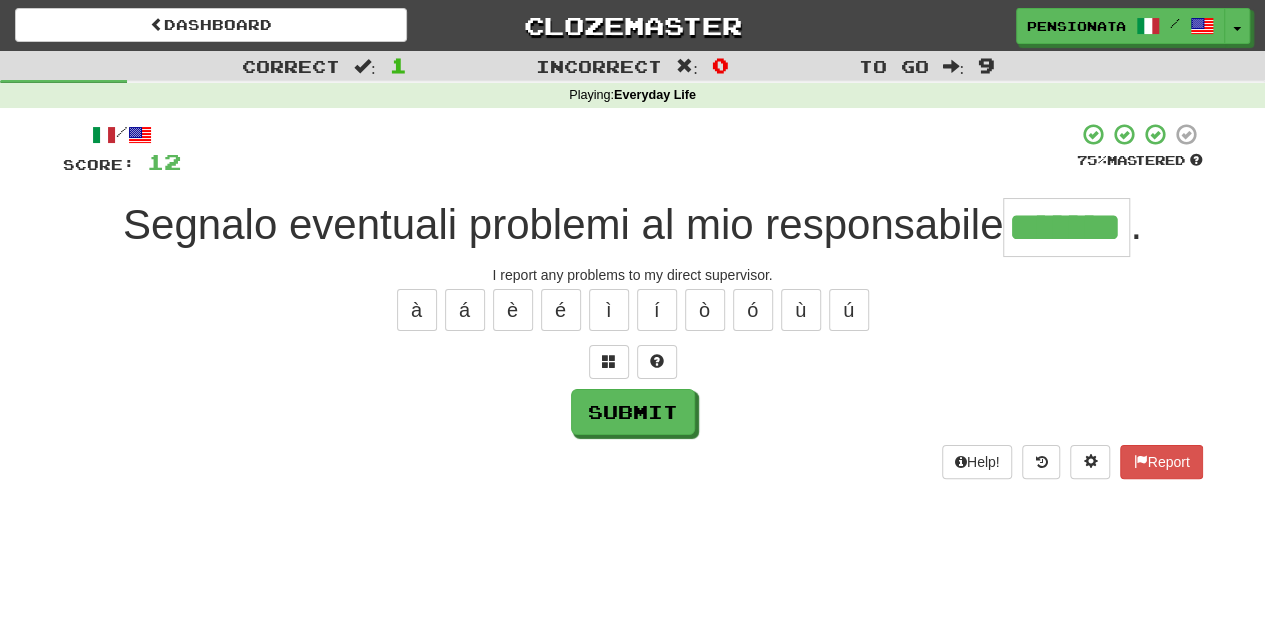type on "*******" 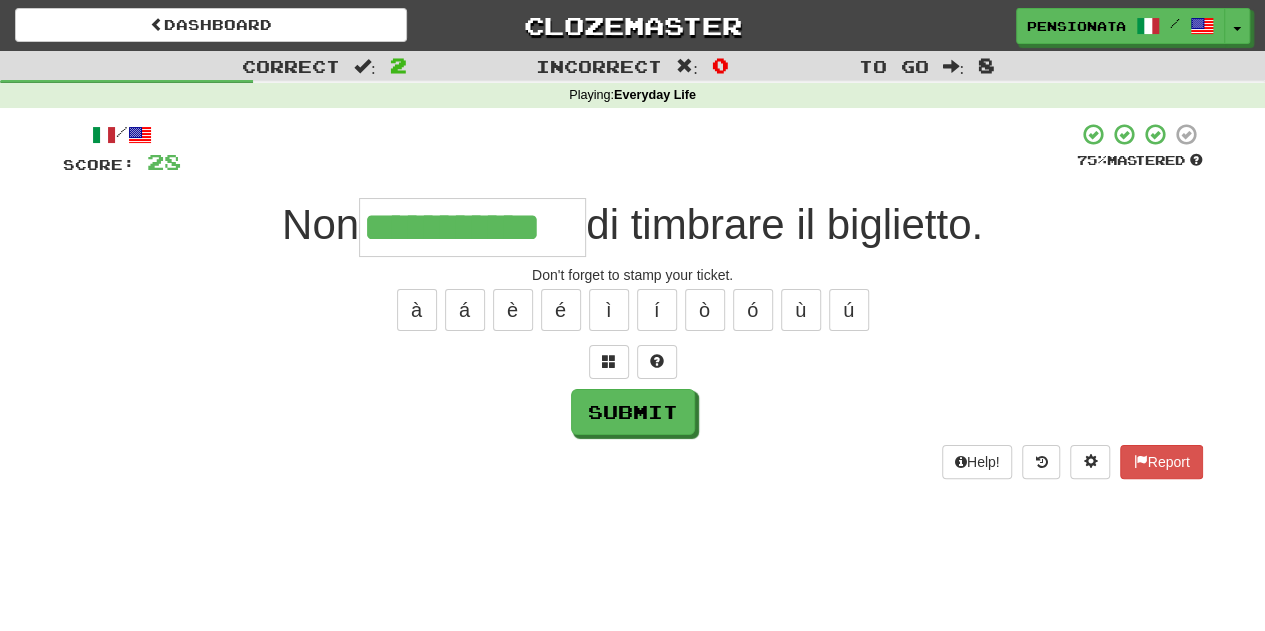 type on "**********" 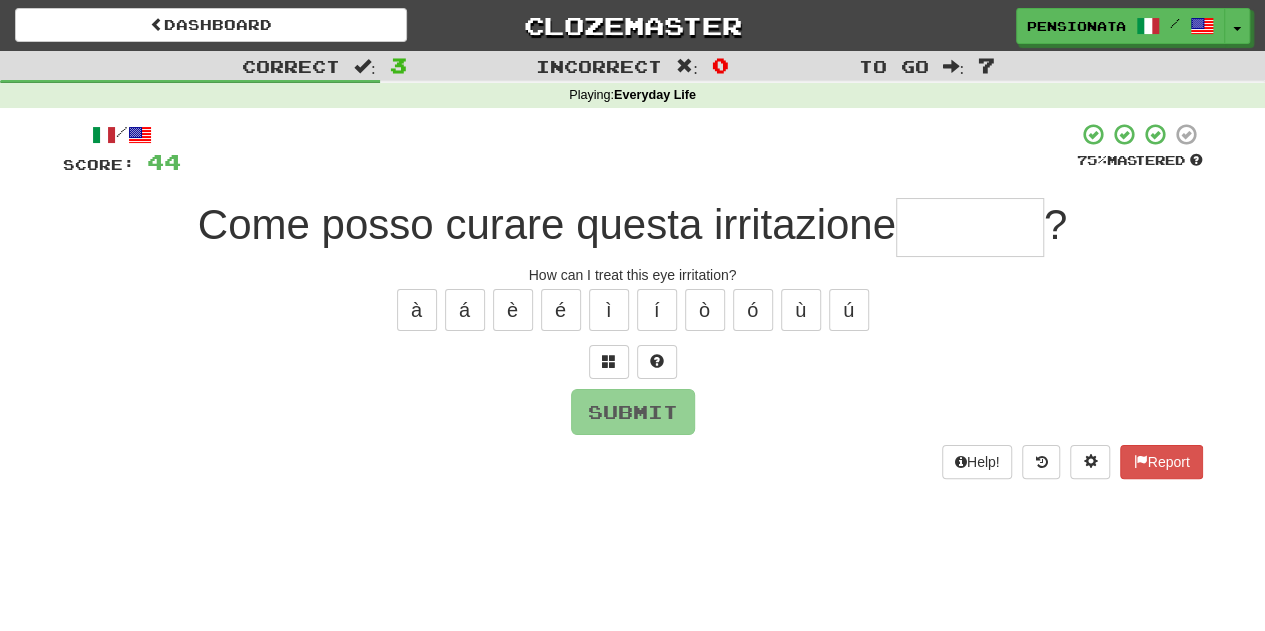 click on "Correct   :   3 Incorrect   :   0 To go   :   7 Playing :  Everyday Life  /  Score:   44 75 %  Mastered Come posso curare questa irritazione  ? How can I treat this eye irritation? à á è é ì í ò ó ù ú Submit  Help!  Report" at bounding box center (632, 279) 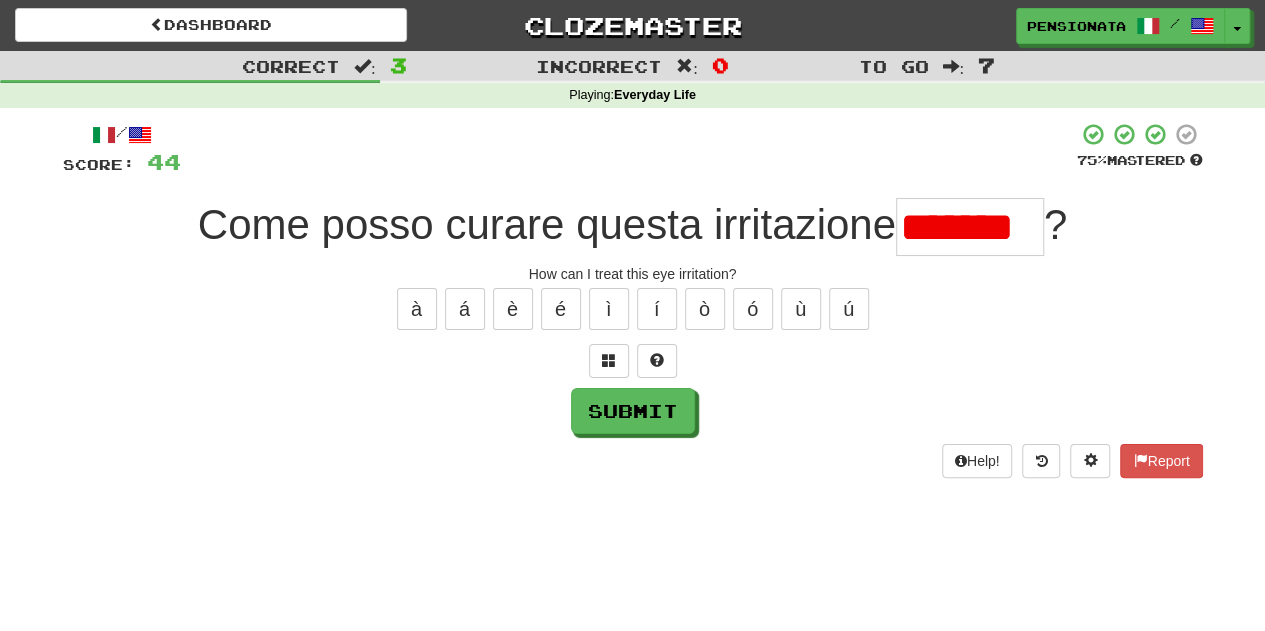 scroll, scrollTop: 0, scrollLeft: 0, axis: both 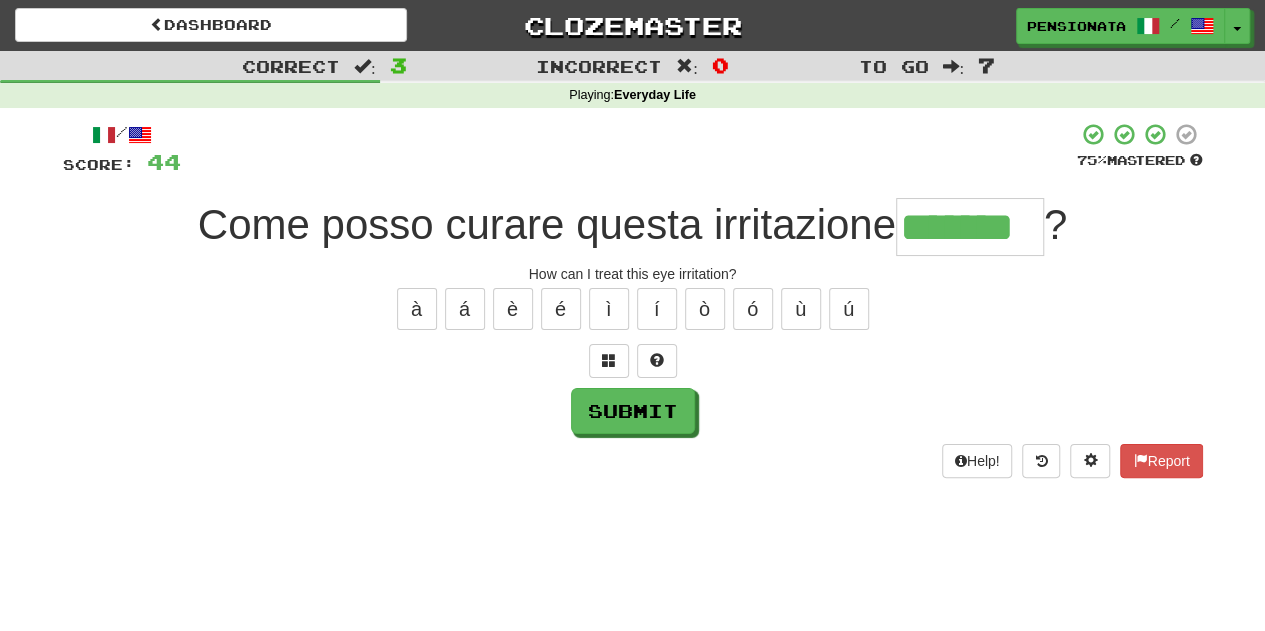 type on "*******" 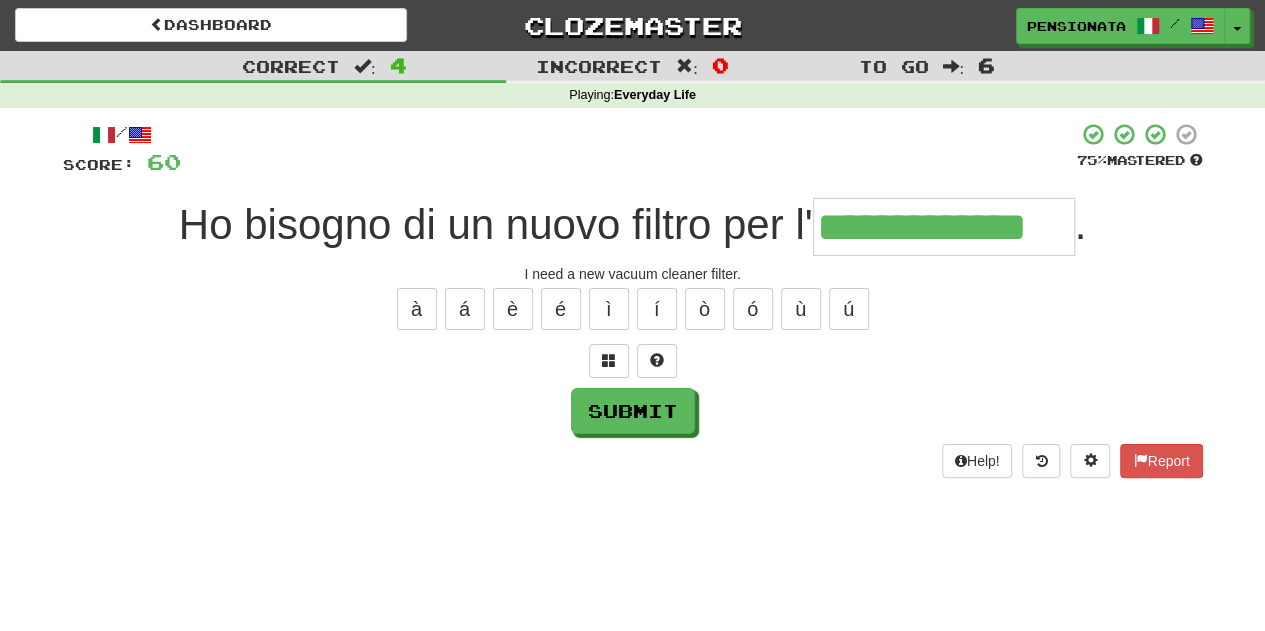 type on "**********" 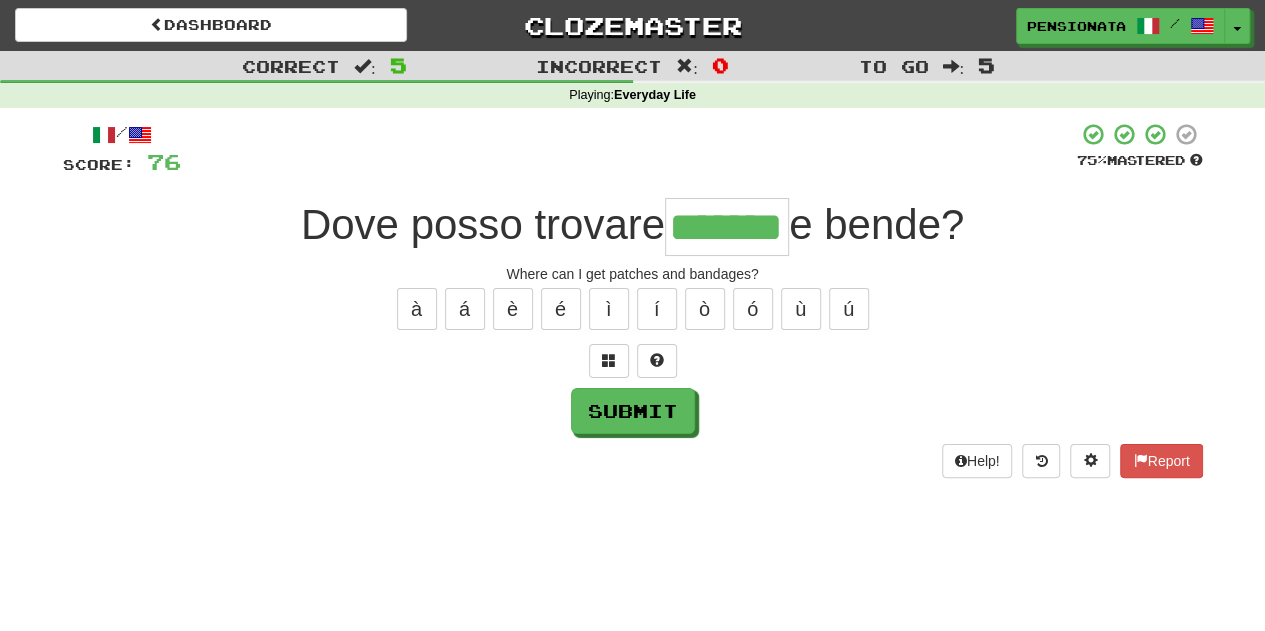 type on "*******" 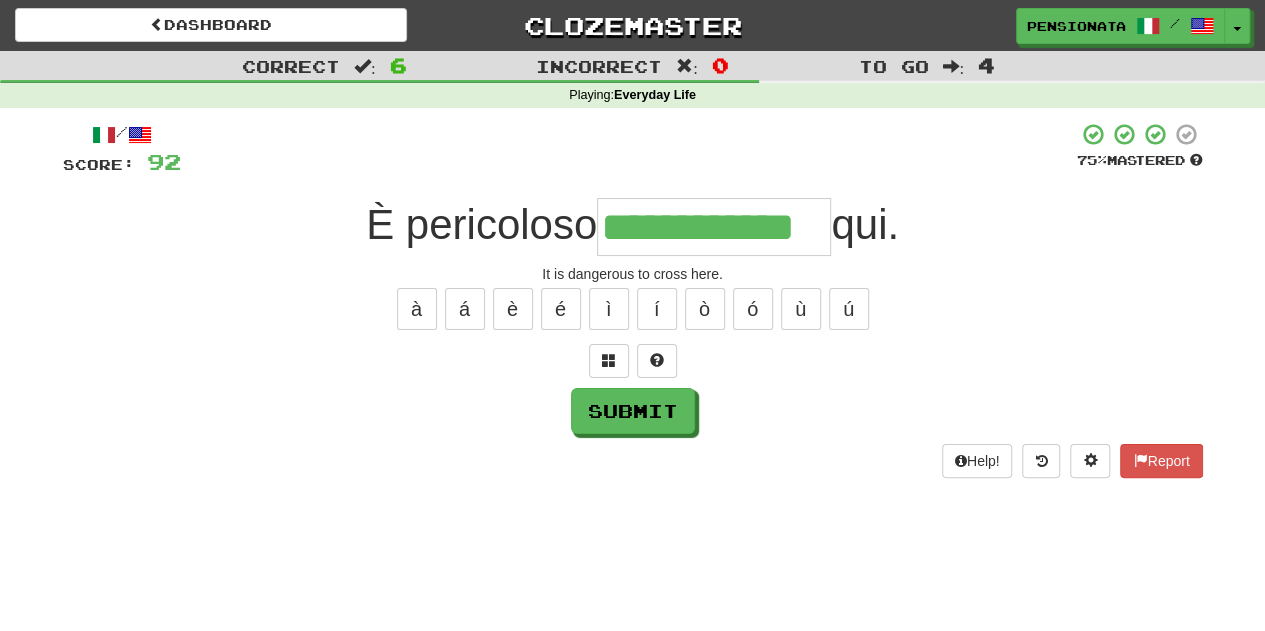 type on "**********" 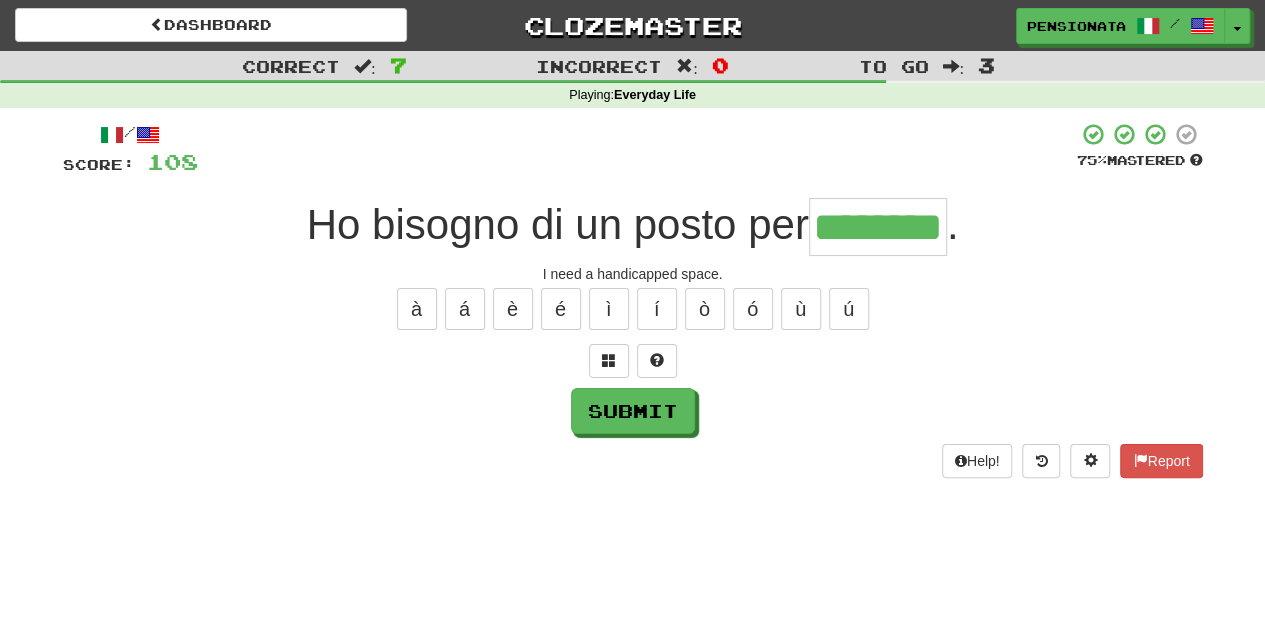 type on "********" 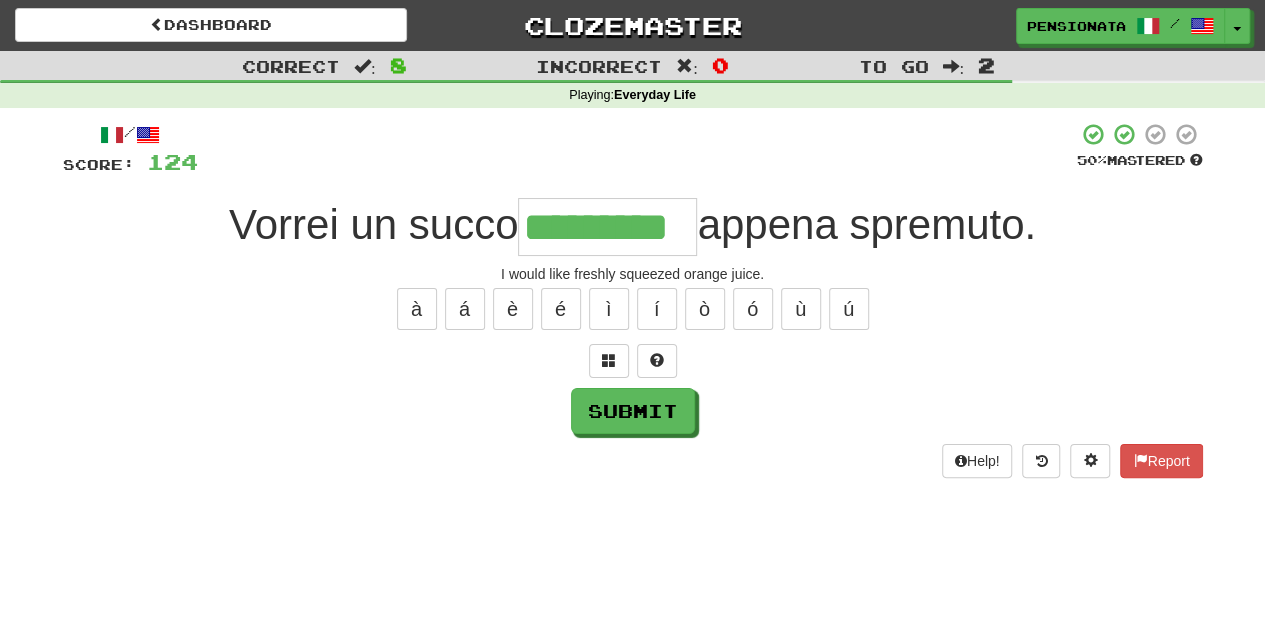 type on "*********" 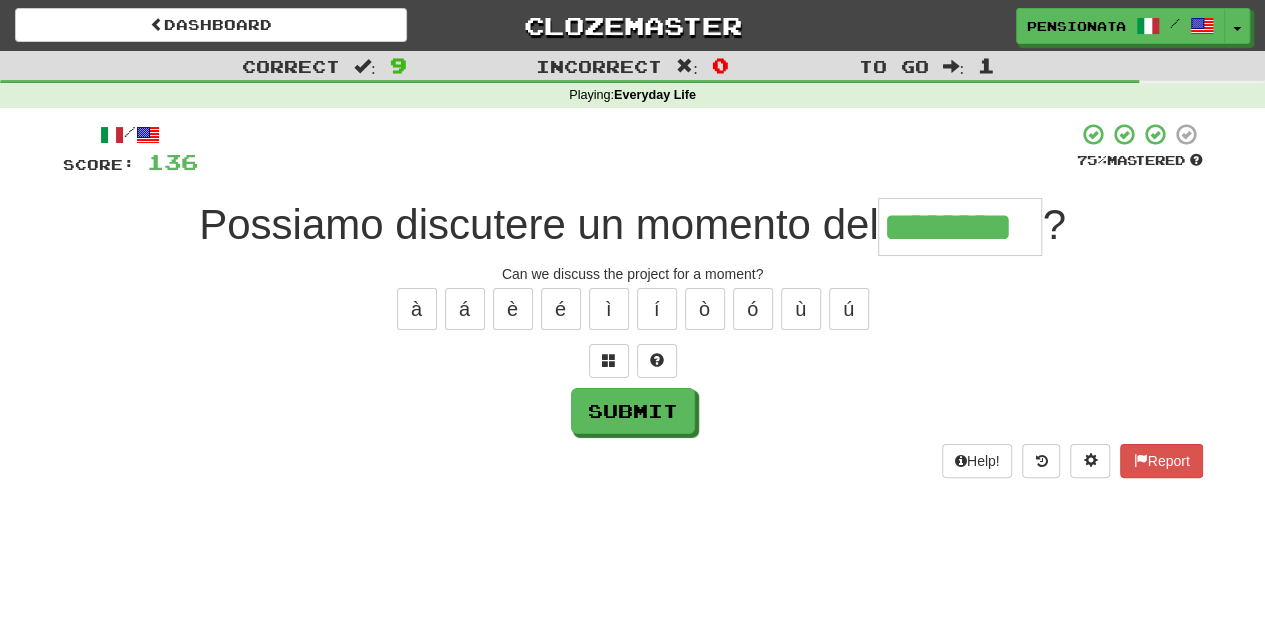 type on "********" 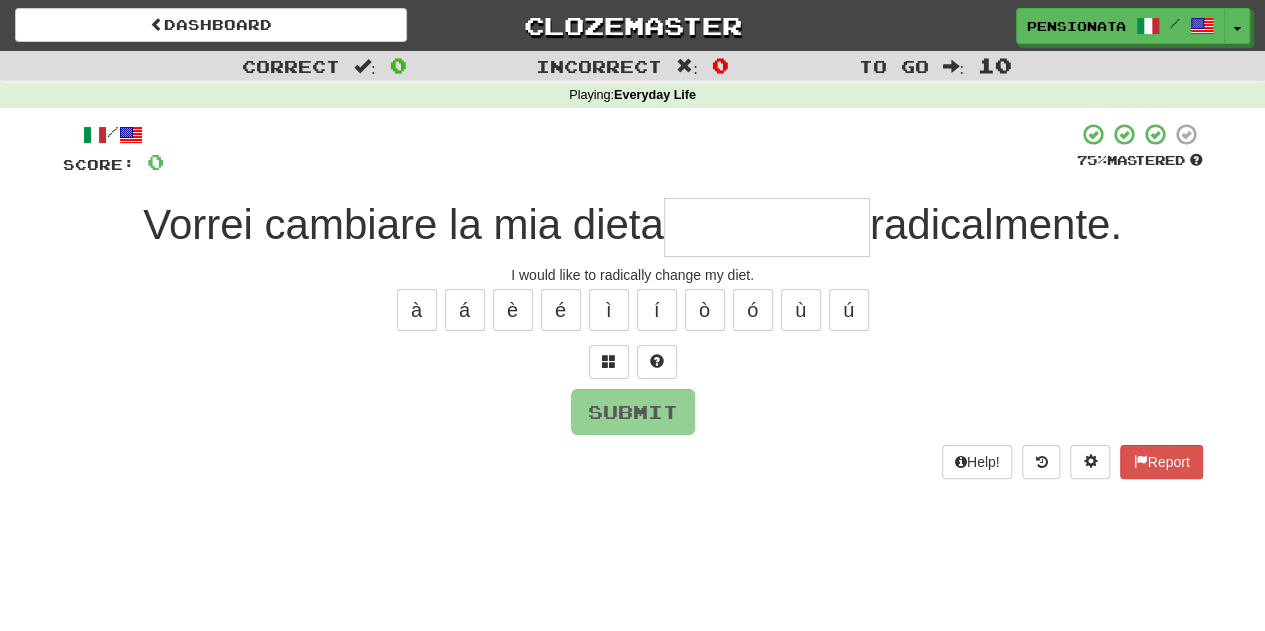 click on "Correct   :   0 Incorrect   :   0 To go   :   10 Playing :  Everyday Life  /  Score:   0 75 %  Mastered Vorrei cambiare la mia dieta   radicalmente. I would like to radically change my diet. à á è é ì í ò ó ù ú Submit  Help!  Report" at bounding box center [632, 279] 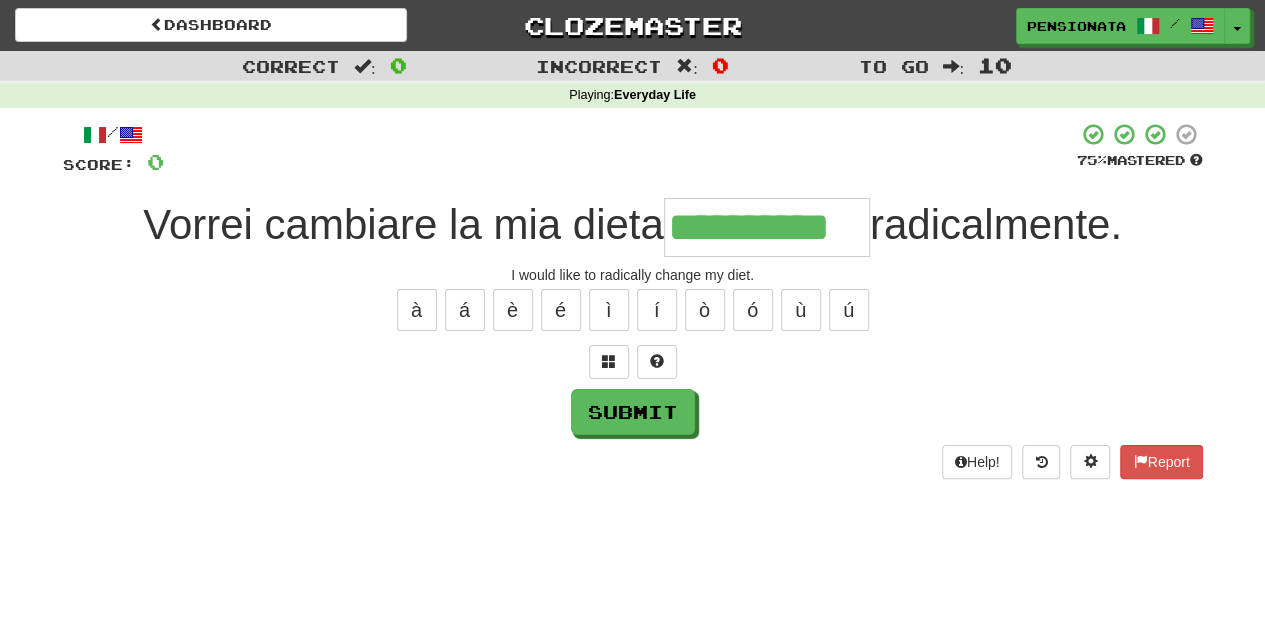 type on "**********" 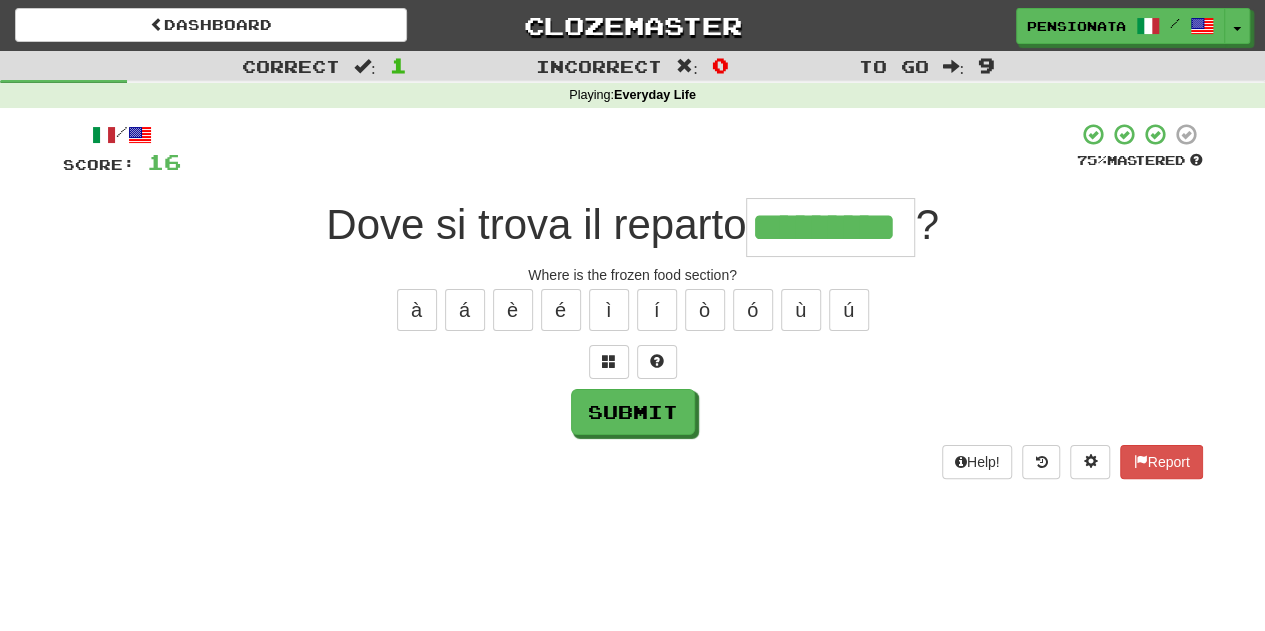 type on "*********" 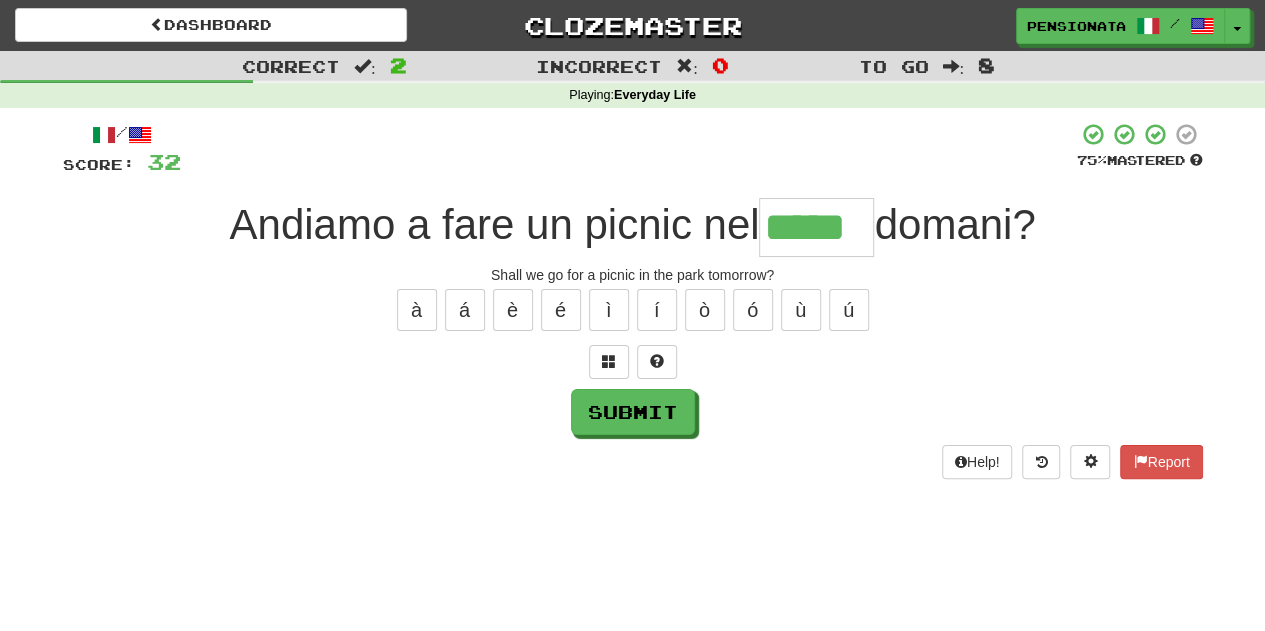 type on "*****" 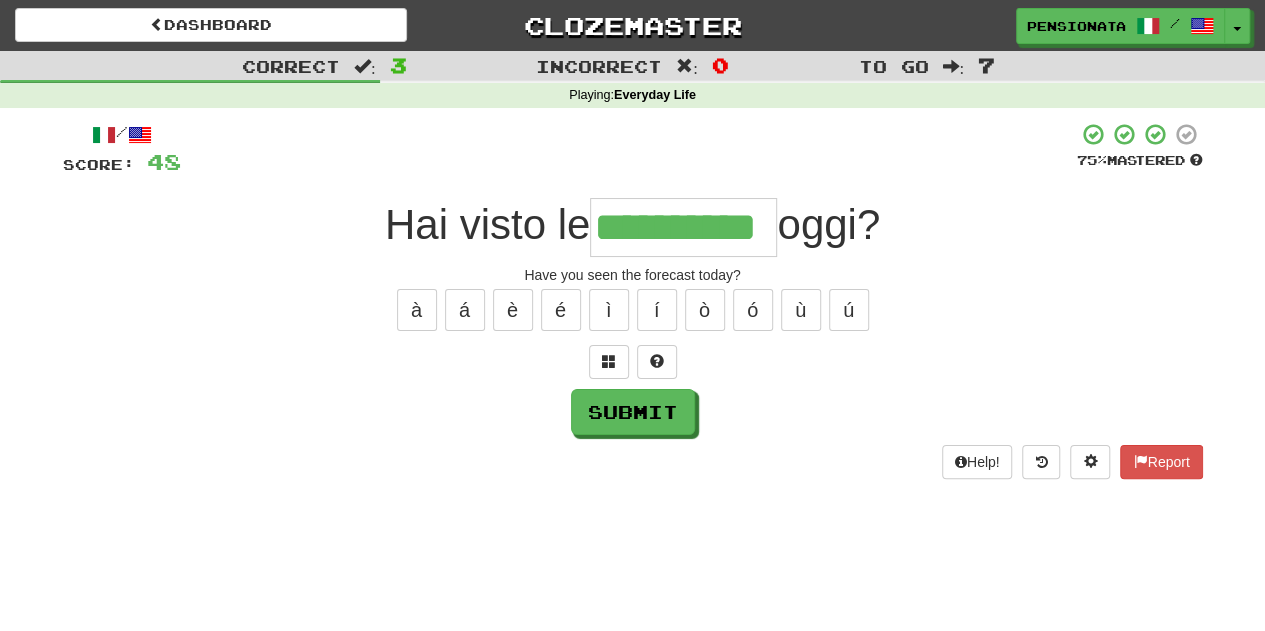 type on "**********" 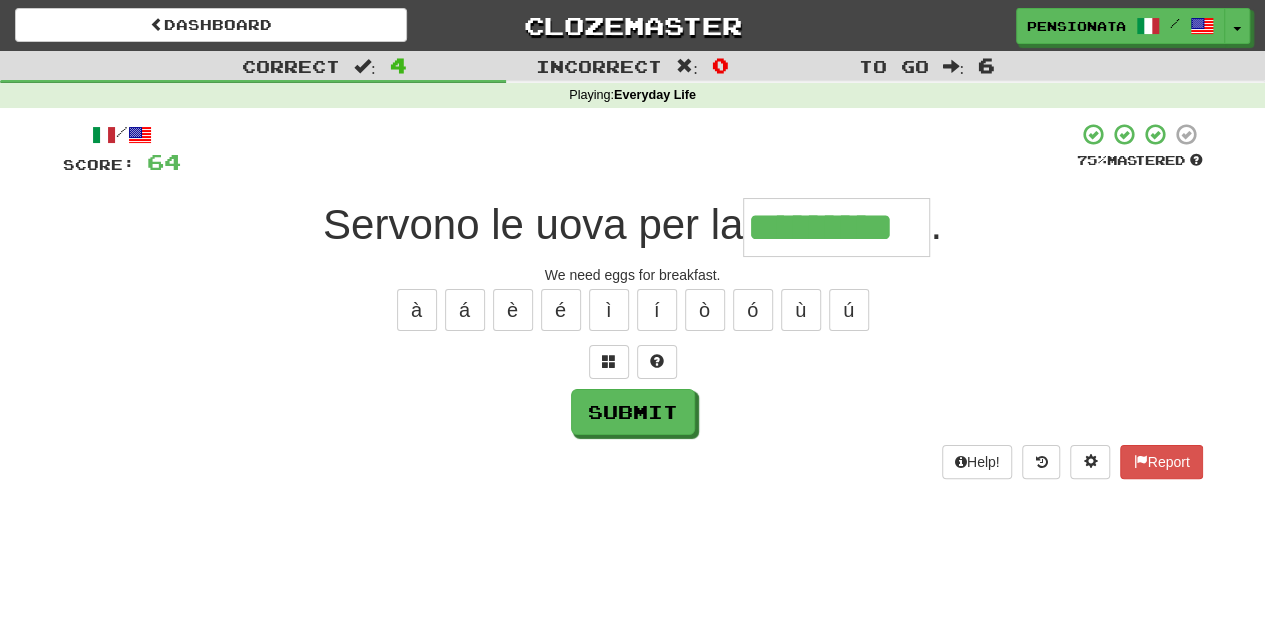 type on "*********" 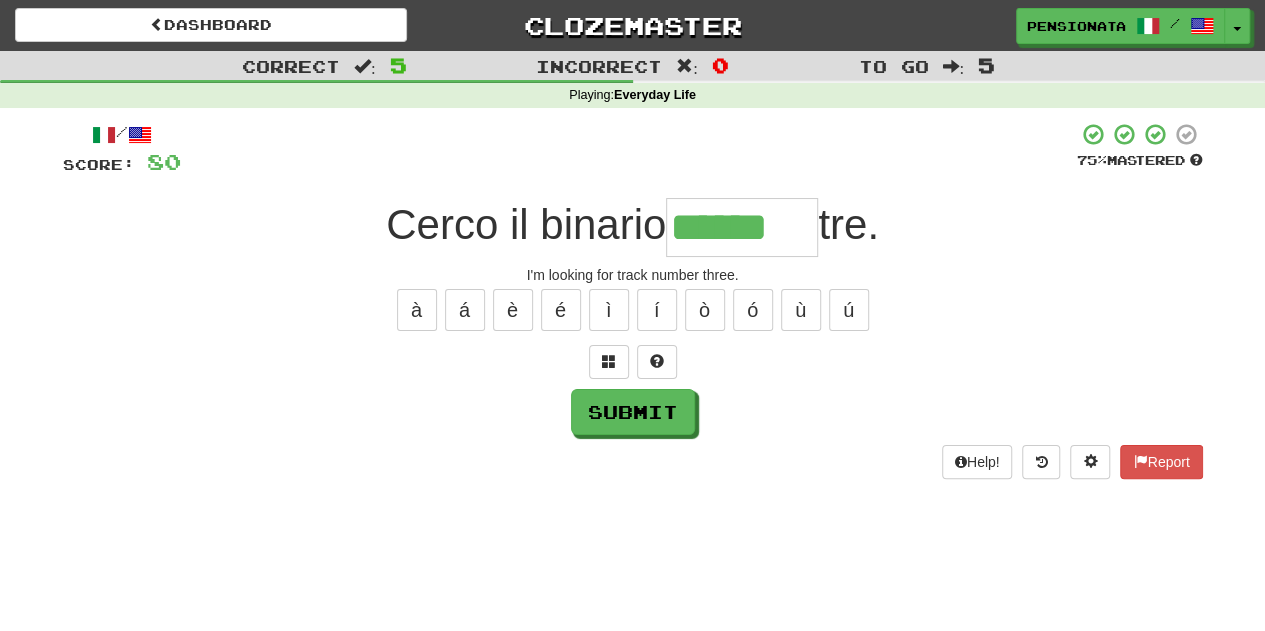 type on "******" 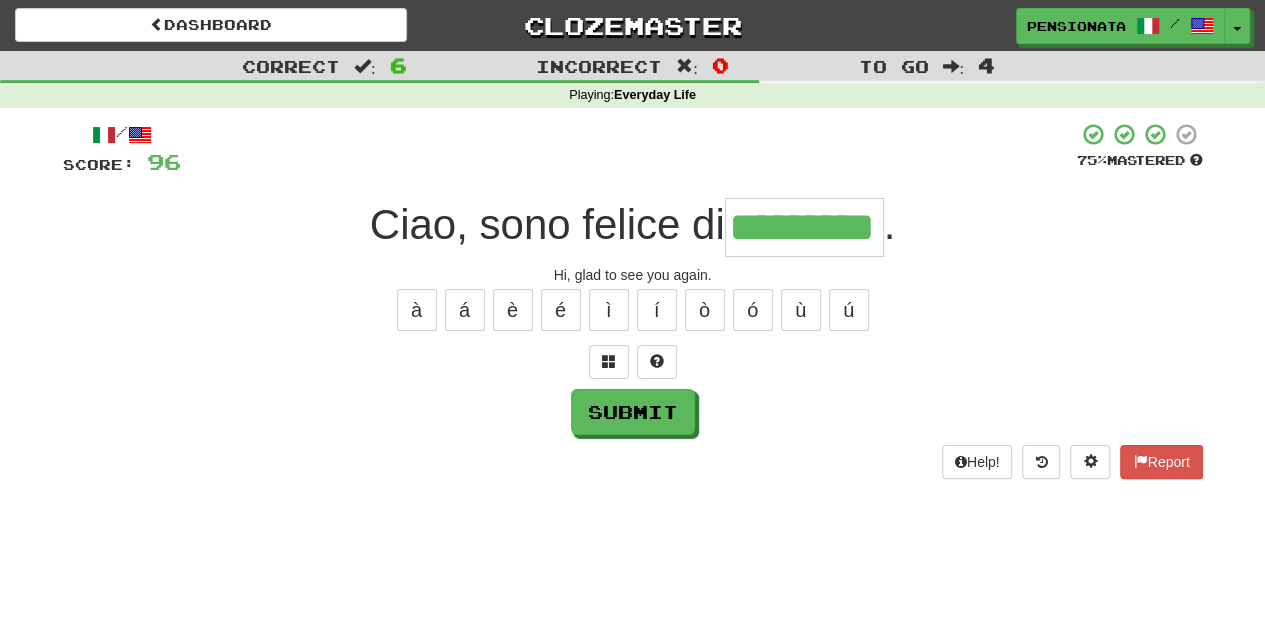 type on "*********" 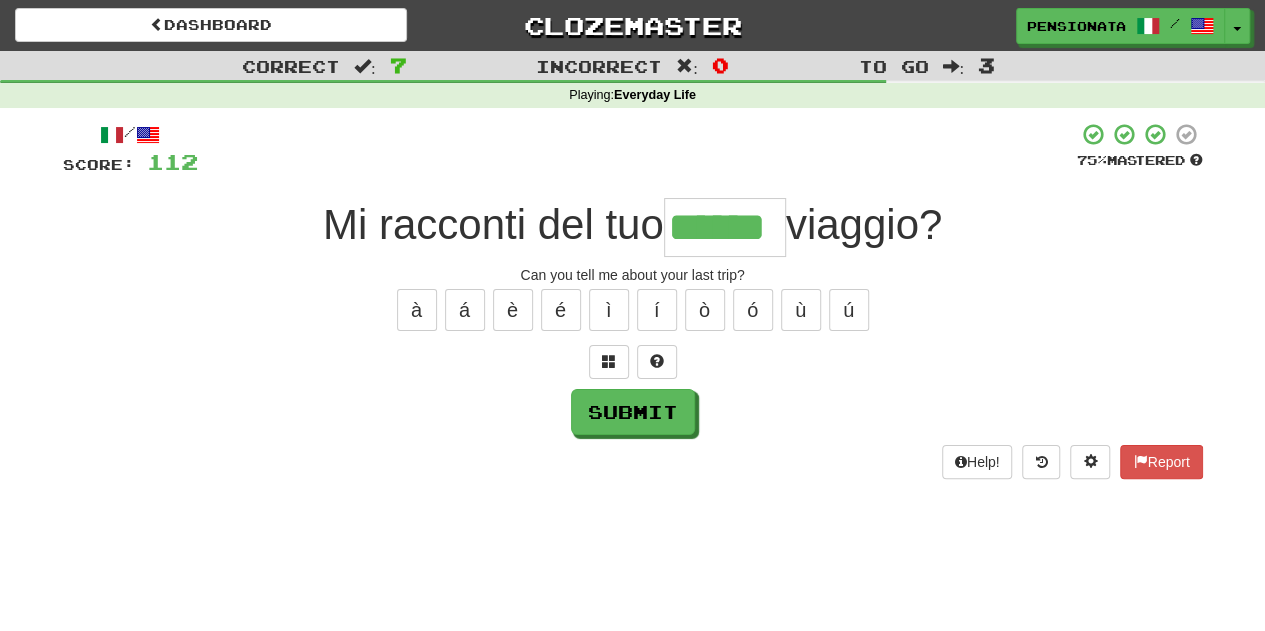 type on "******" 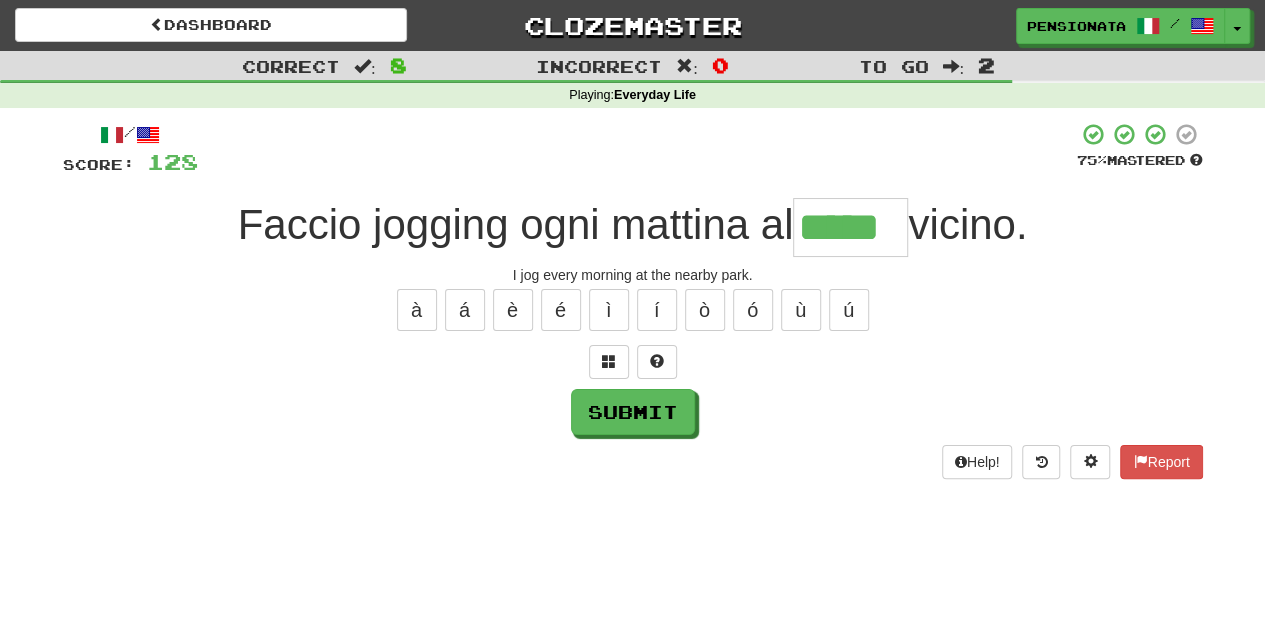 type on "*****" 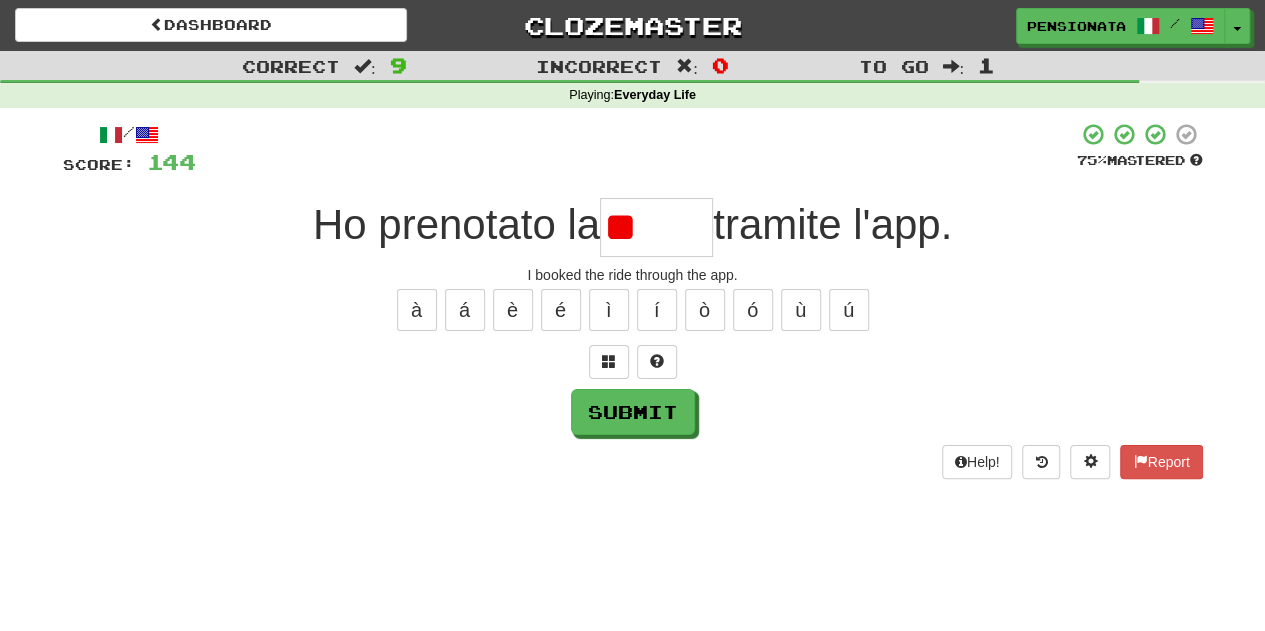 type on "*" 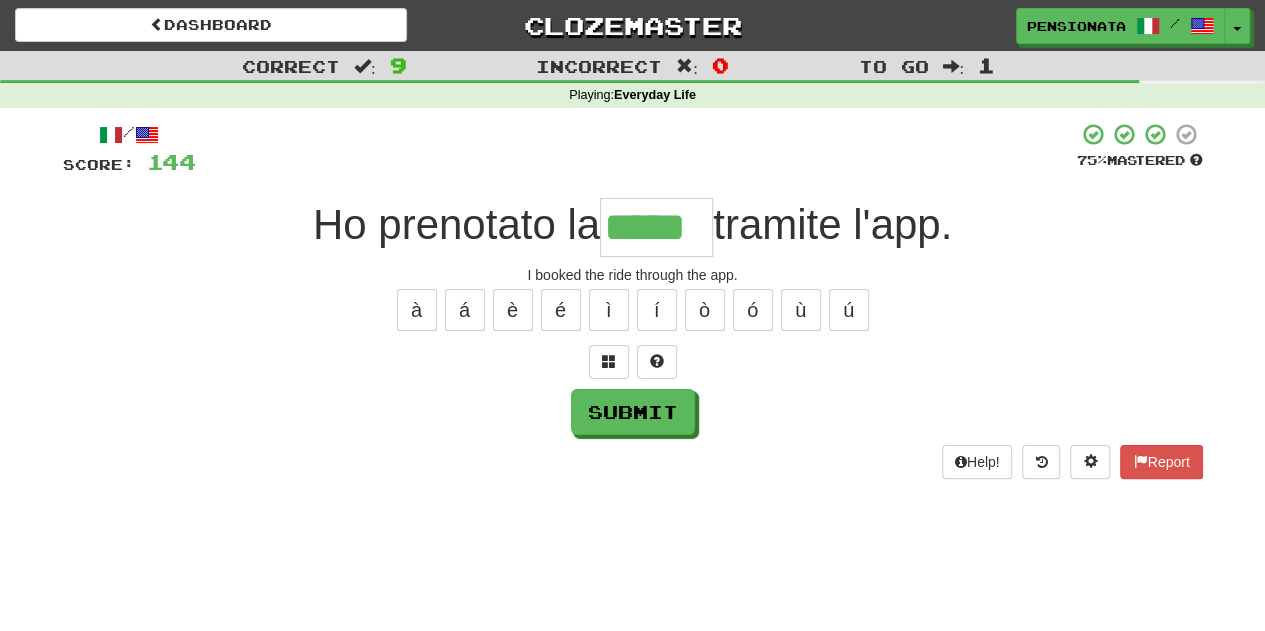 type on "*****" 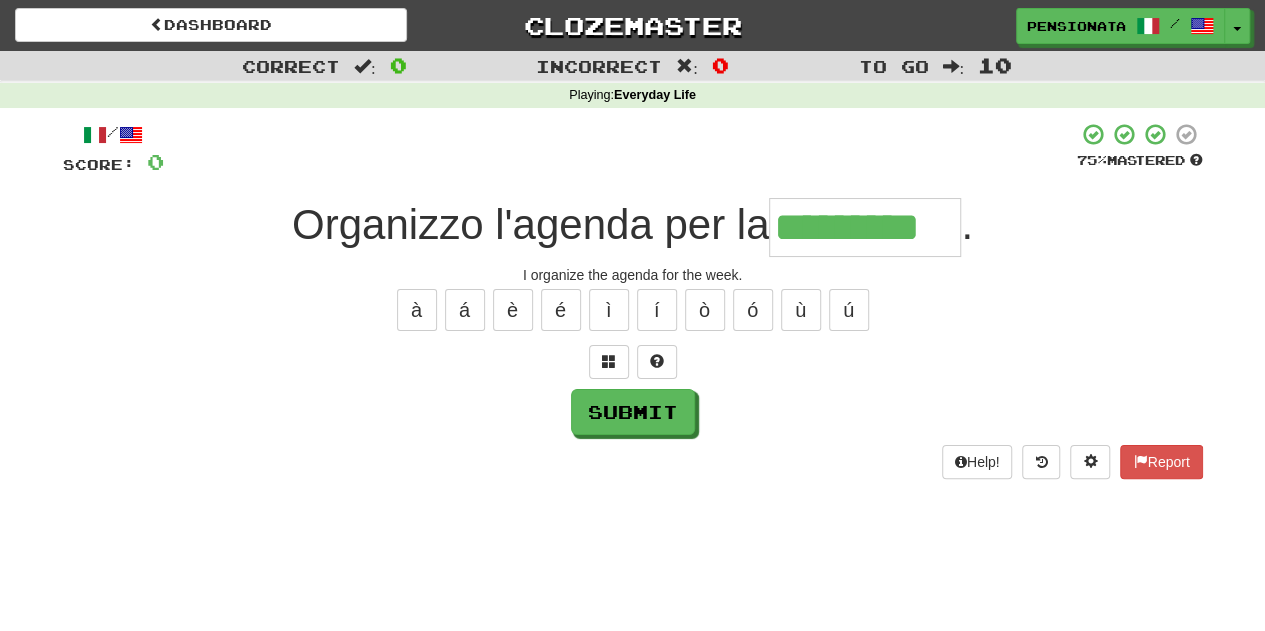 type on "*********" 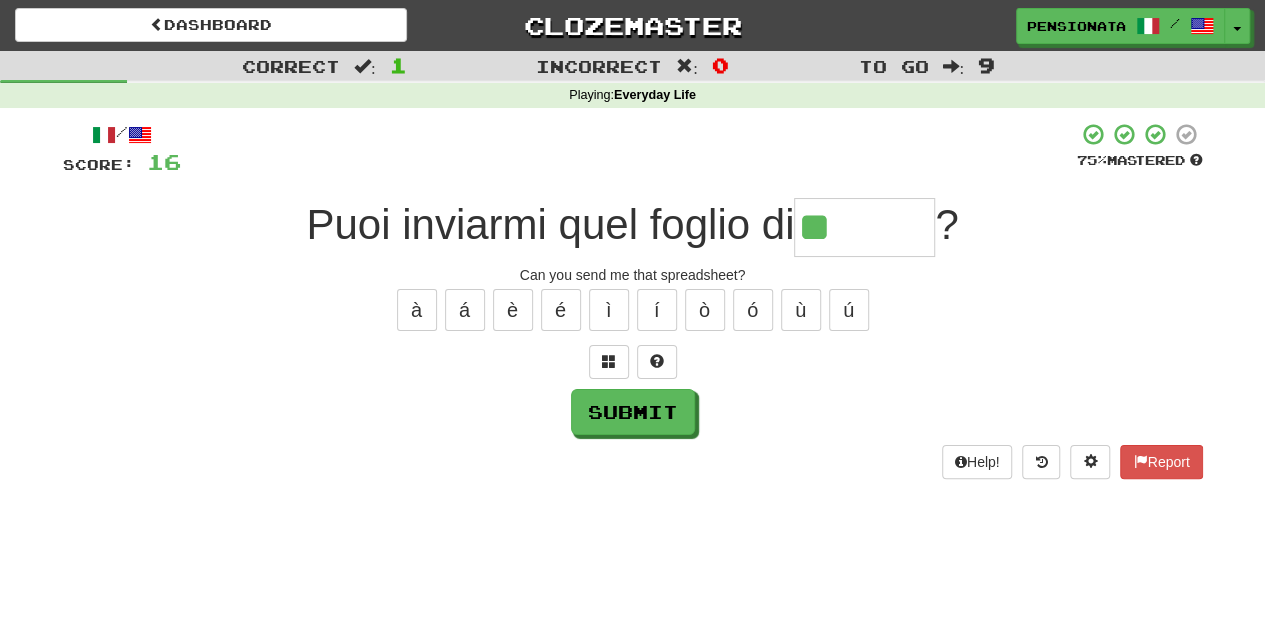 type on "*******" 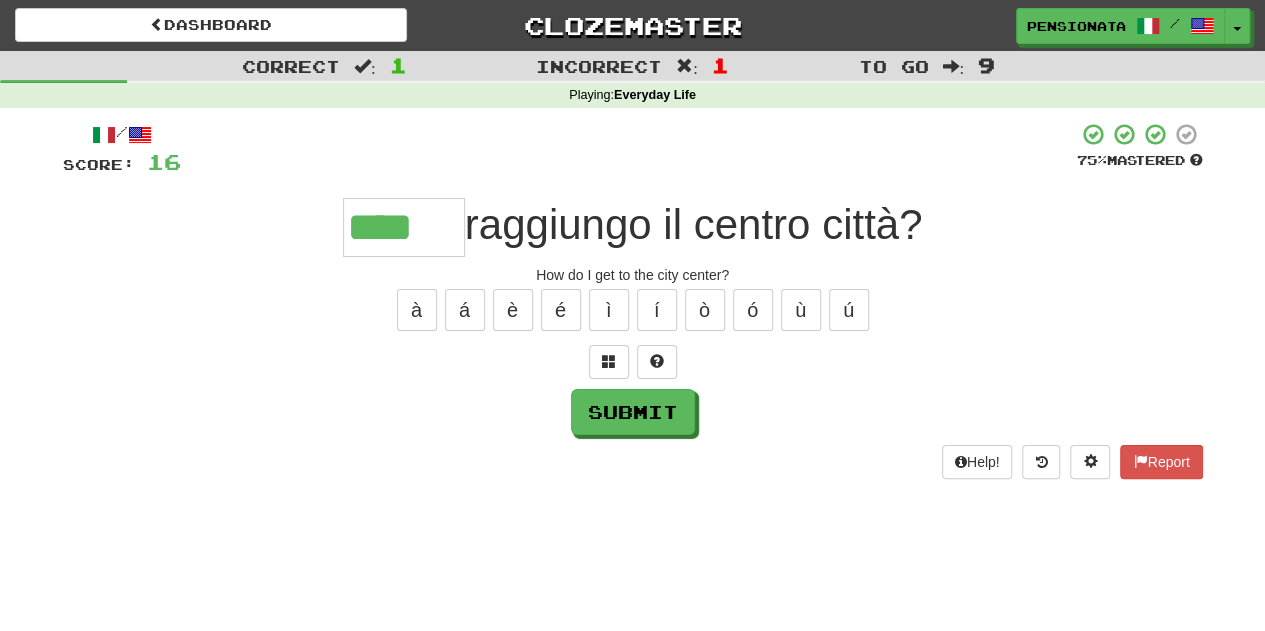 type on "****" 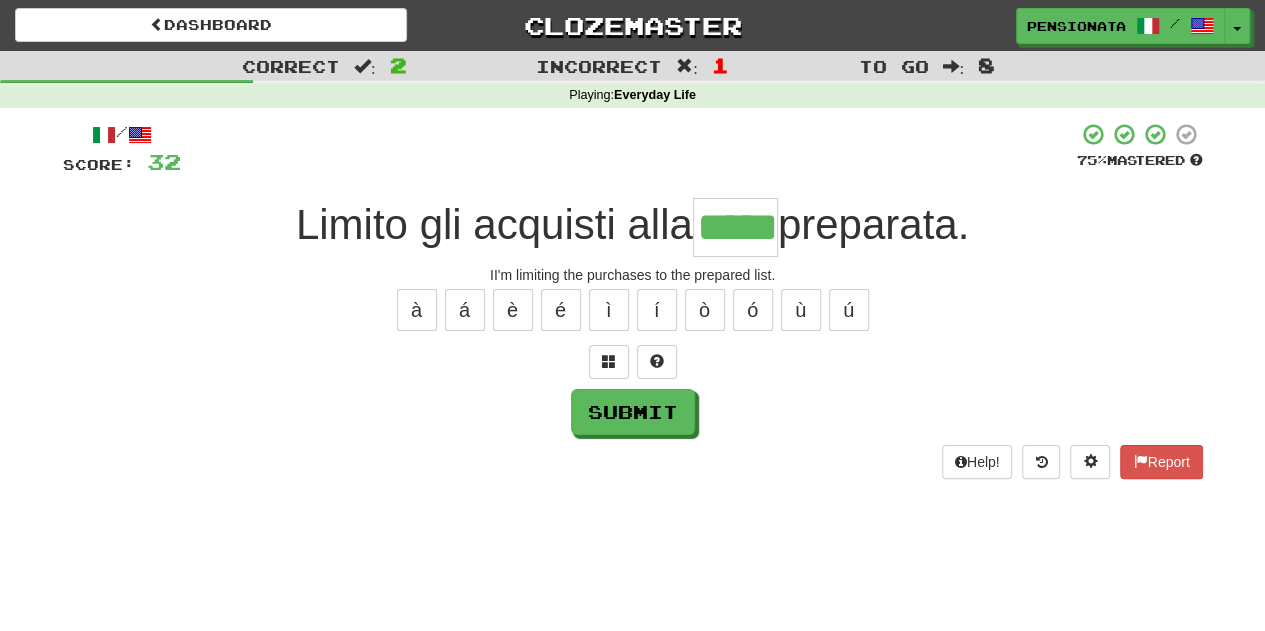 type on "*****" 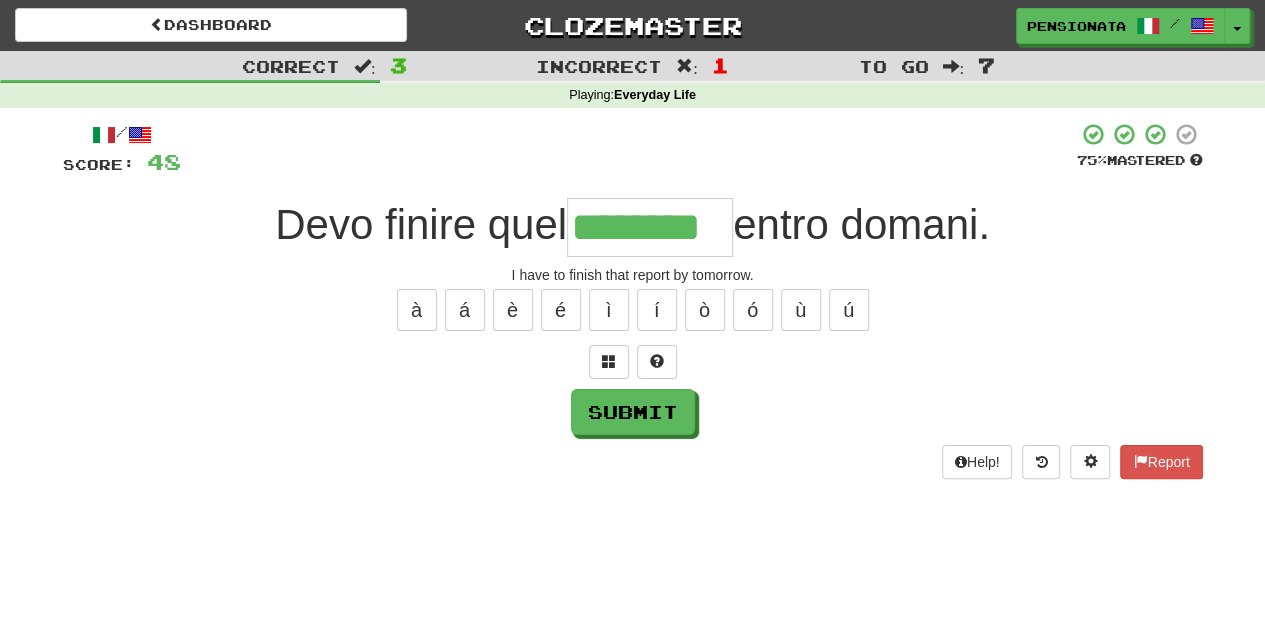 type on "********" 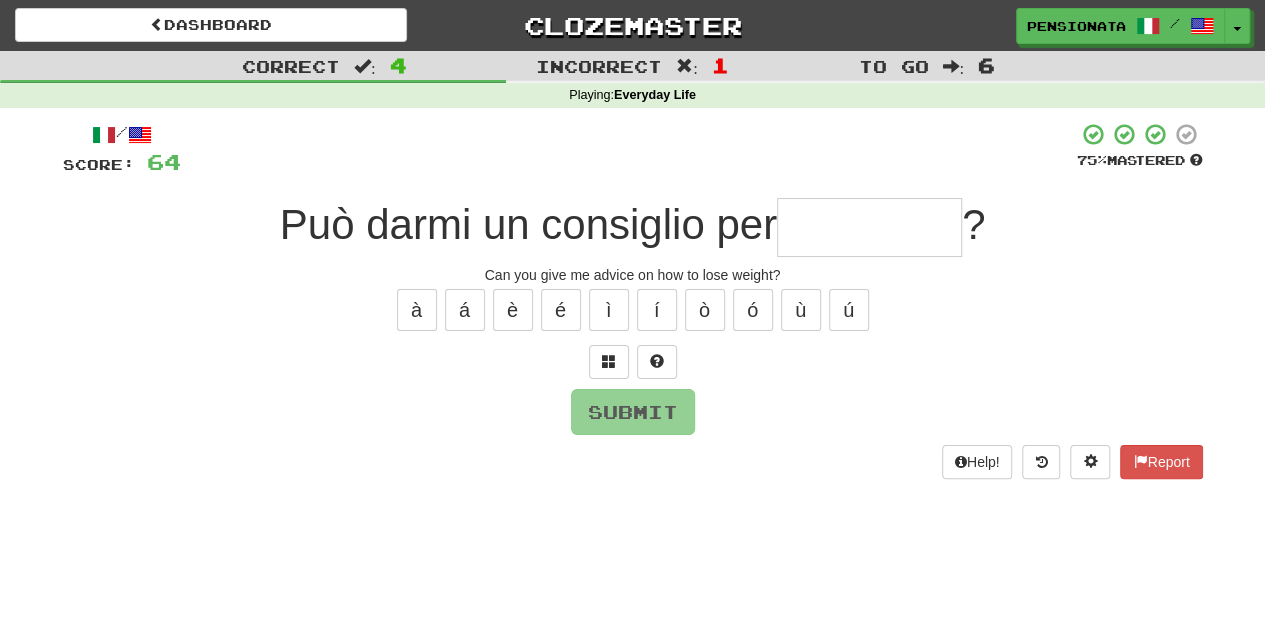 type on "*" 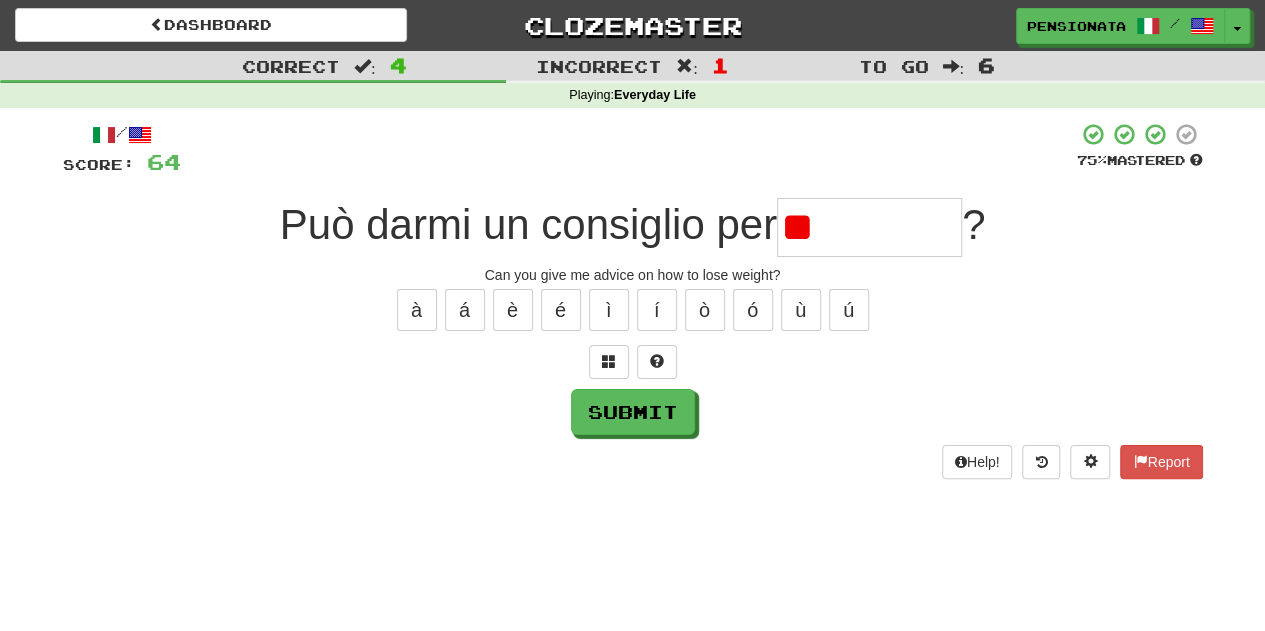 type on "*" 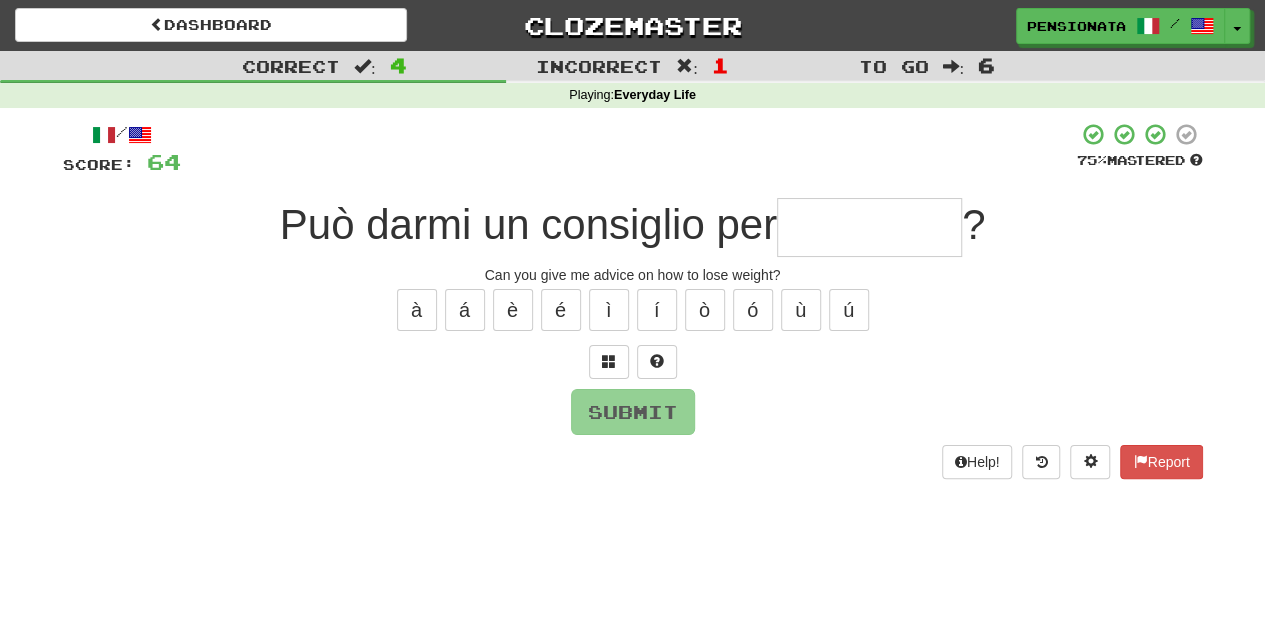 type on "*********" 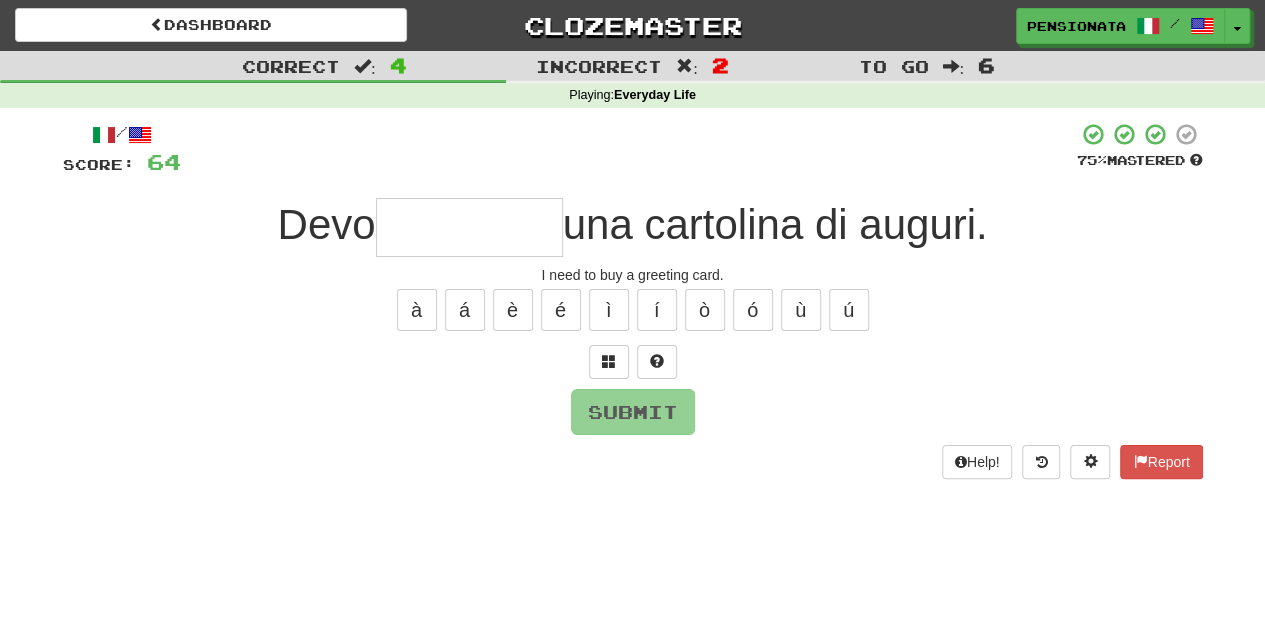 click on "/  Score:   64 75 %  Mastered Devo   una cartolina di auguri. I need to buy a greeting card. à á è é ì í ò ó ù ú Submit  Help!  Report" at bounding box center (633, 300) 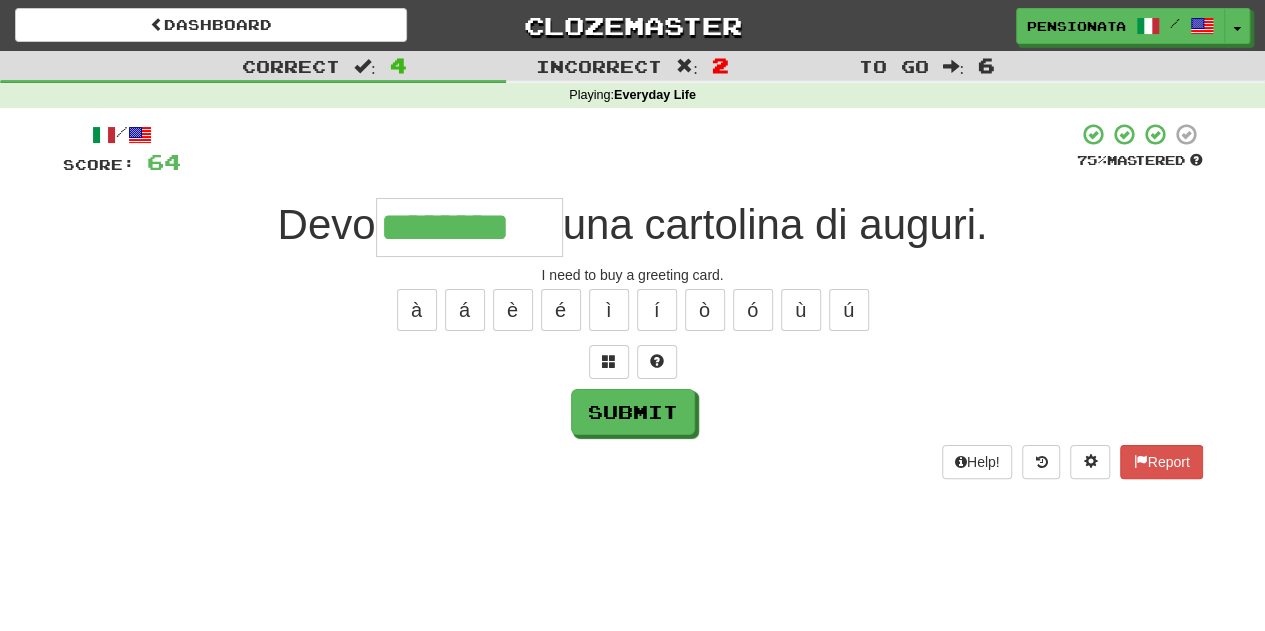 type on "********" 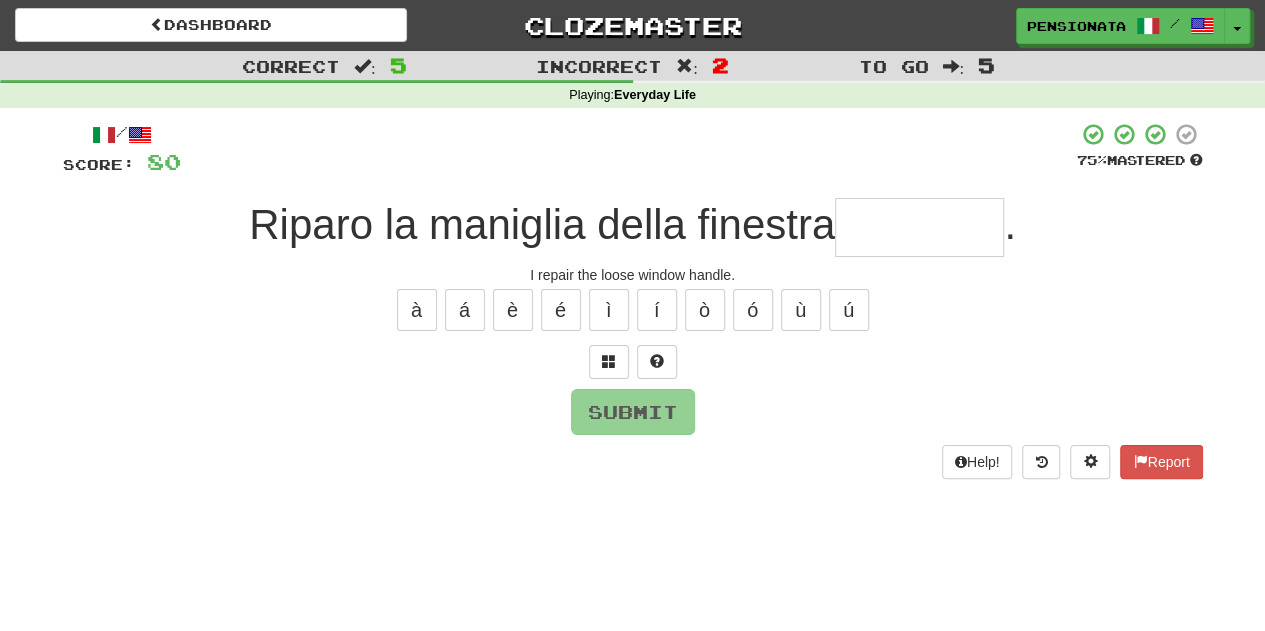 type on "*" 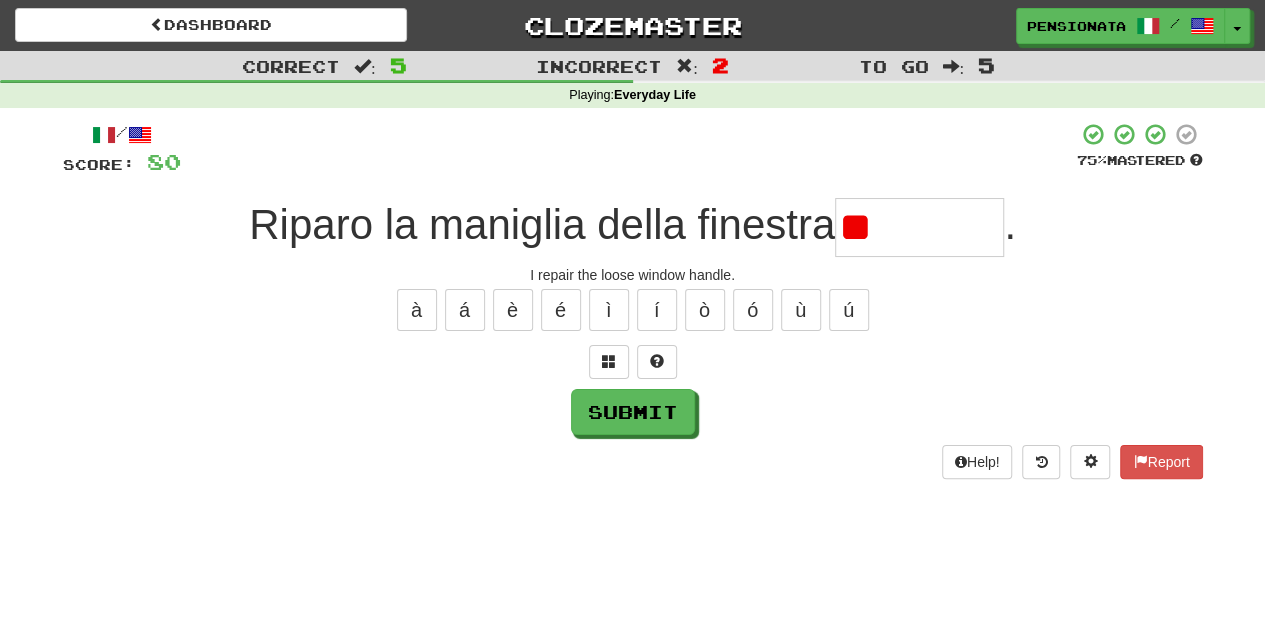 type on "*" 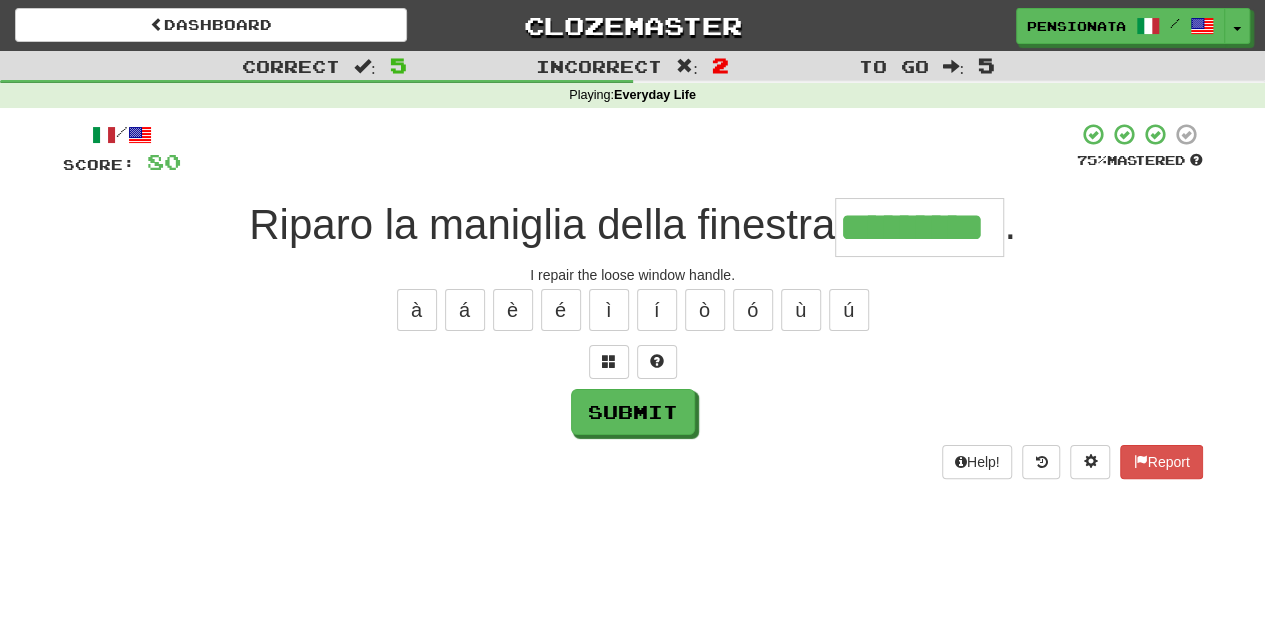 type on "*********" 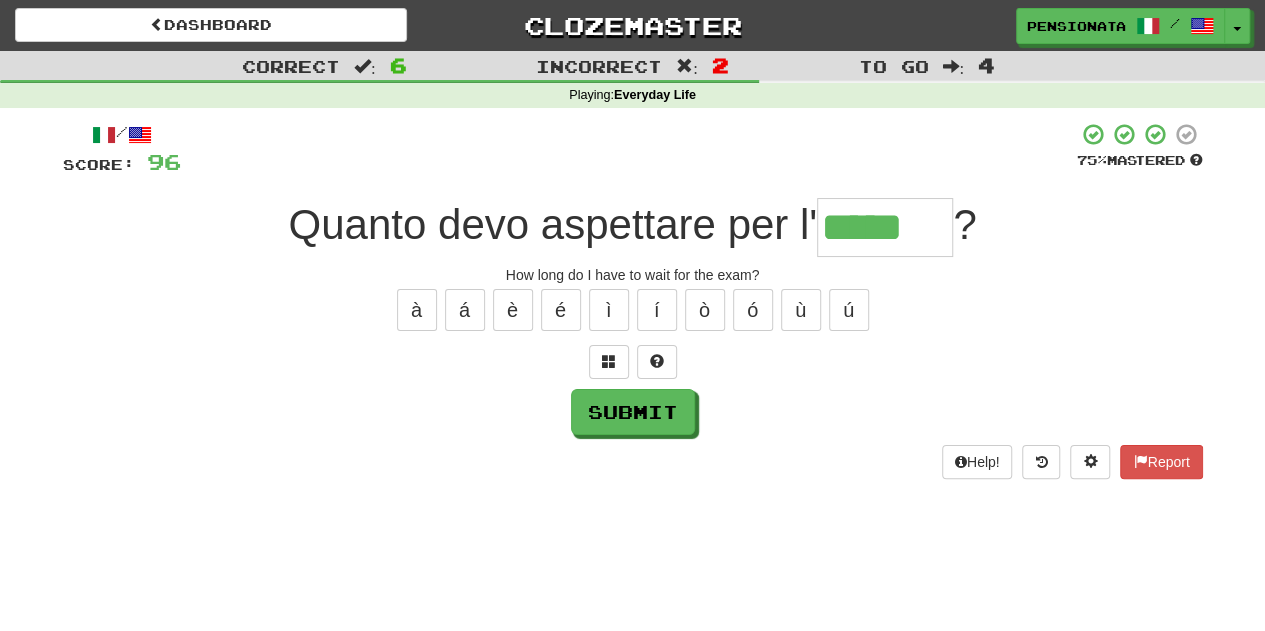 type on "*****" 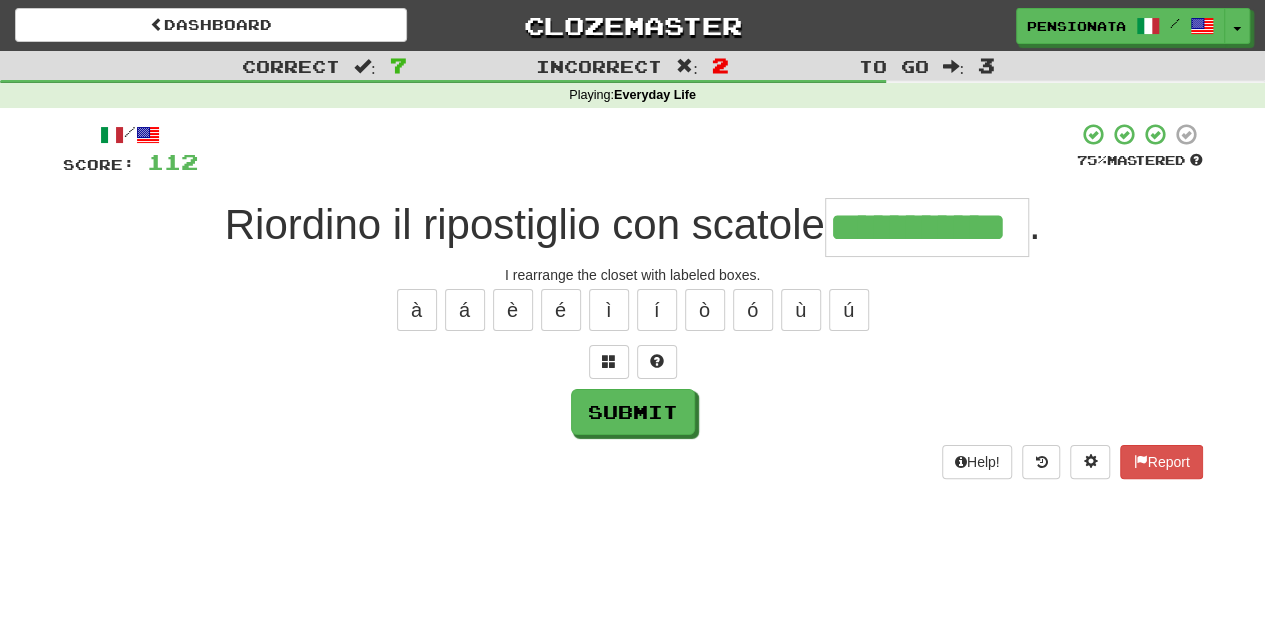 type on "**********" 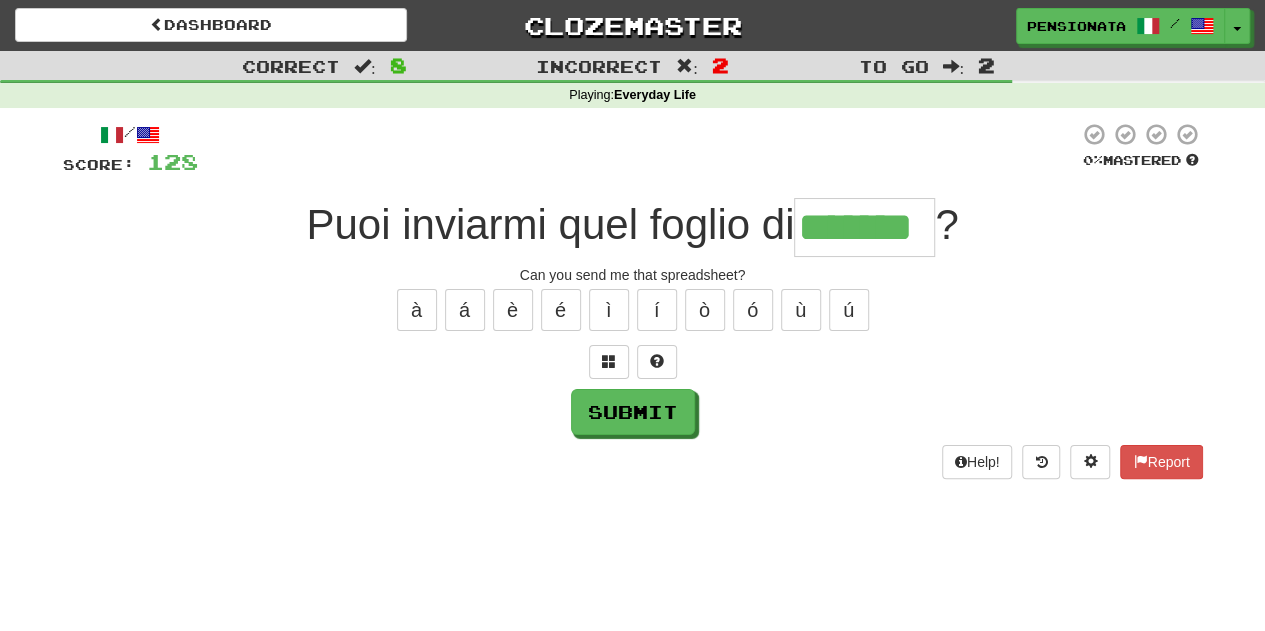 type on "*******" 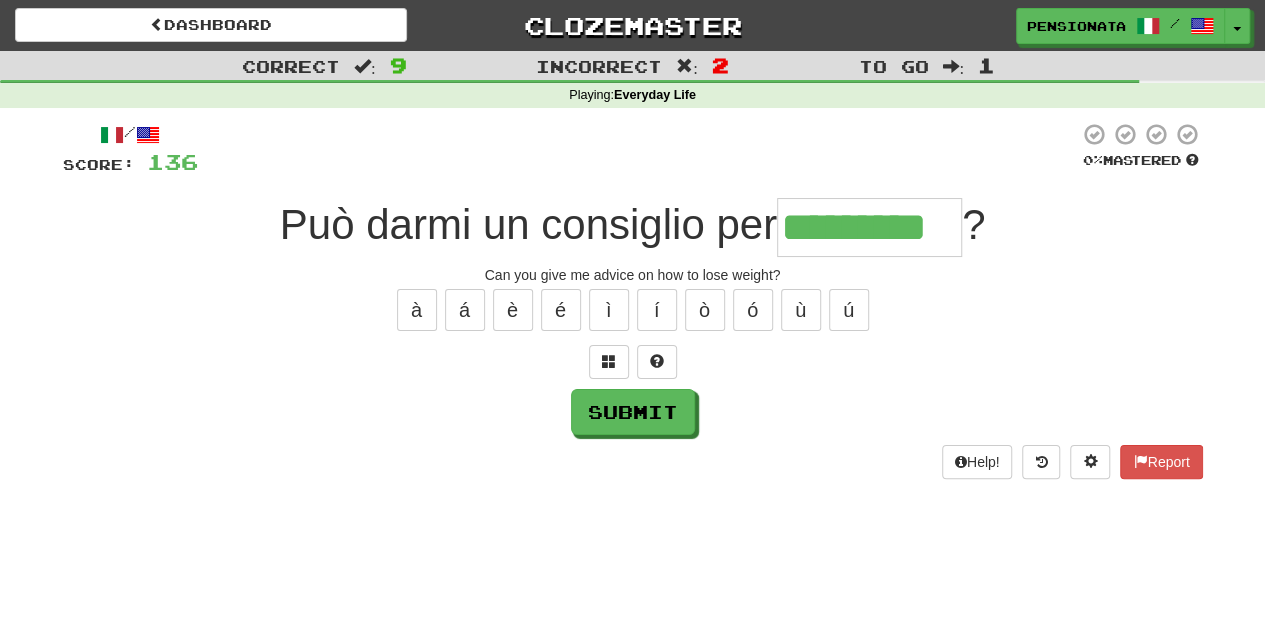 type on "*********" 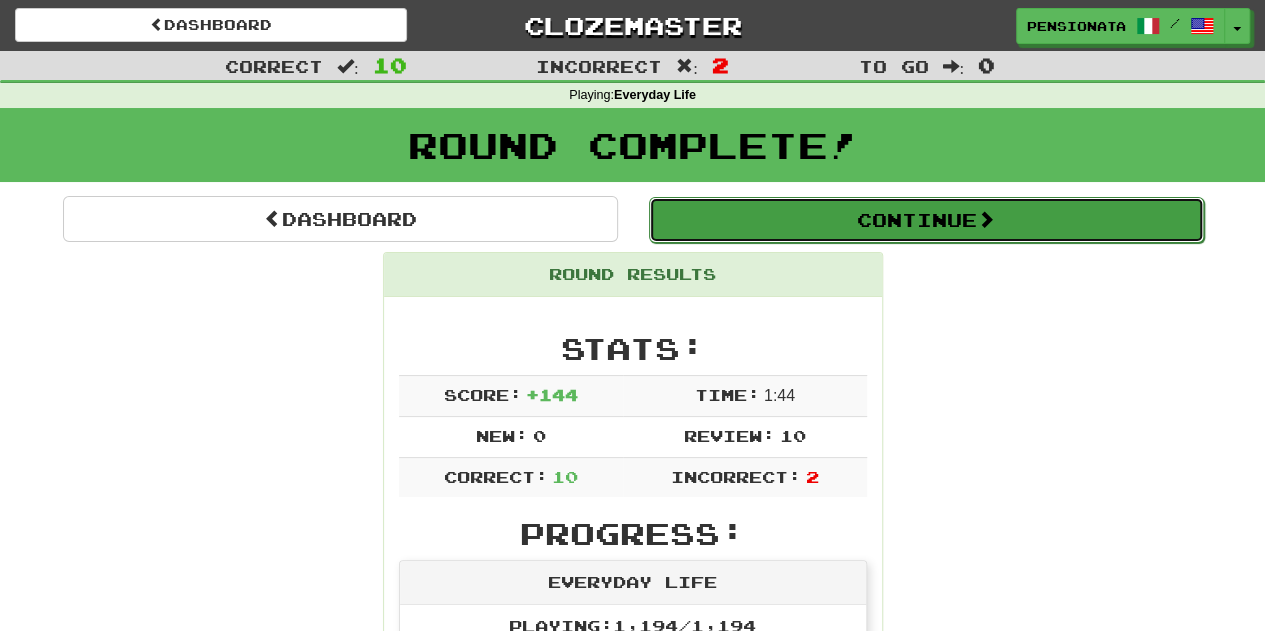 click at bounding box center (986, 219) 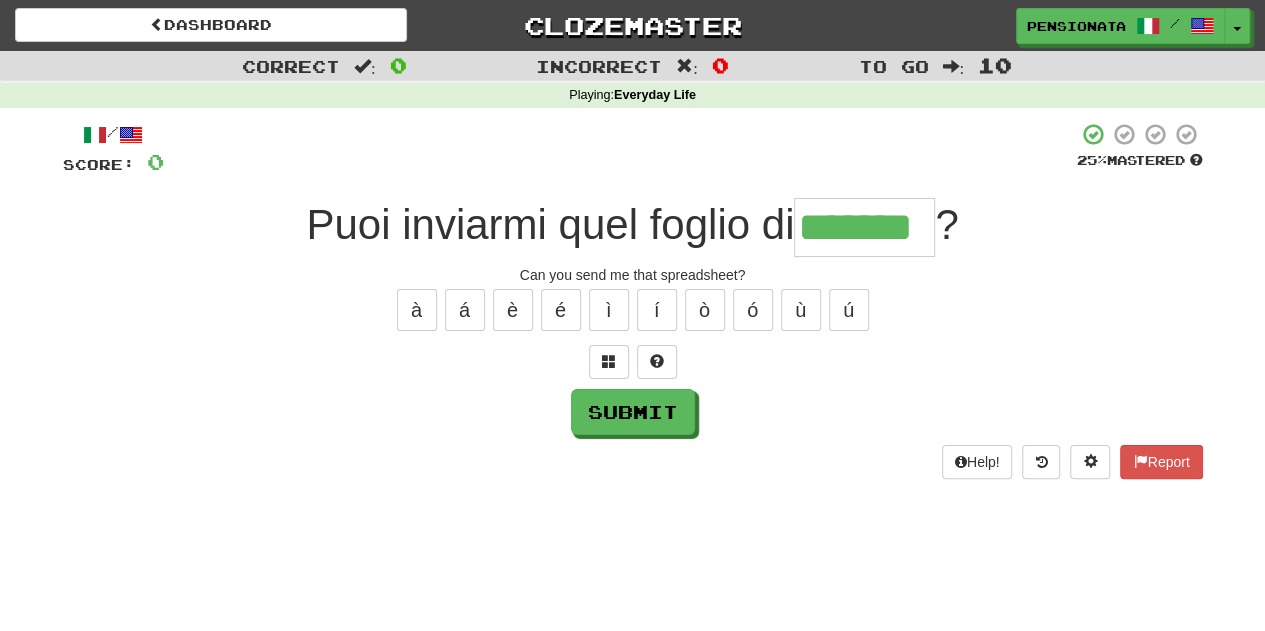 type on "*******" 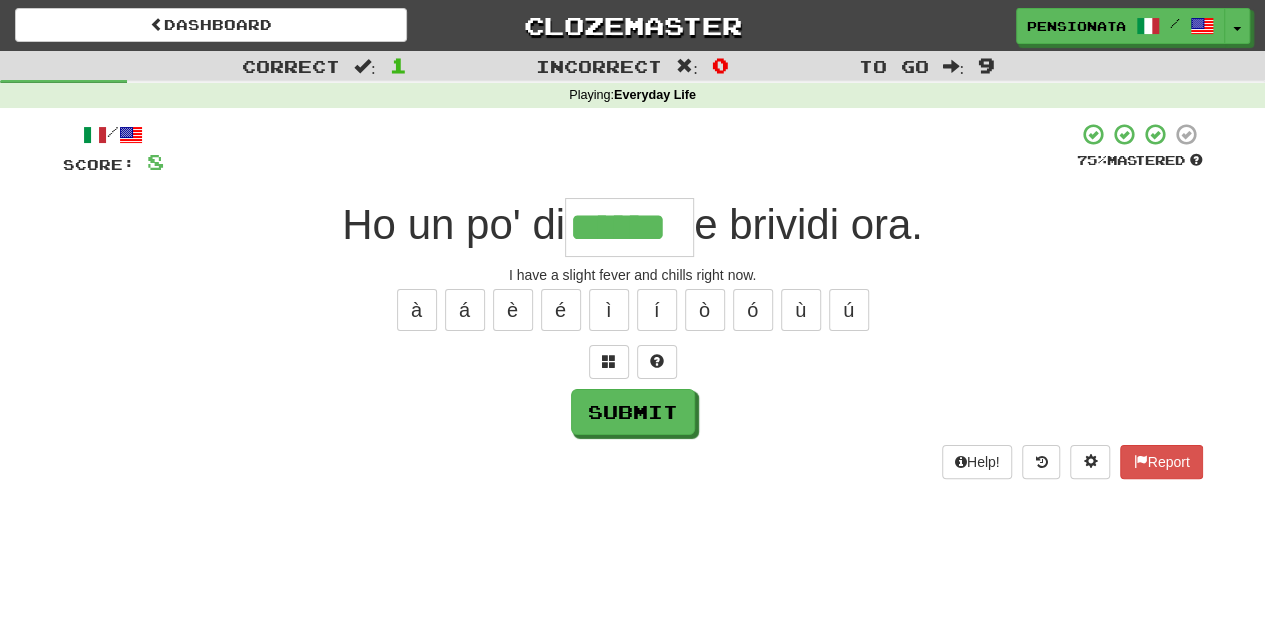 type on "******" 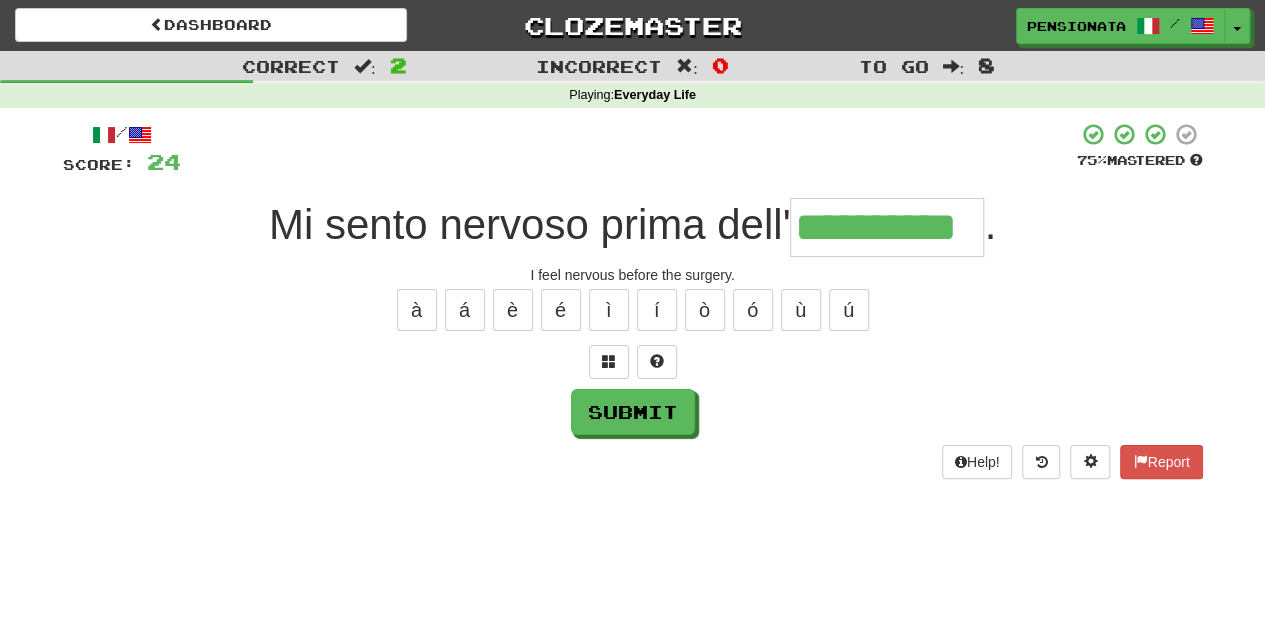 type on "**********" 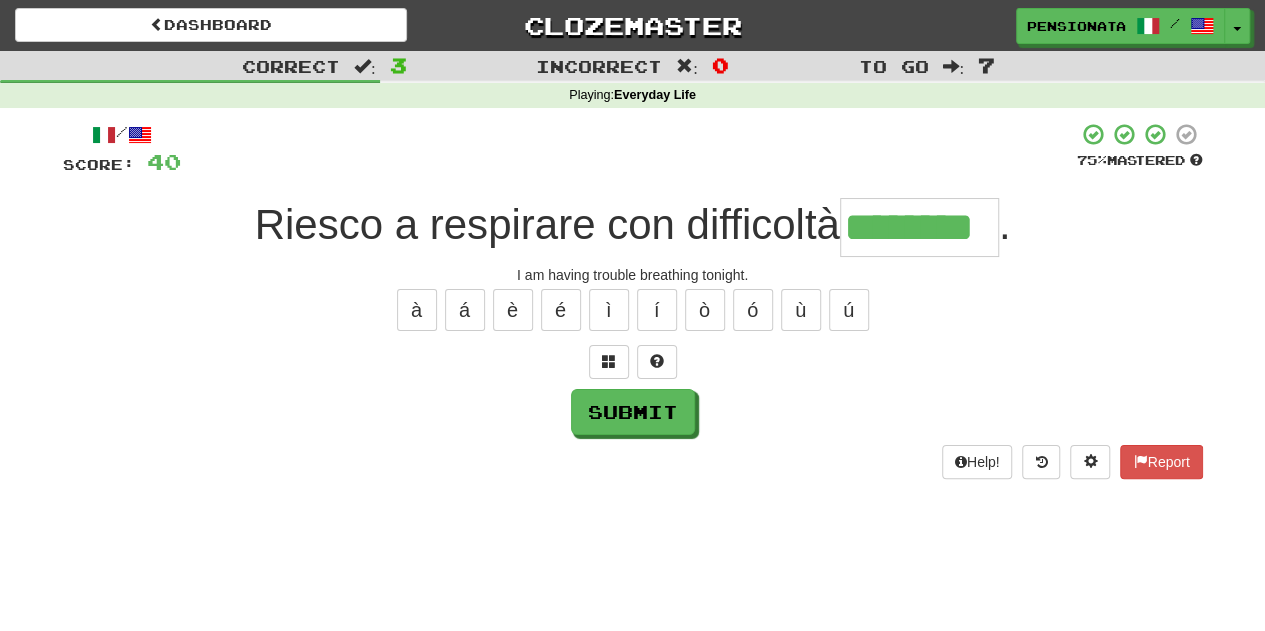 type on "********" 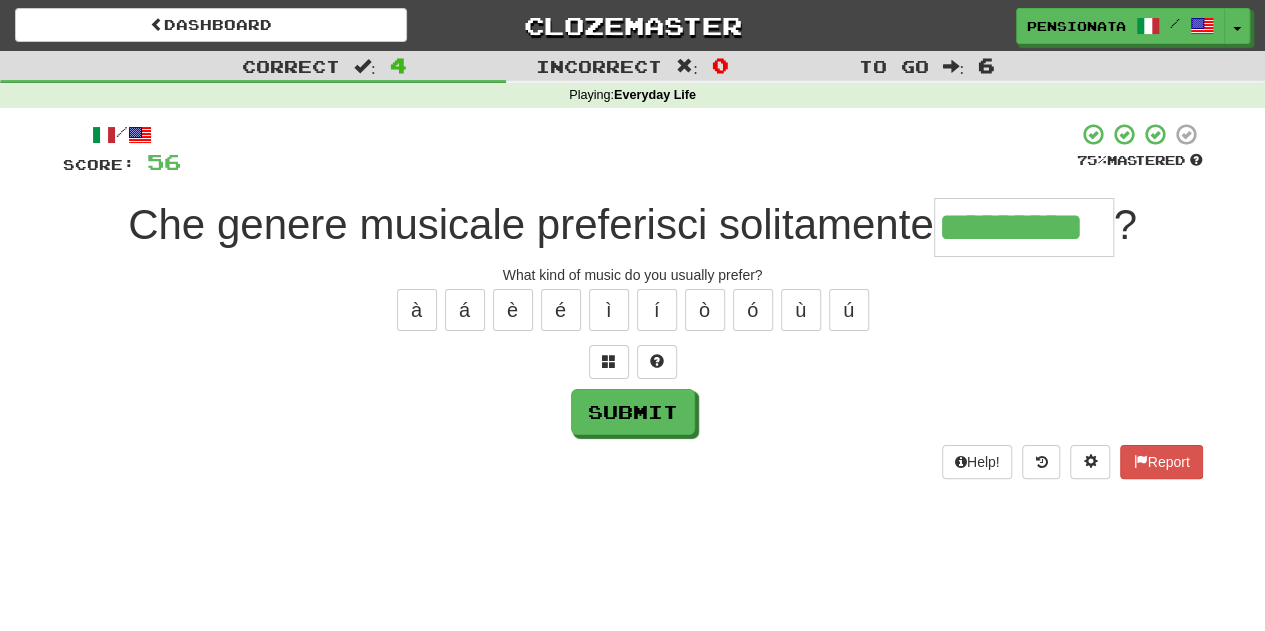 type on "*********" 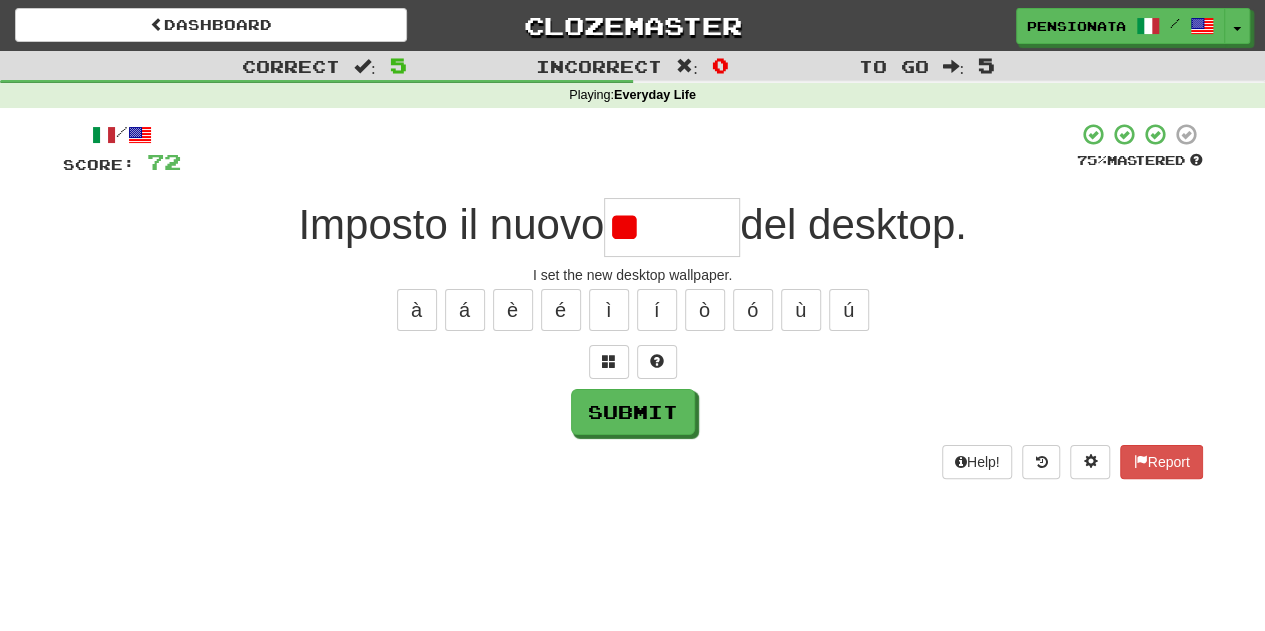 type on "*" 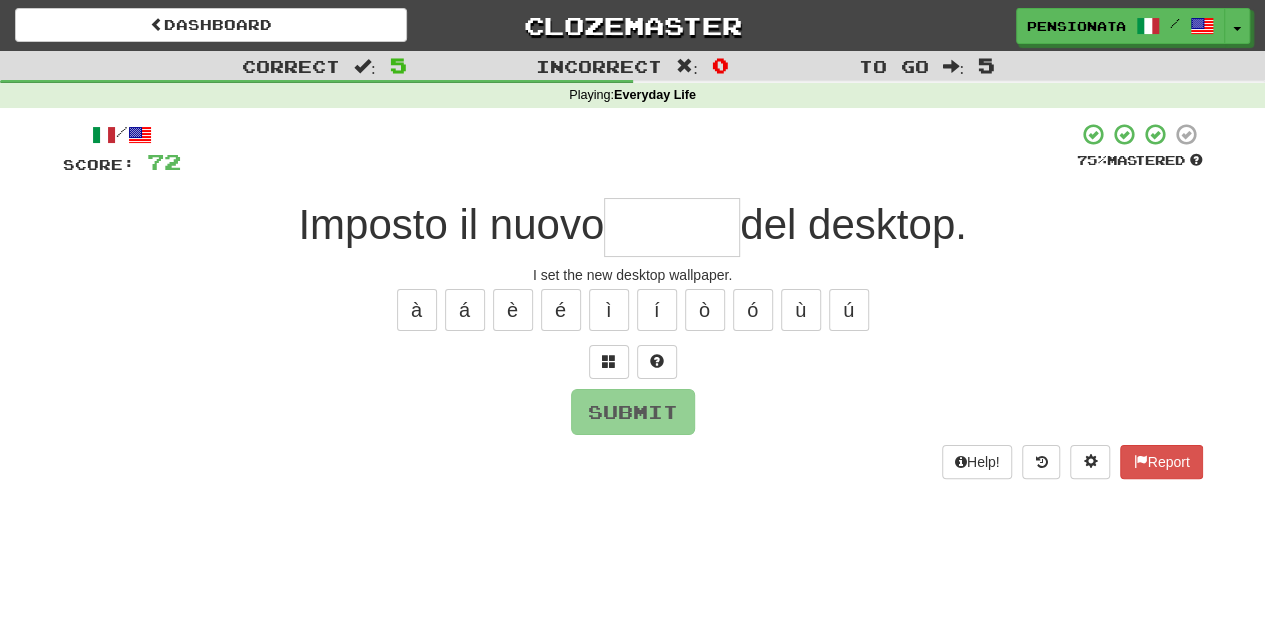 type on "*" 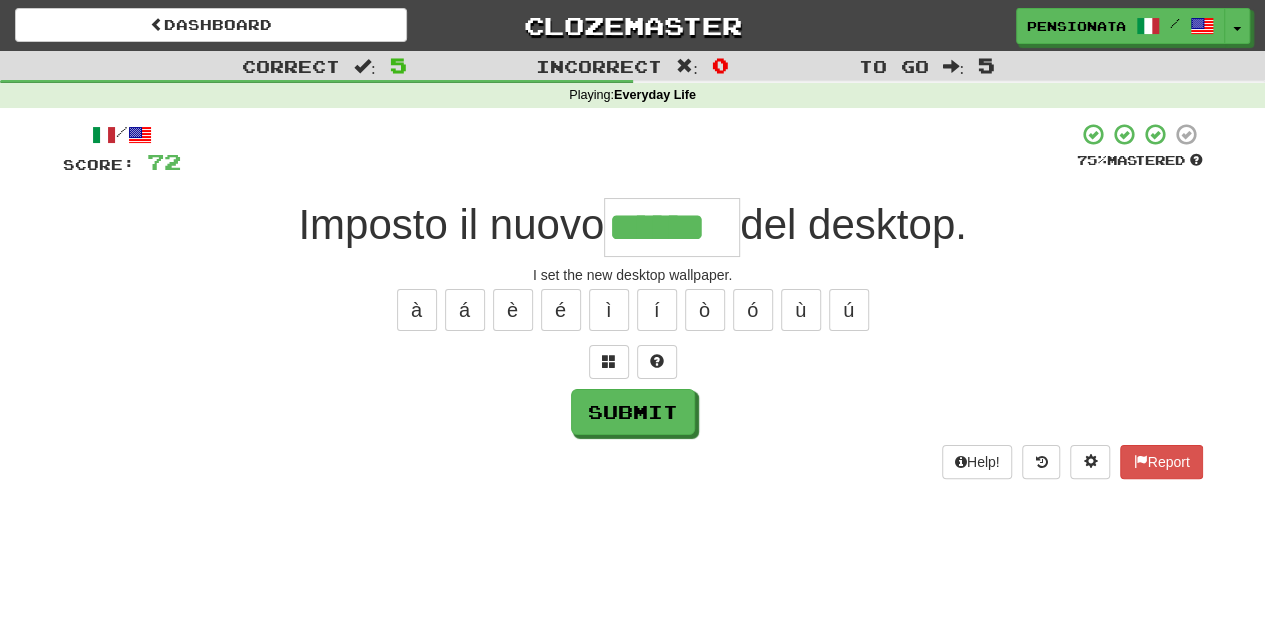 type on "******" 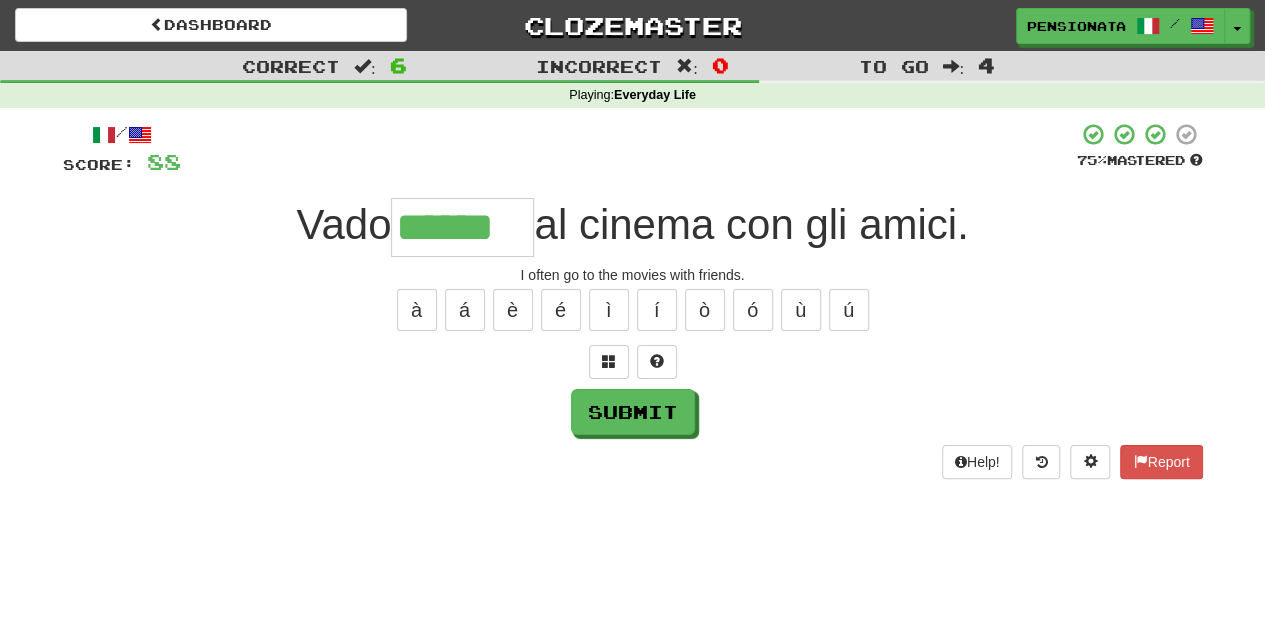 type on "******" 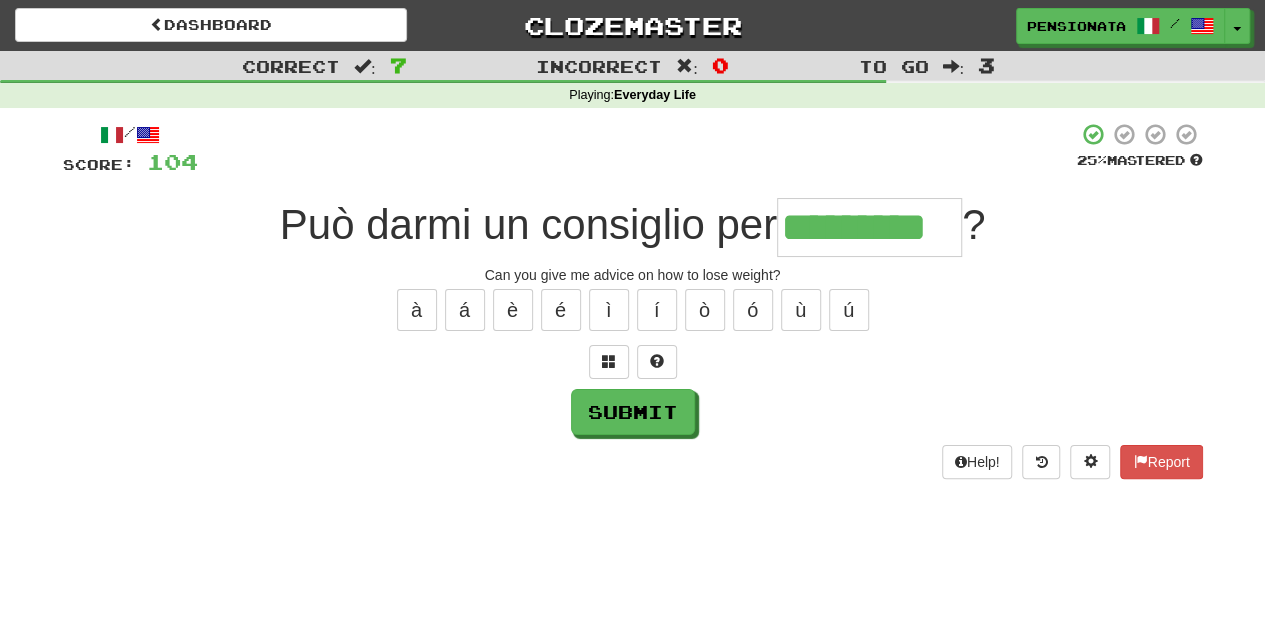 type on "*********" 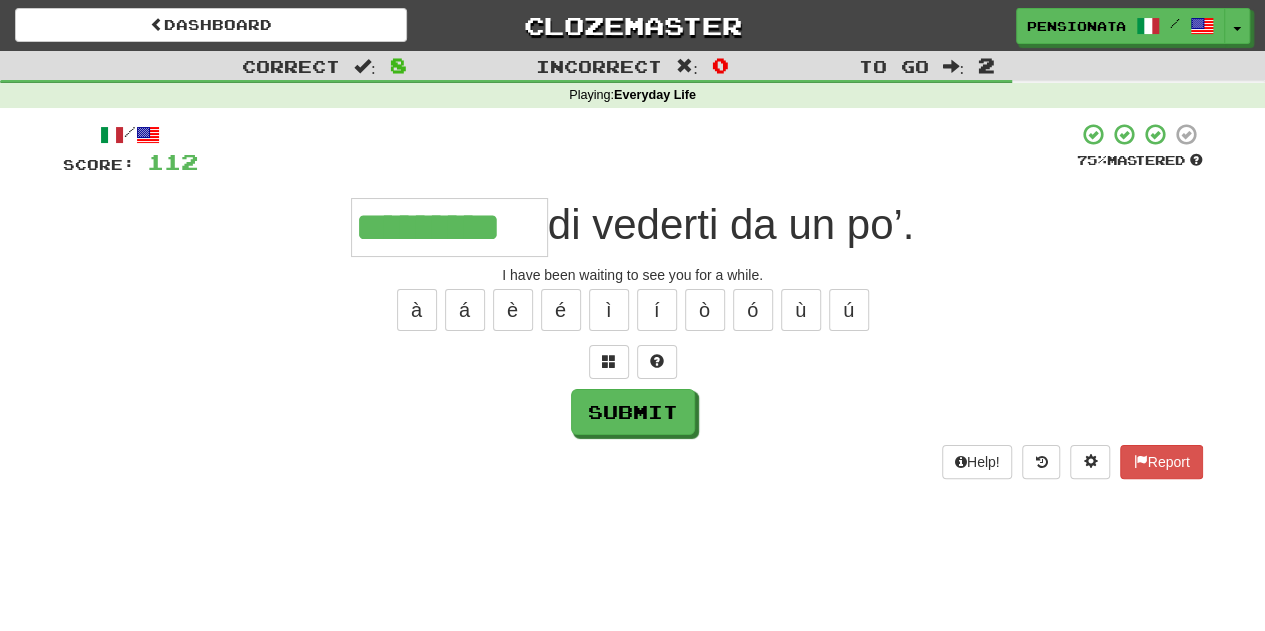 type on "*********" 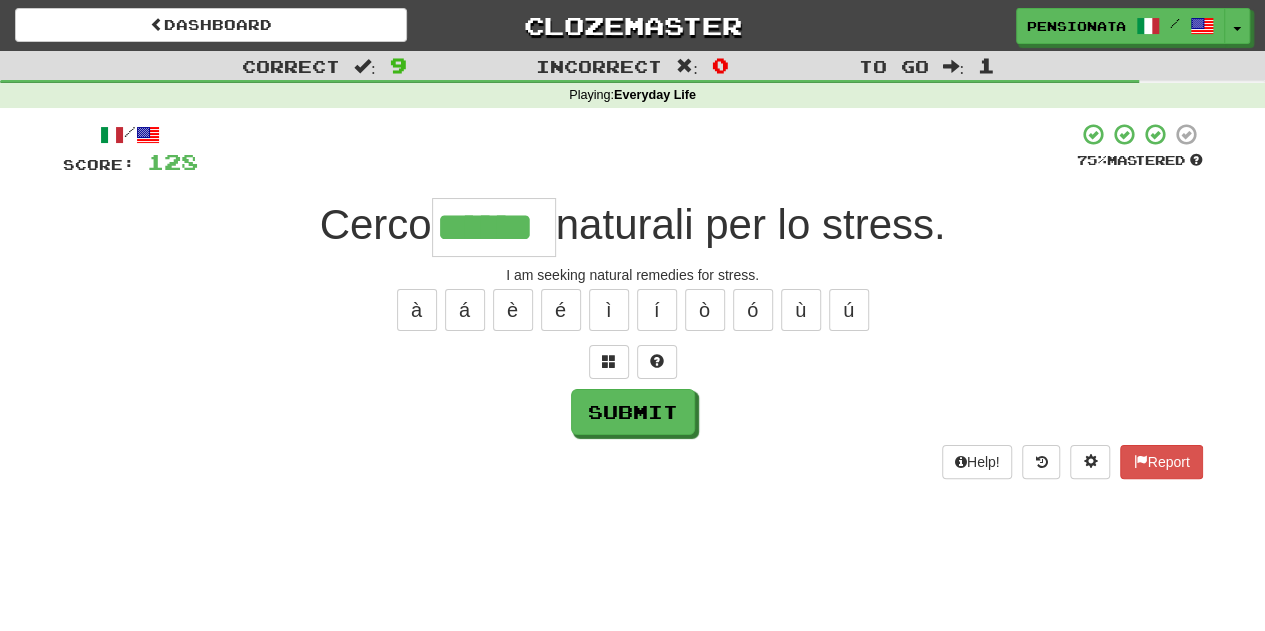 type on "******" 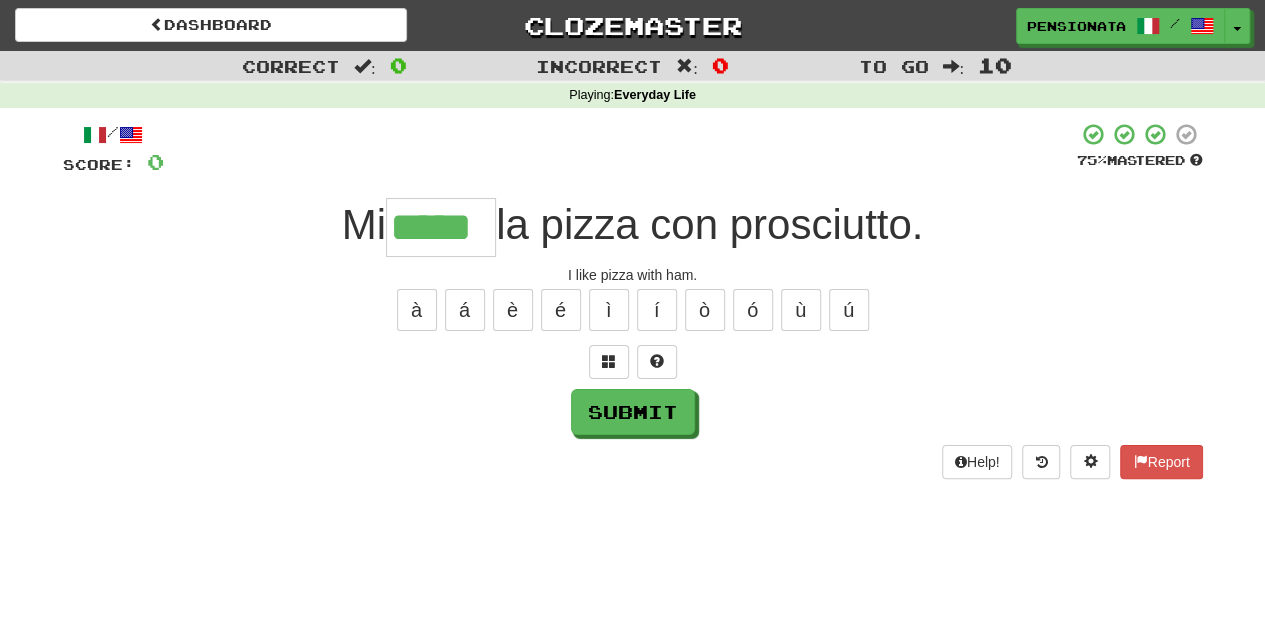type on "*****" 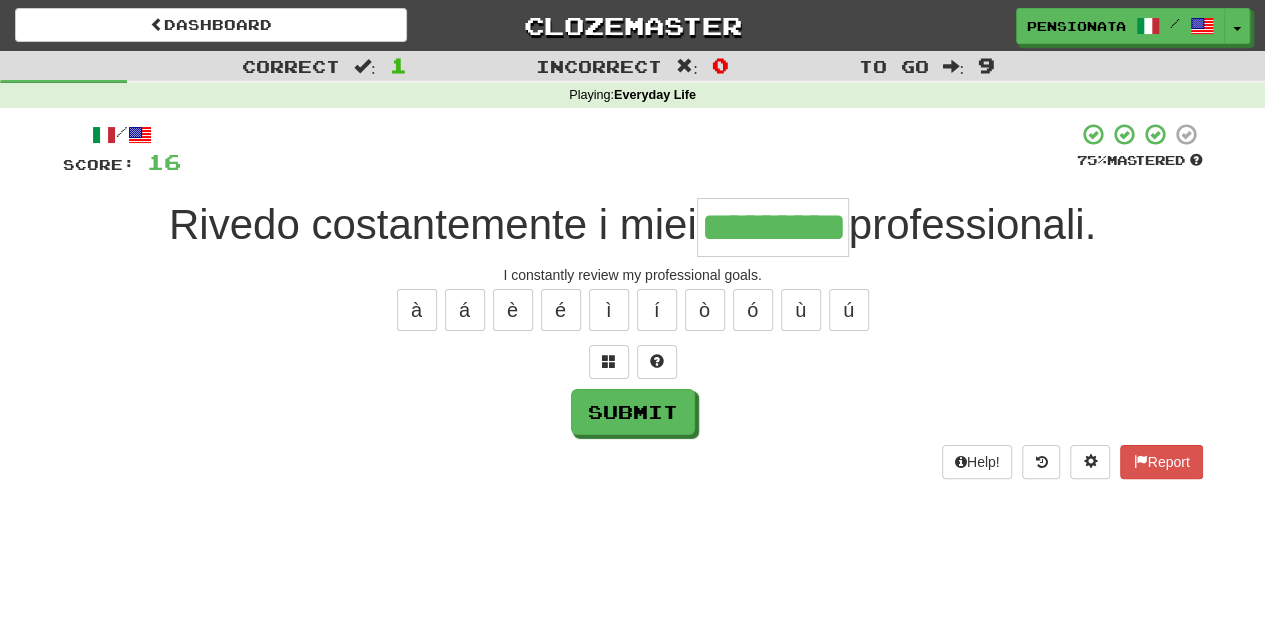 type on "*********" 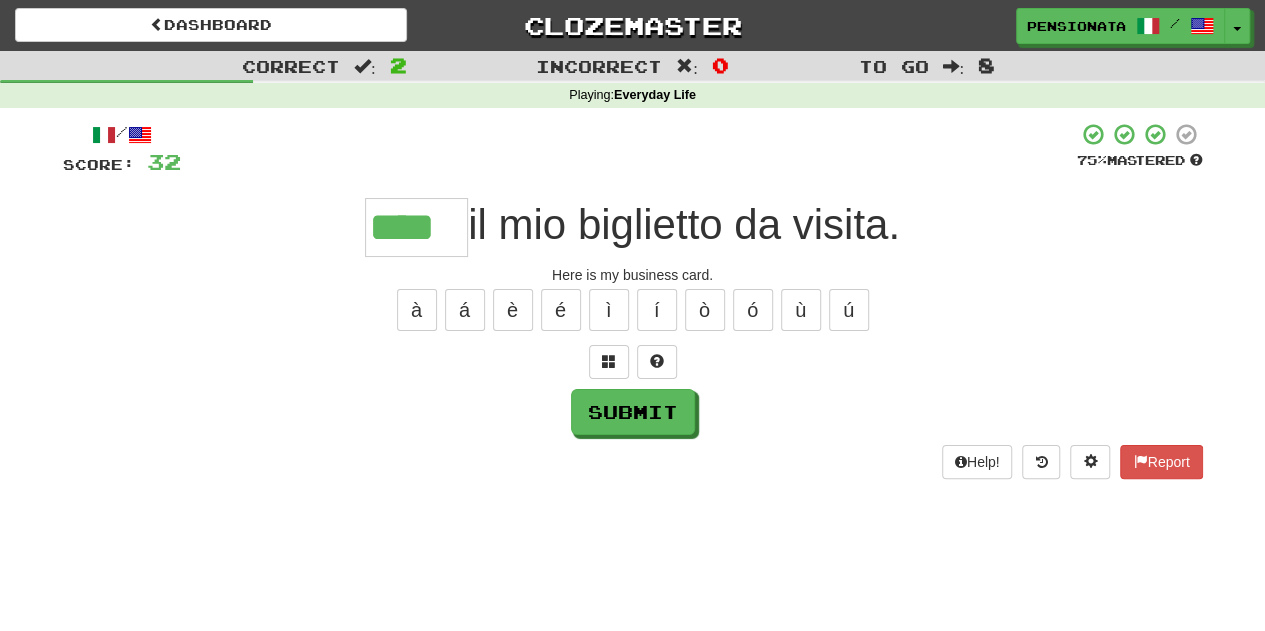 type on "****" 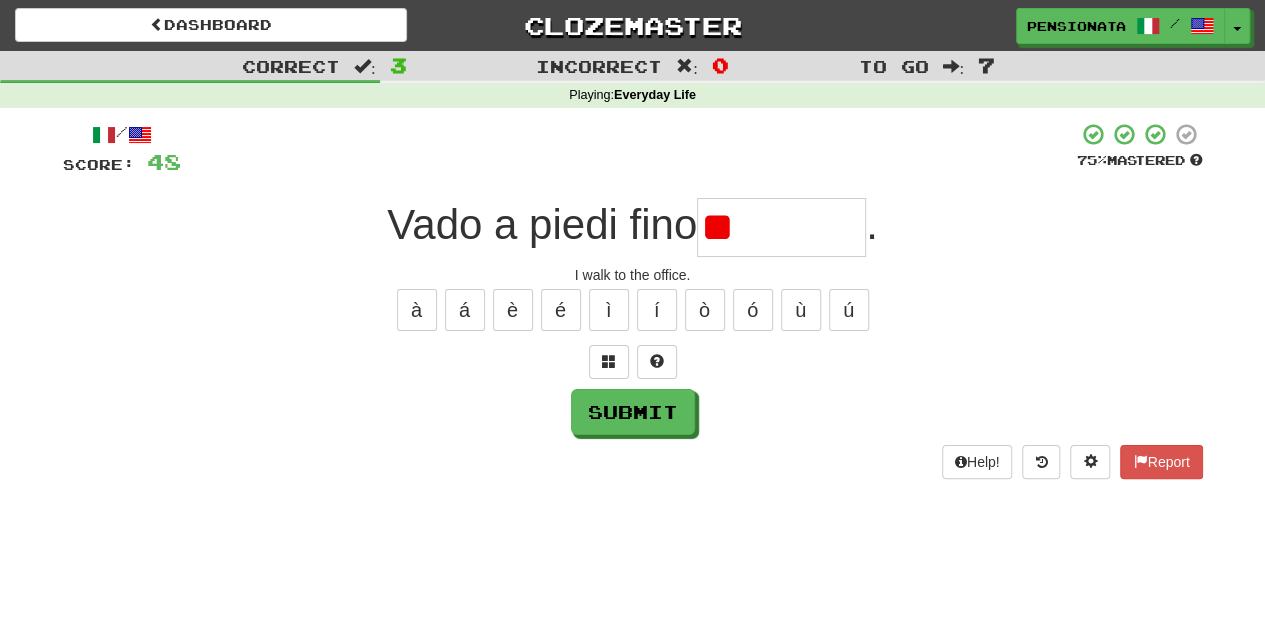 type on "*" 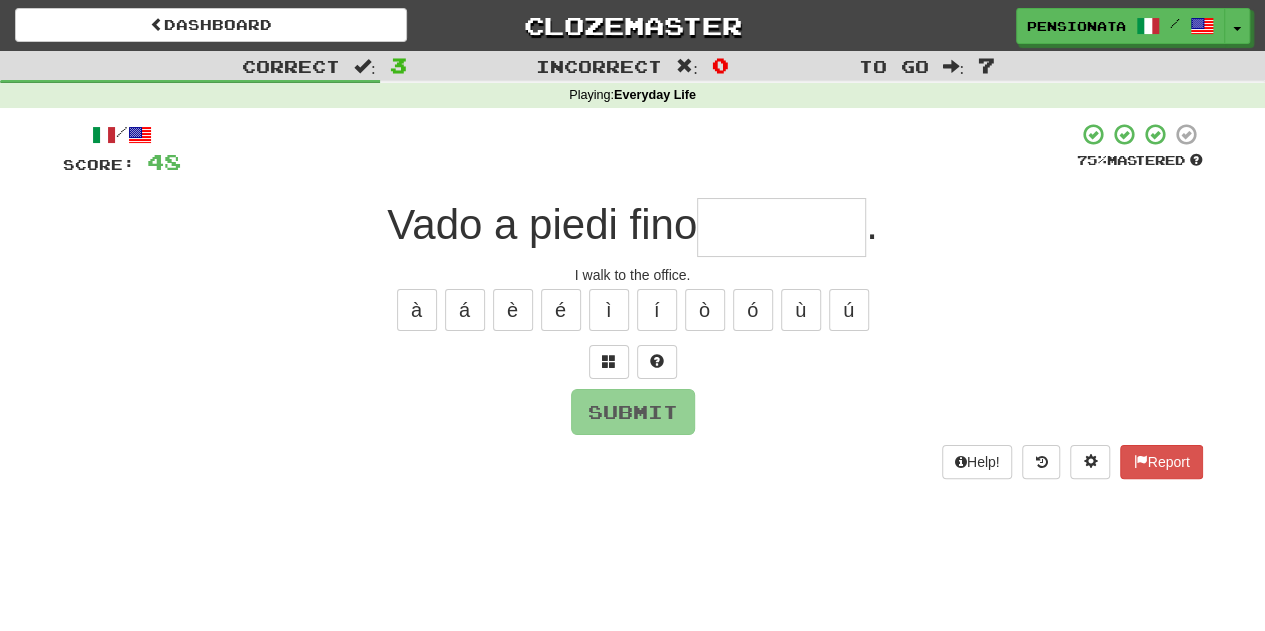 type on "*" 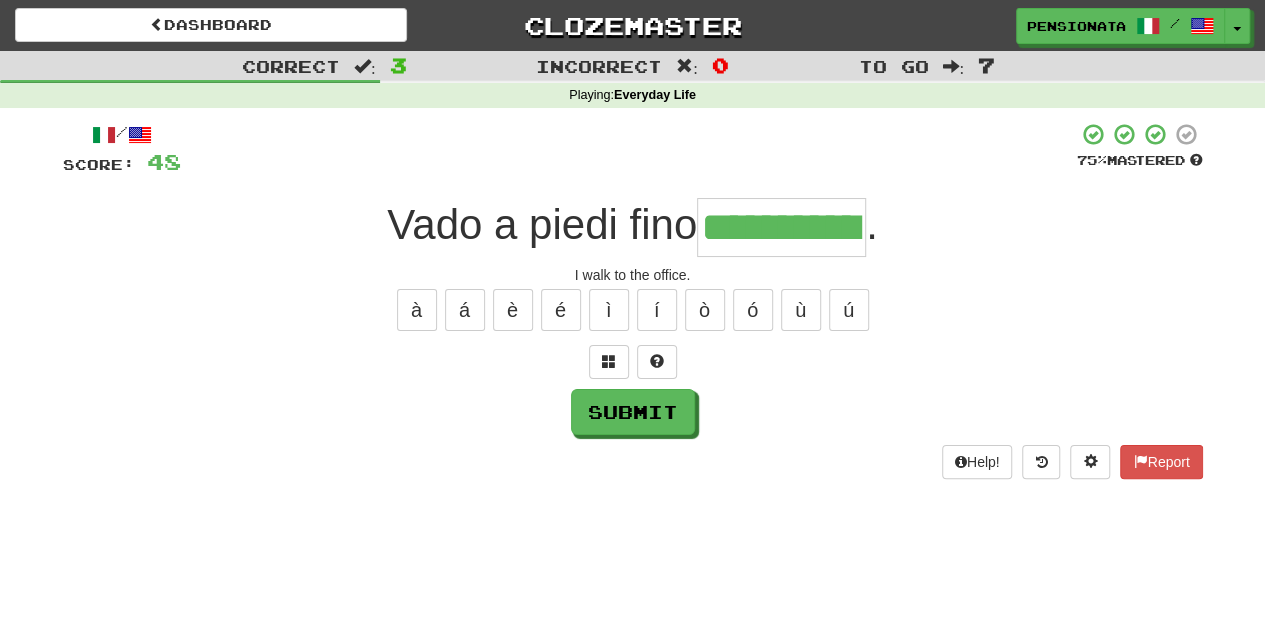 type on "**********" 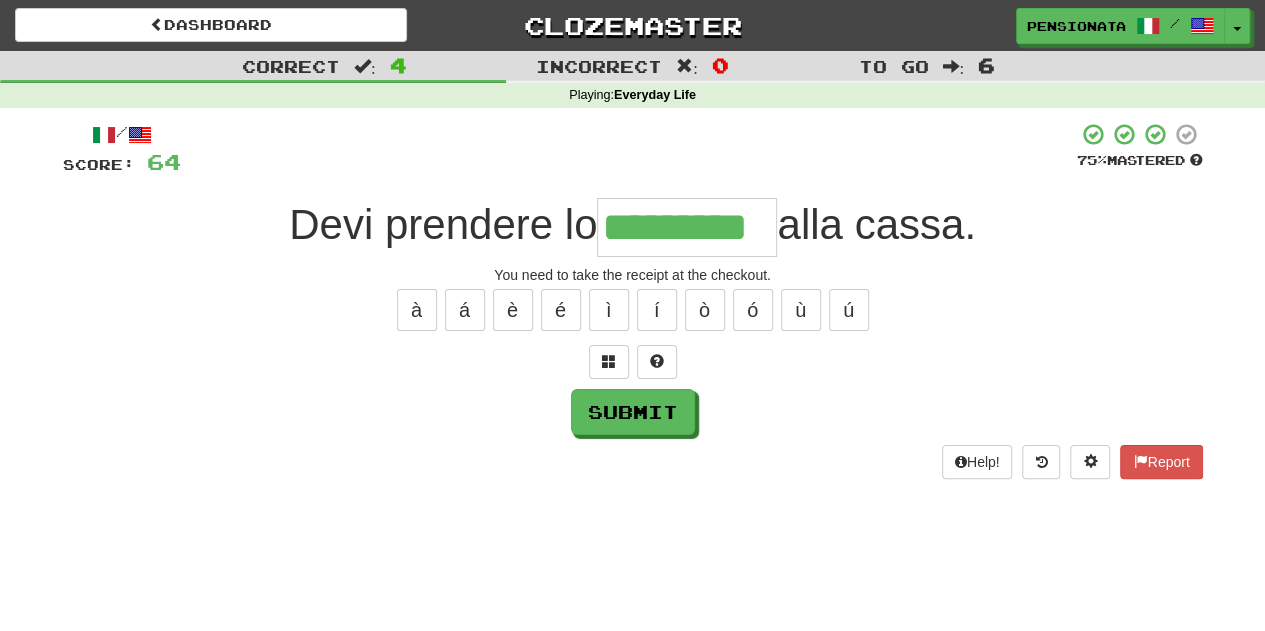type on "*********" 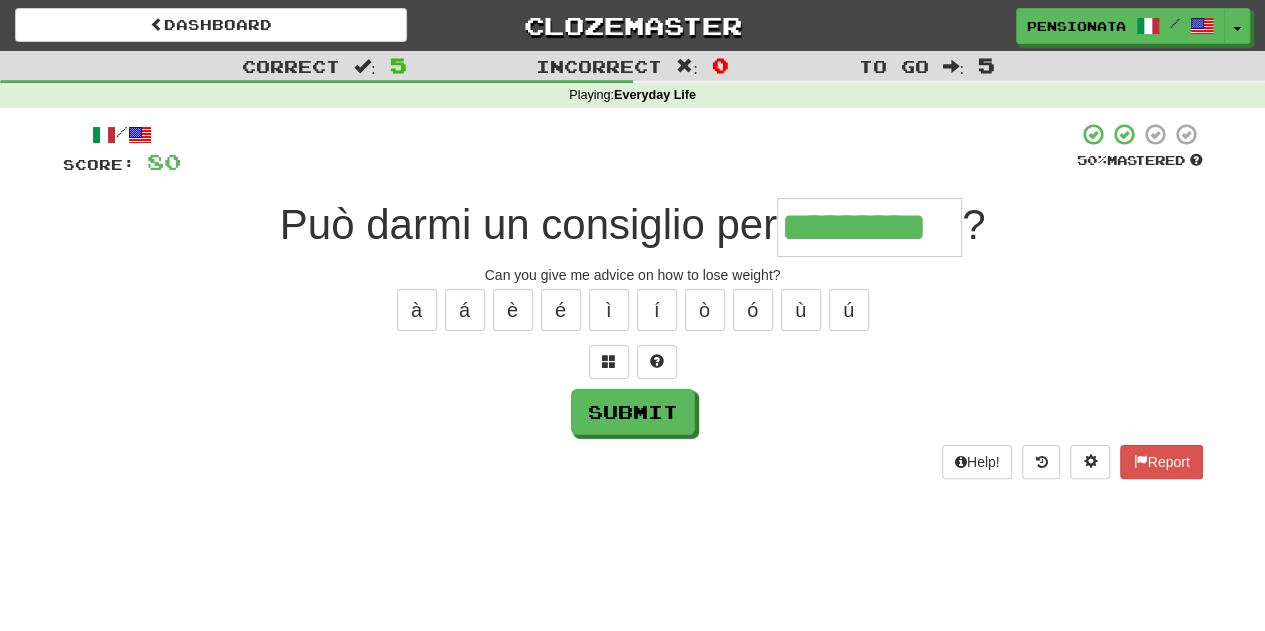 type on "*********" 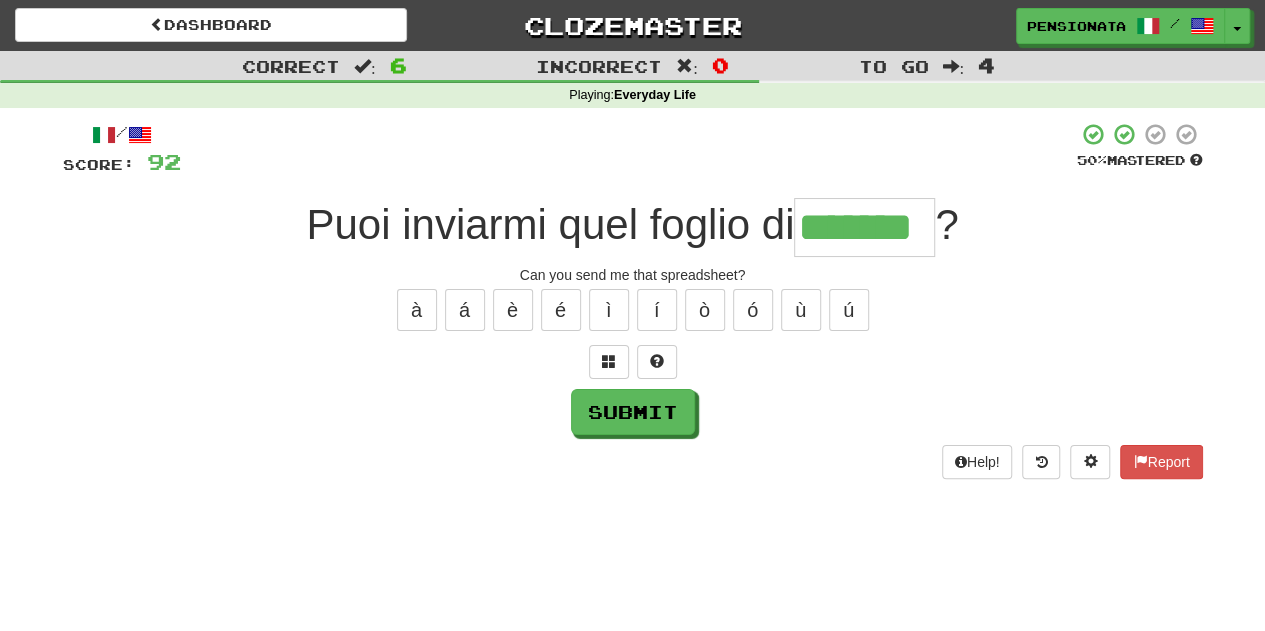 type on "*******" 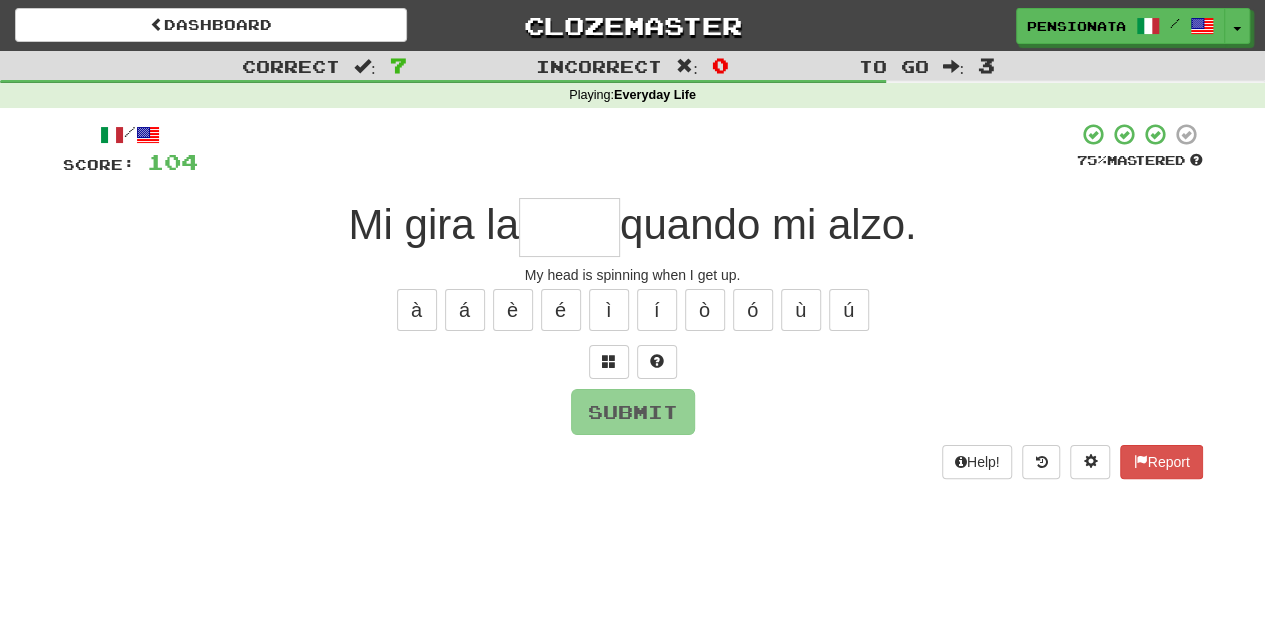 click on "/  Score:   104 75 %  Mastered Mi gira la   quando mi alzo. My head is spinning when I get up. à á è é ì í ò ó ù ú Submit  Help!  Report" at bounding box center (633, 307) 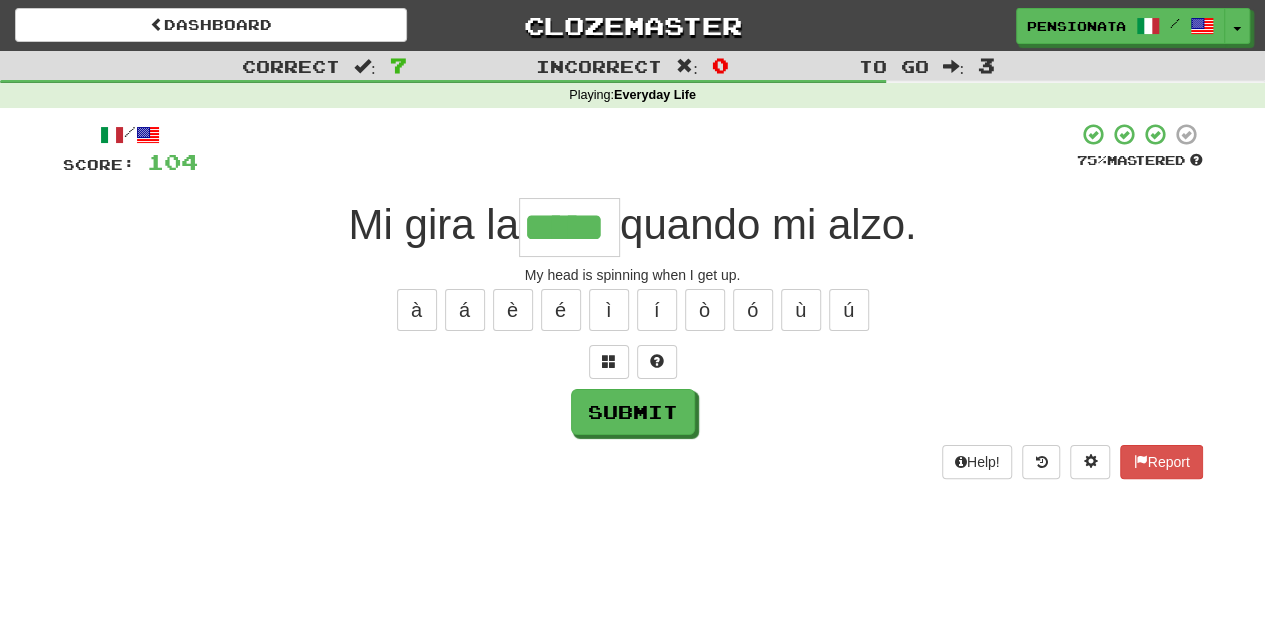 type on "*****" 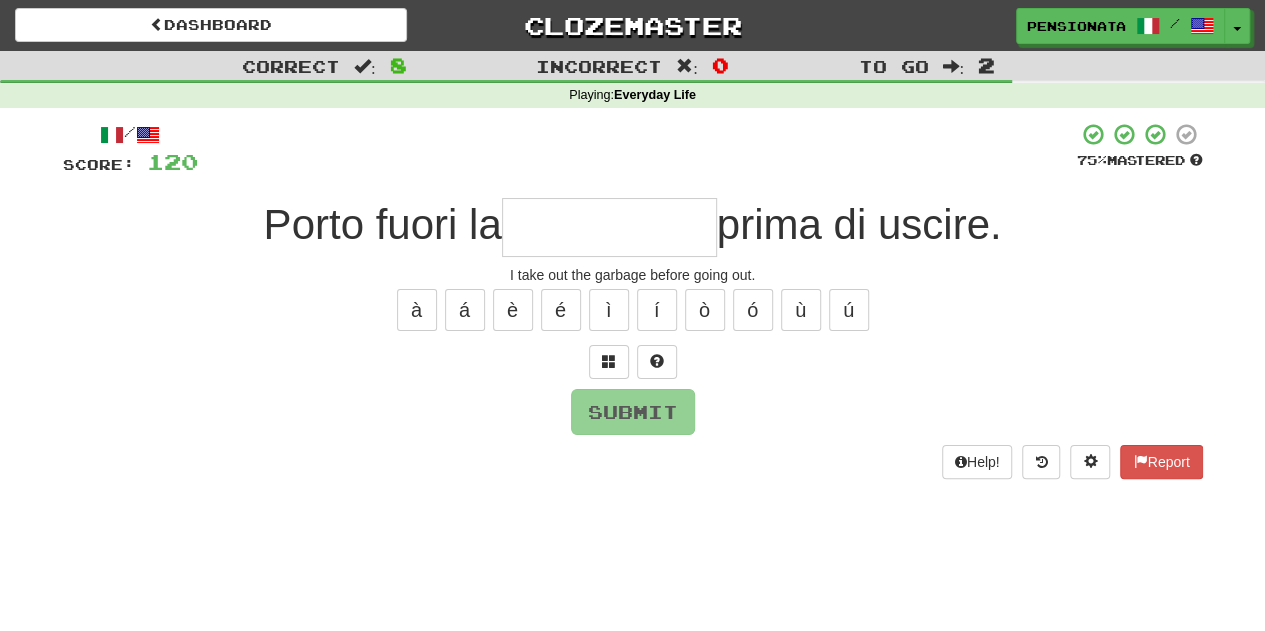 click on "/  Score:   120 75 %  Mastered Porto fuori la   prima di uscire. I take out the garbage before going out. à á è é ì í ò ó ù ú Submit  Help!  Report" at bounding box center (633, 307) 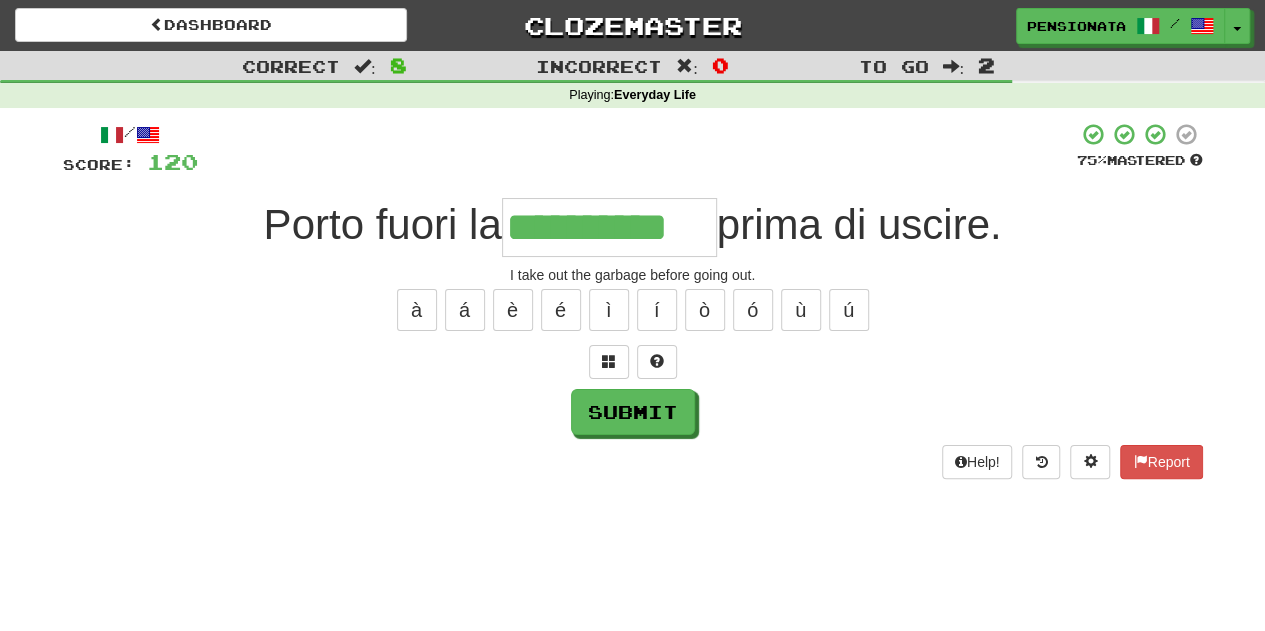 type on "**********" 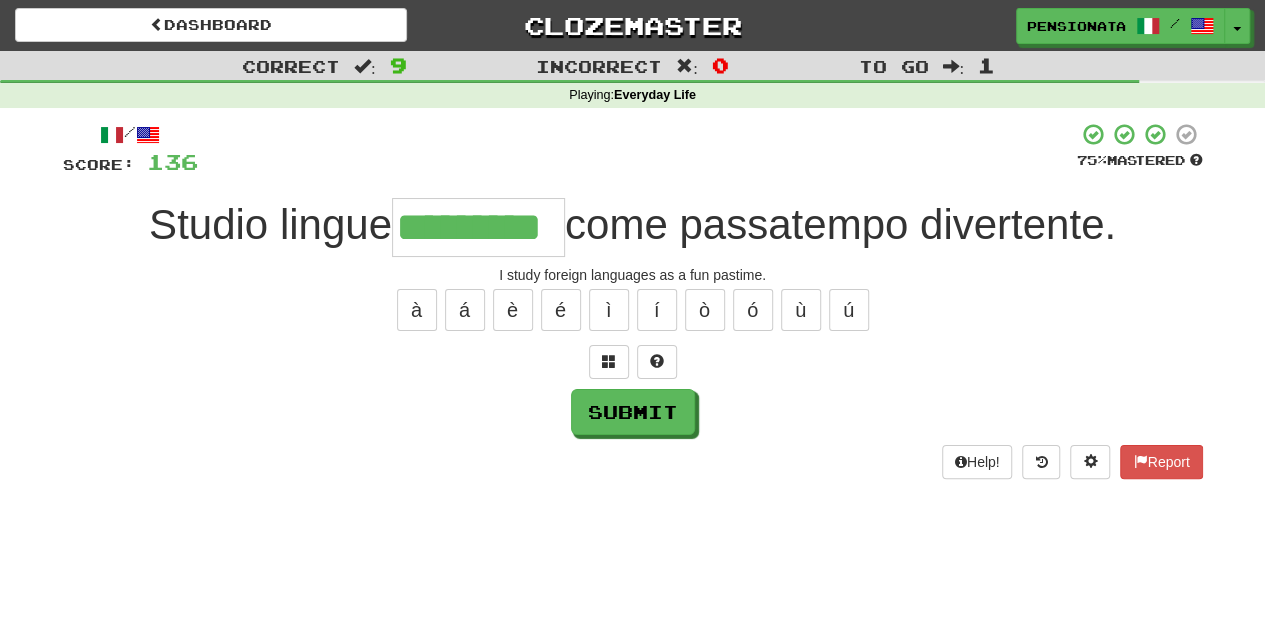 type on "*********" 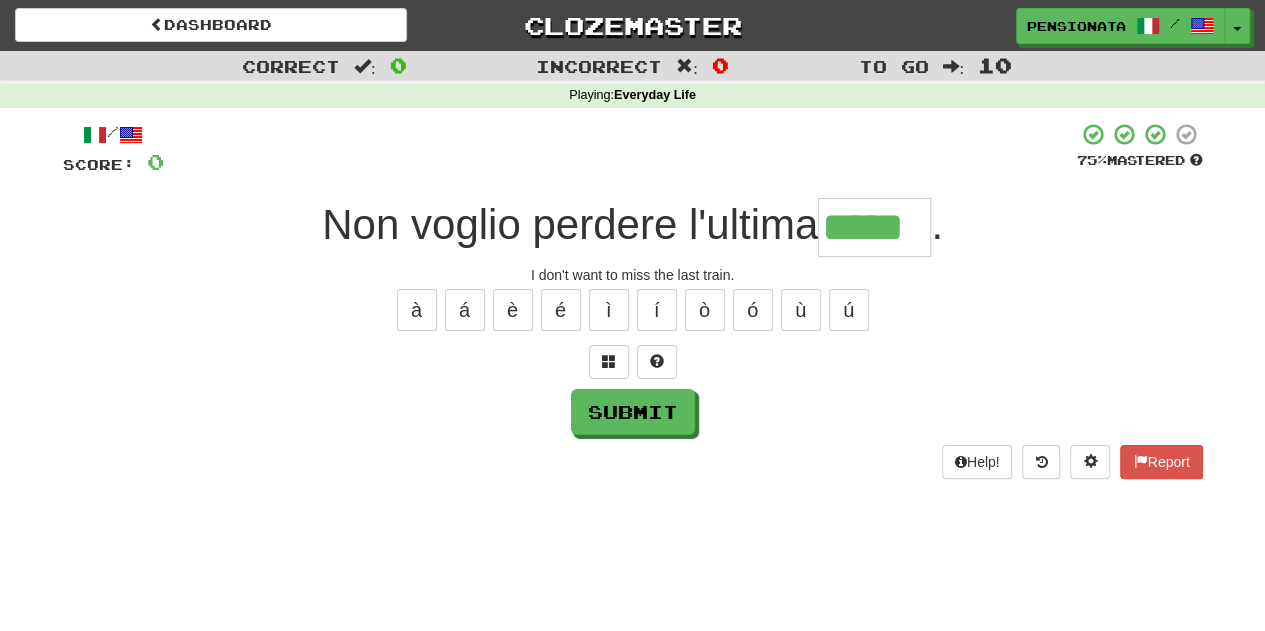type on "*****" 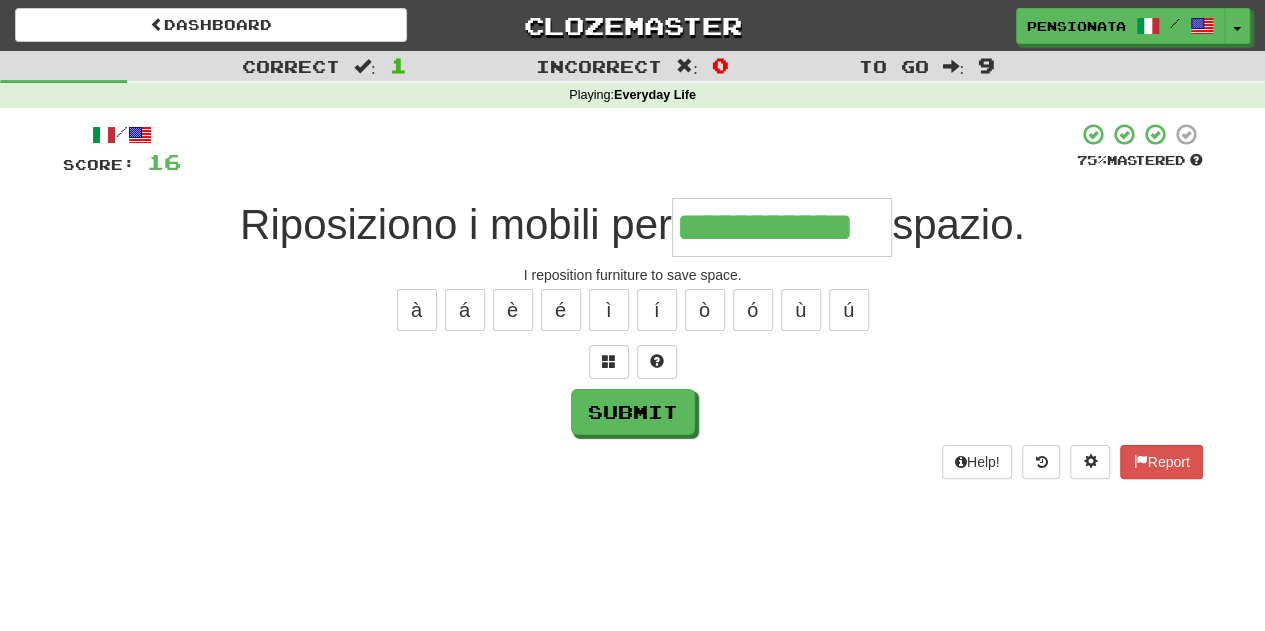type on "**********" 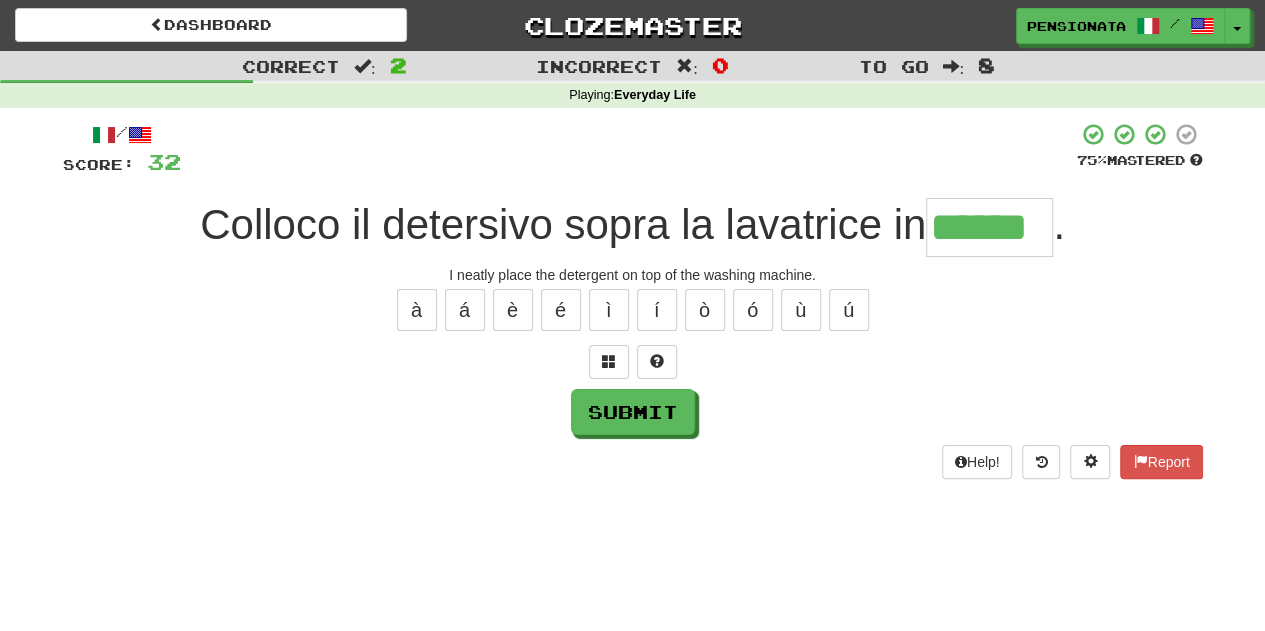 type on "******" 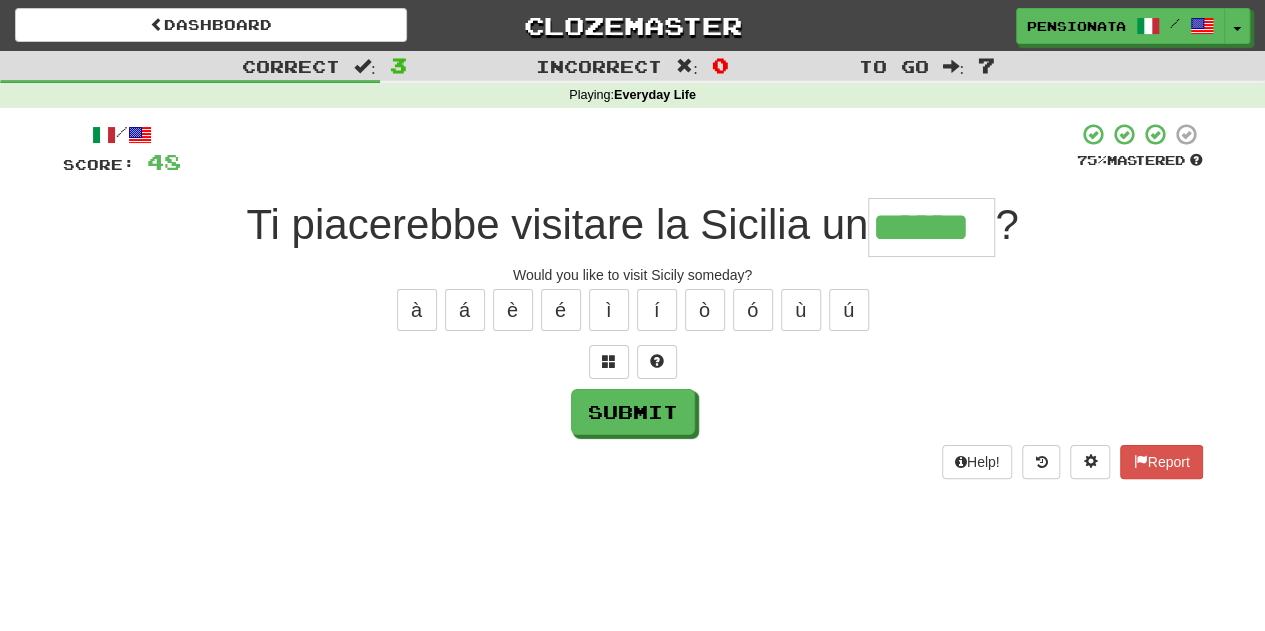 type on "******" 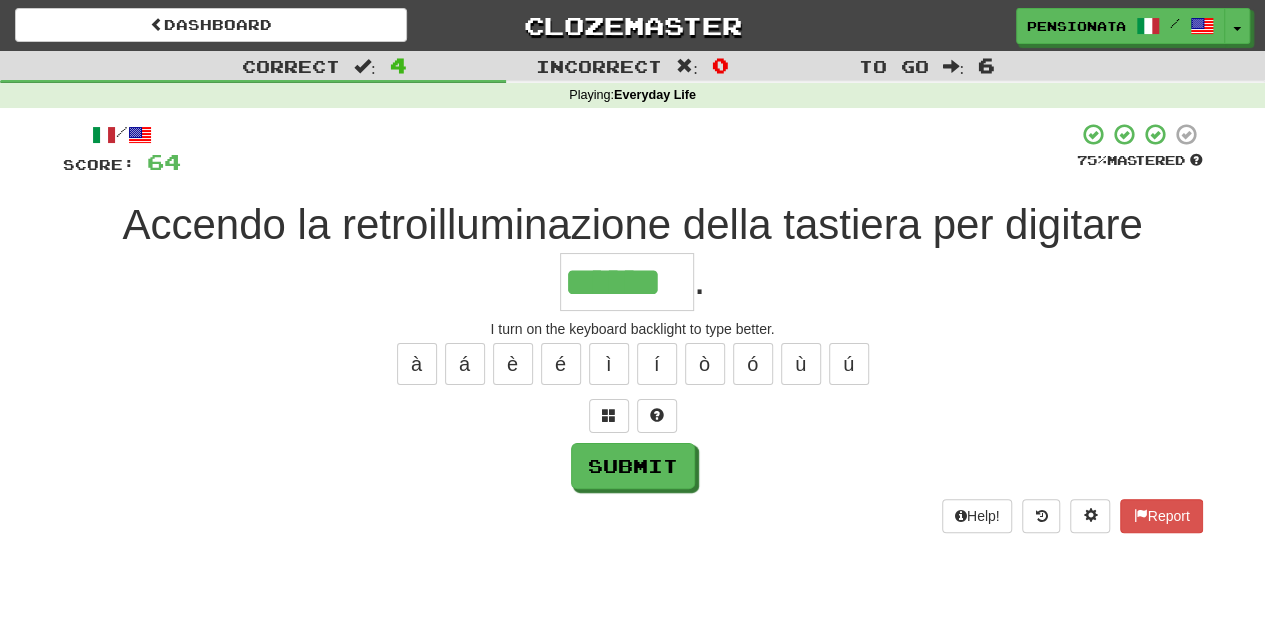 type on "******" 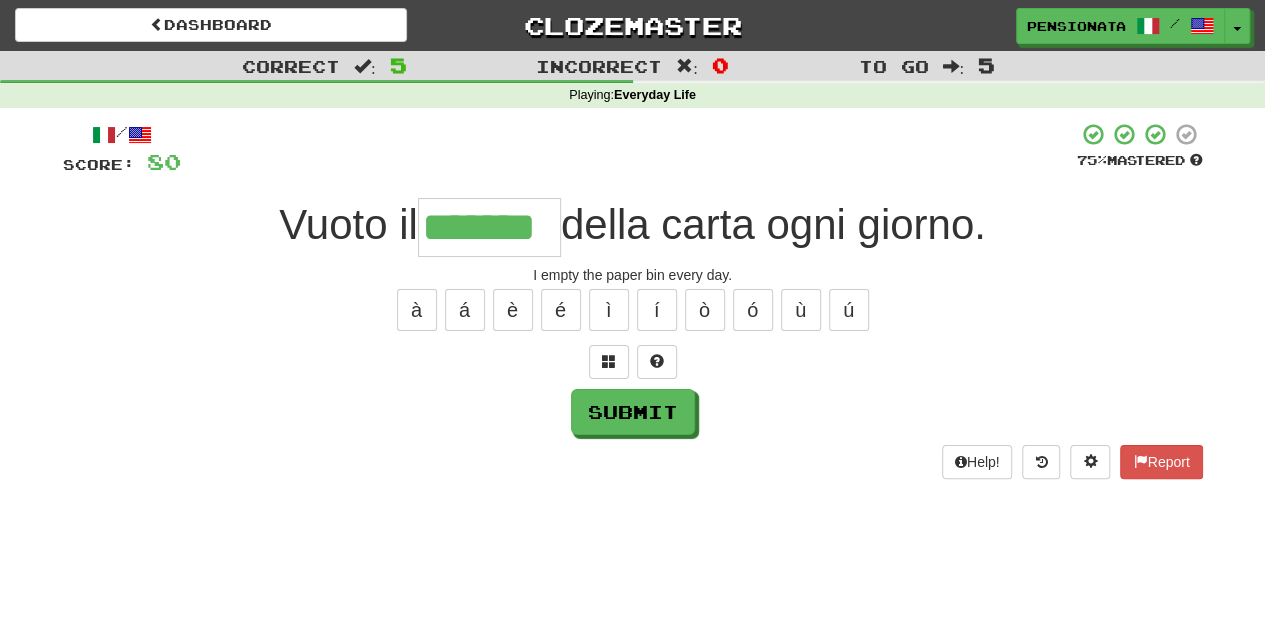 type on "*******" 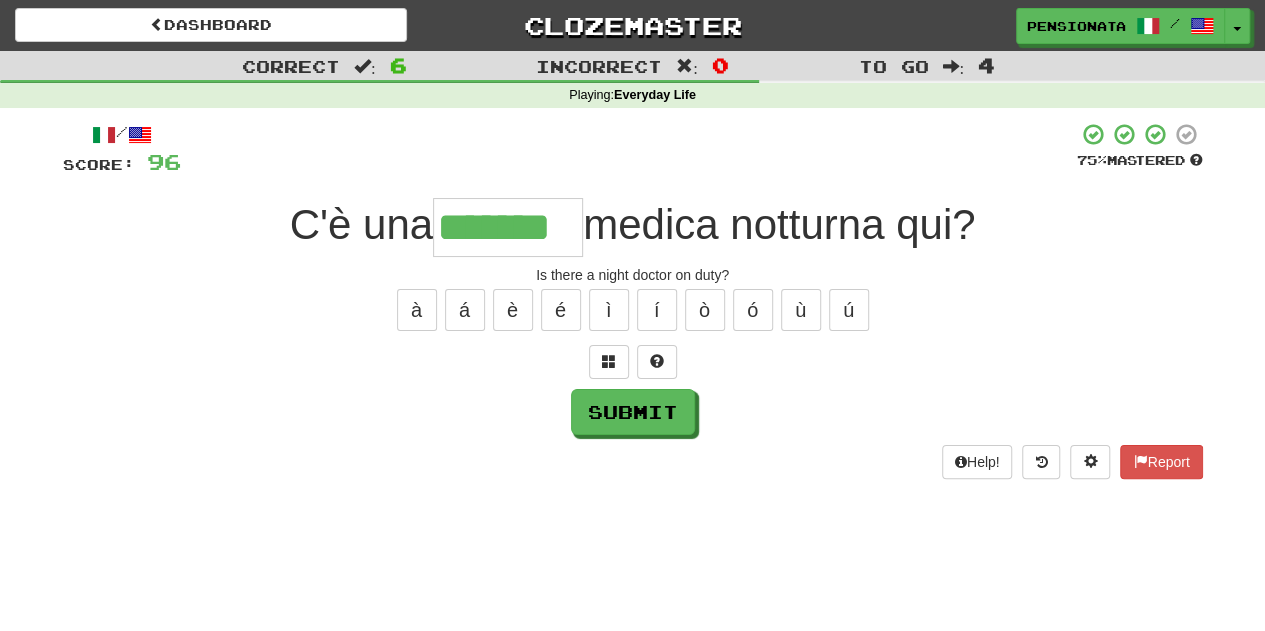 type on "*******" 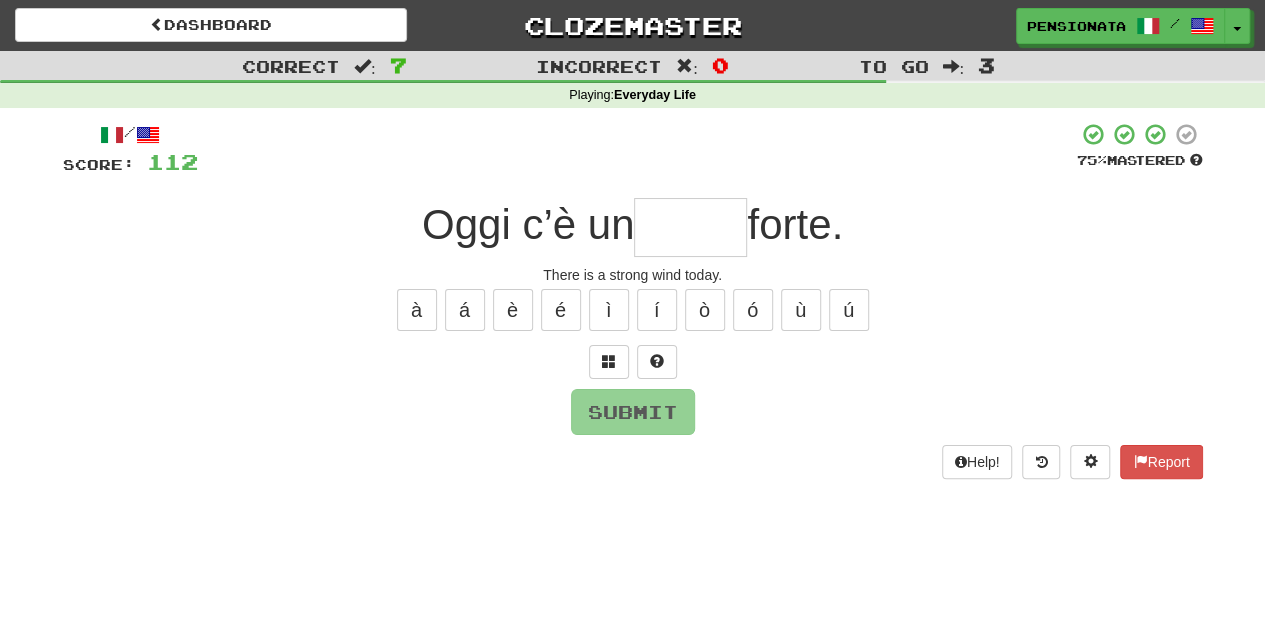 type on "*" 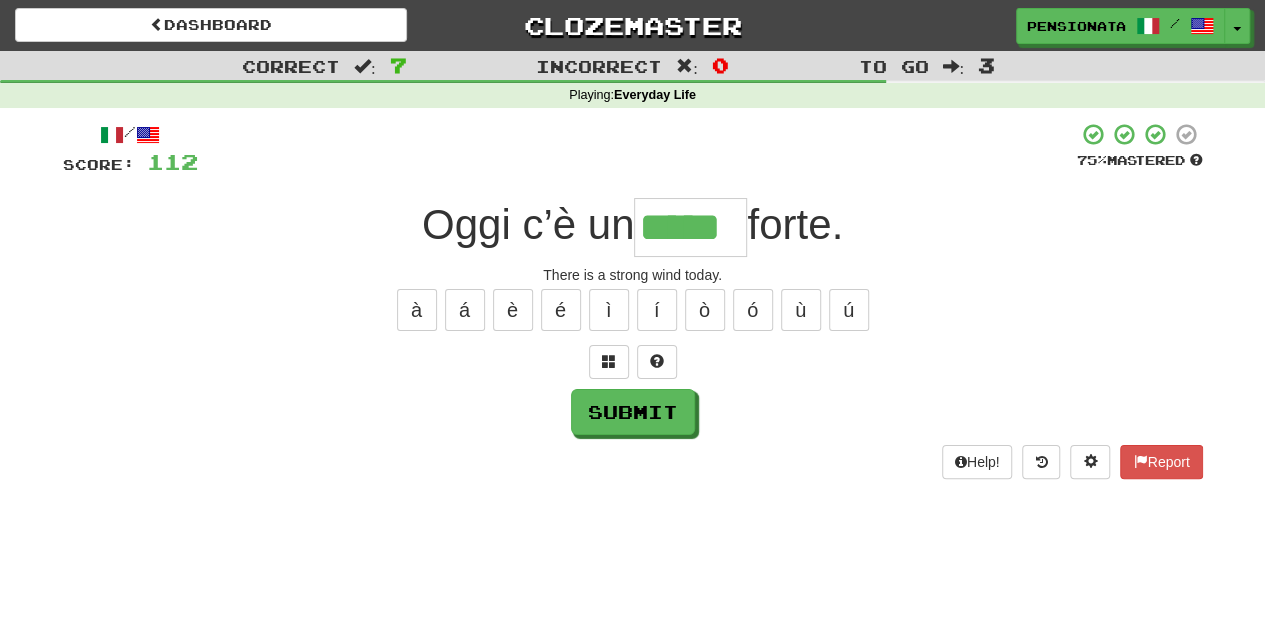 type on "*****" 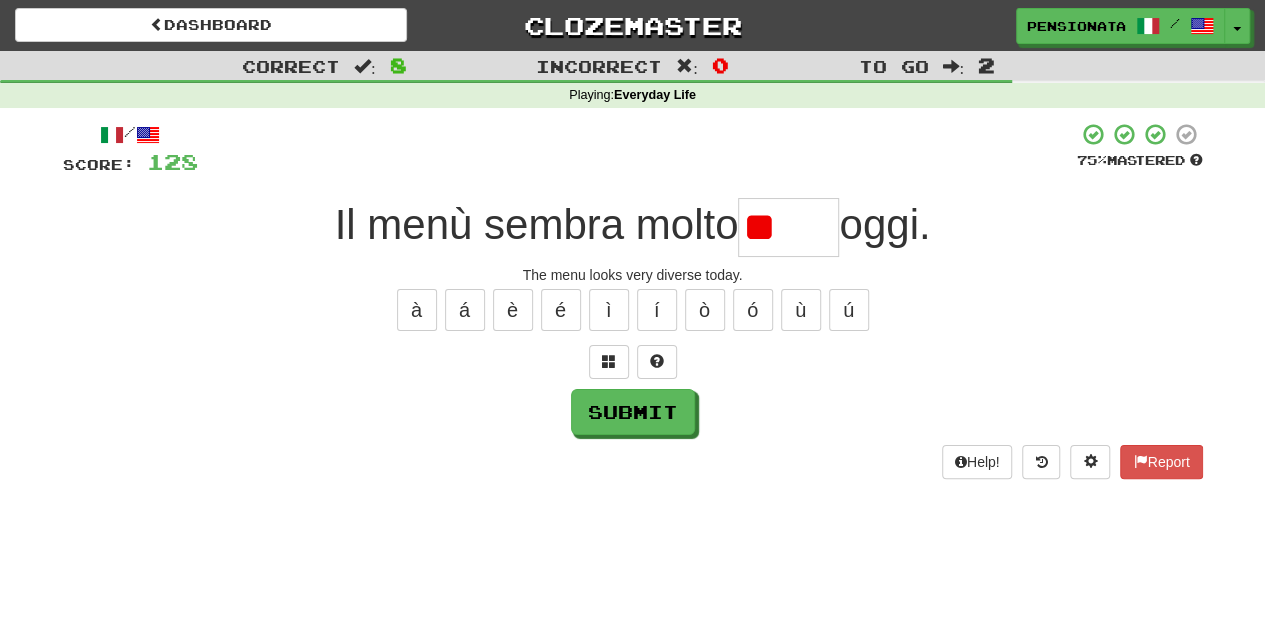 type on "*" 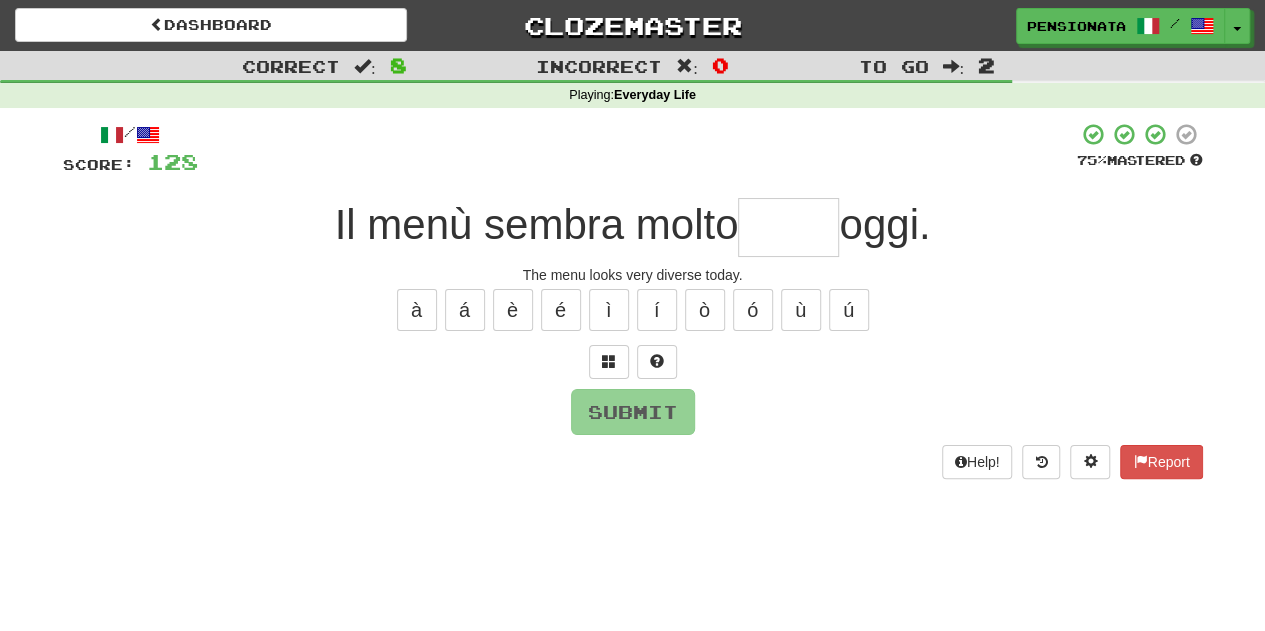 type on "*****" 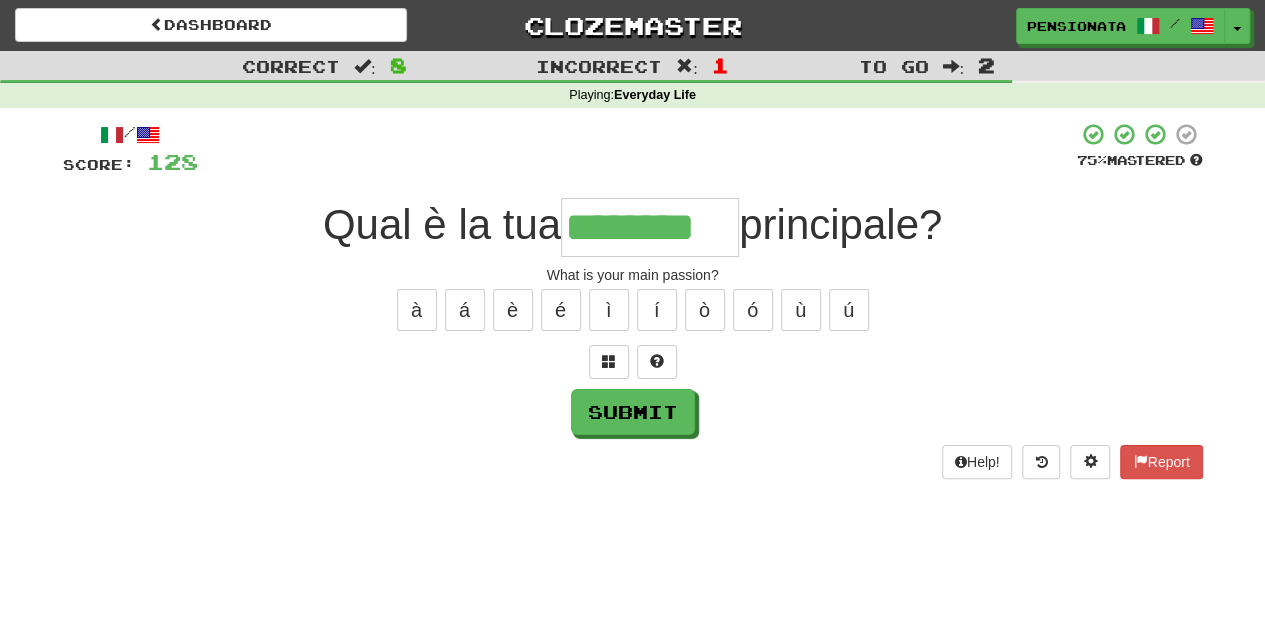type on "********" 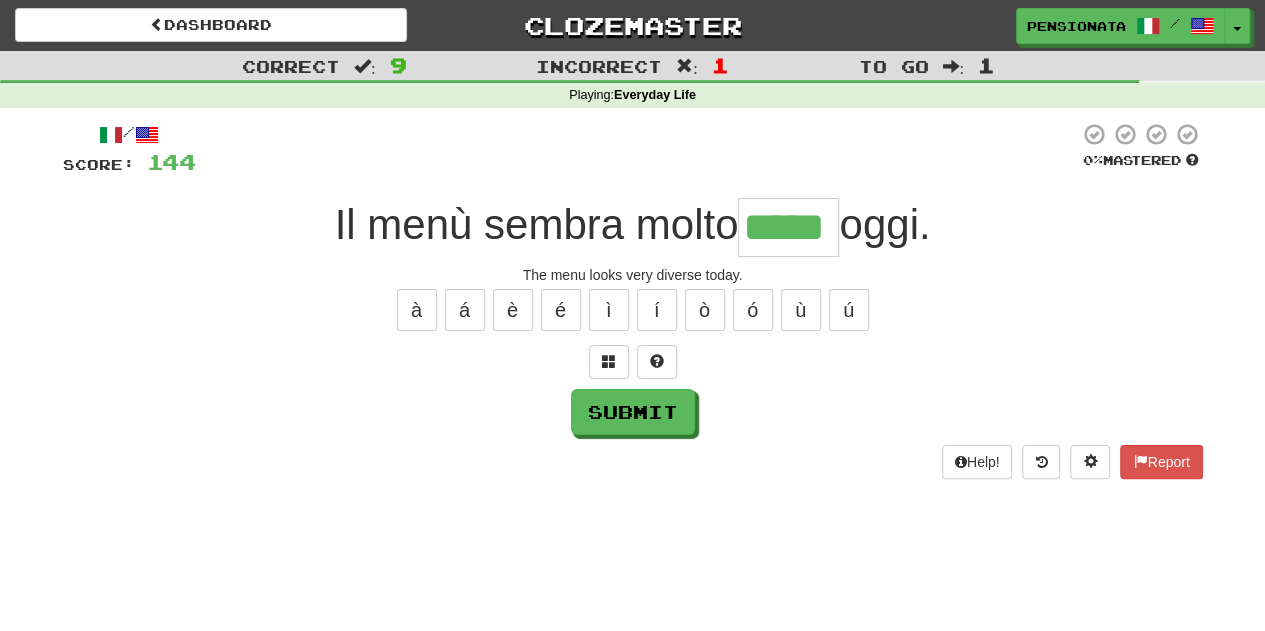 type on "*****" 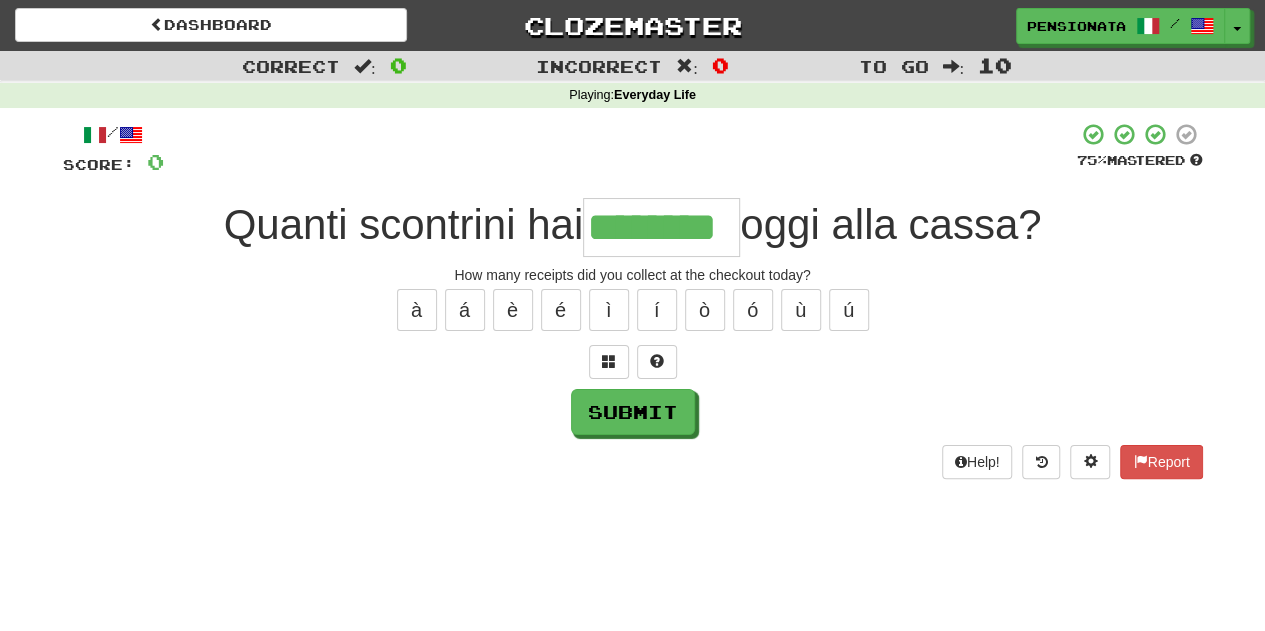 type on "********" 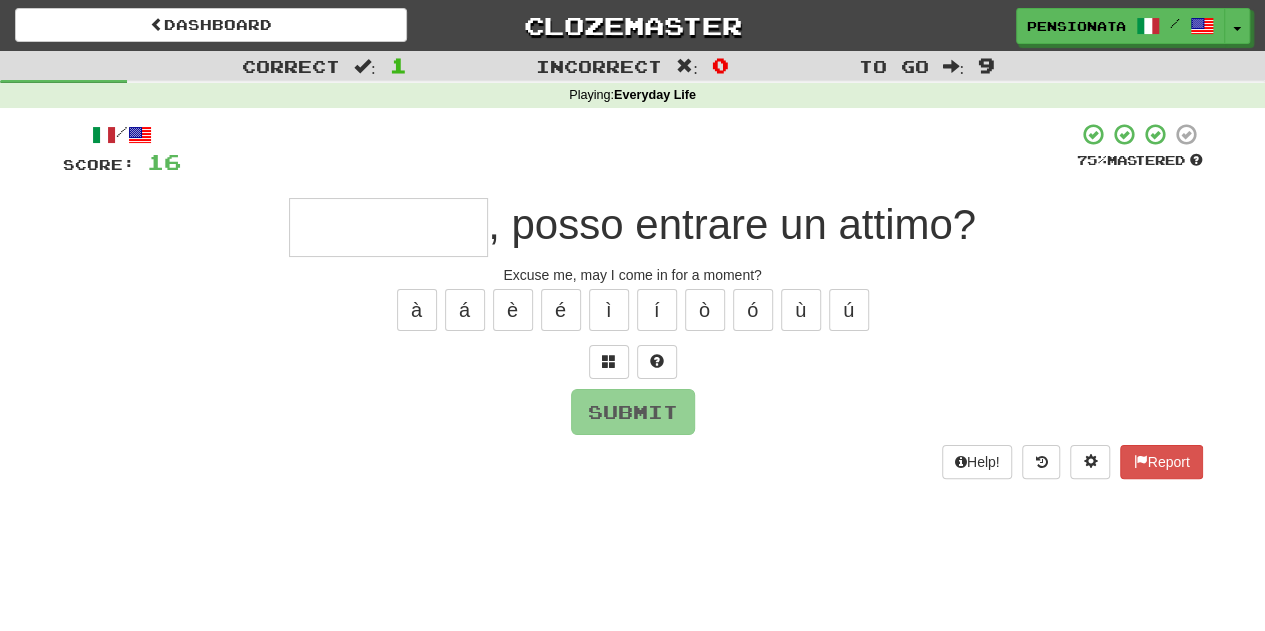 type on "*" 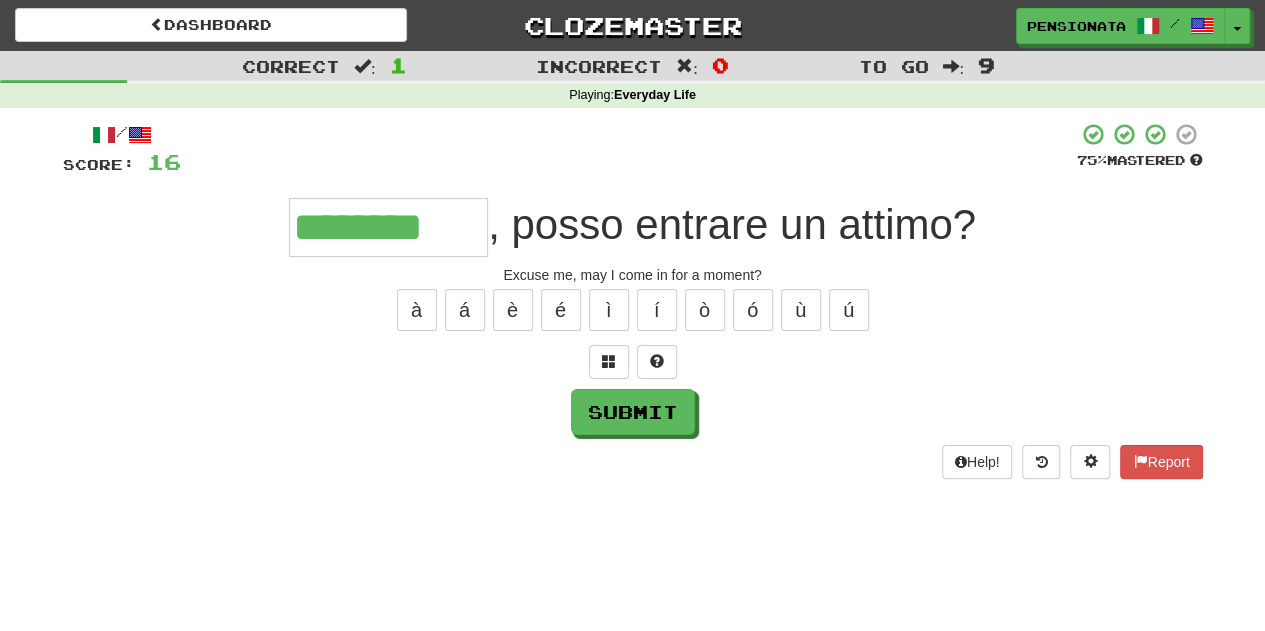 type on "********" 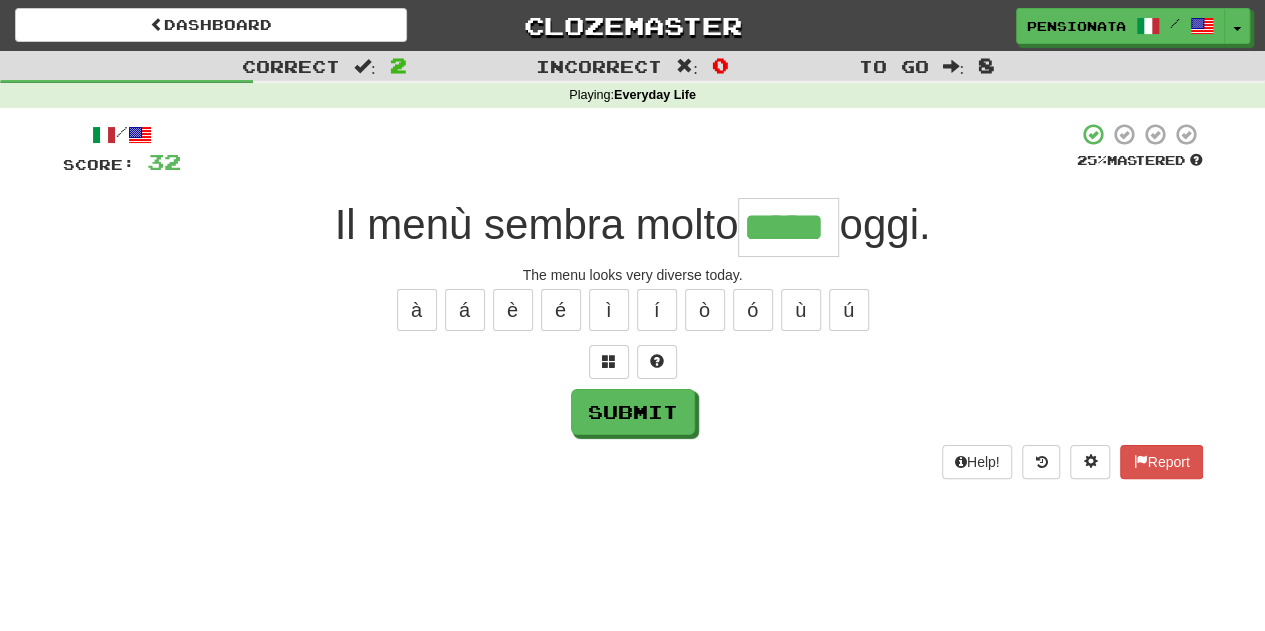 type on "*****" 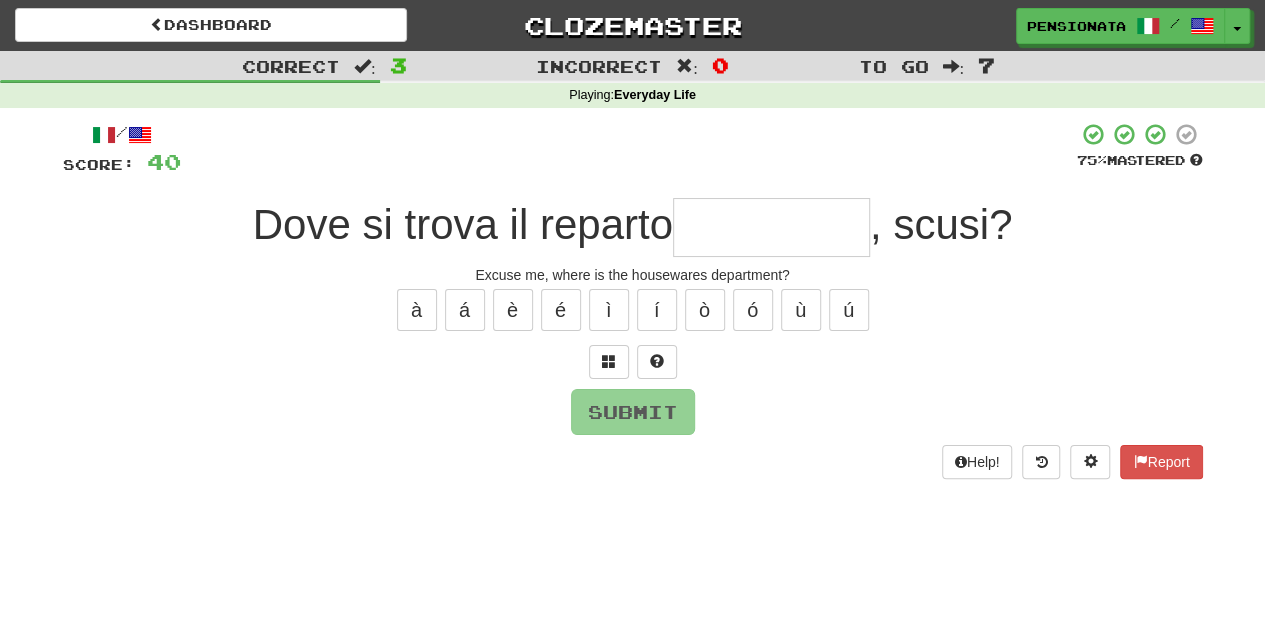 click at bounding box center [633, 362] 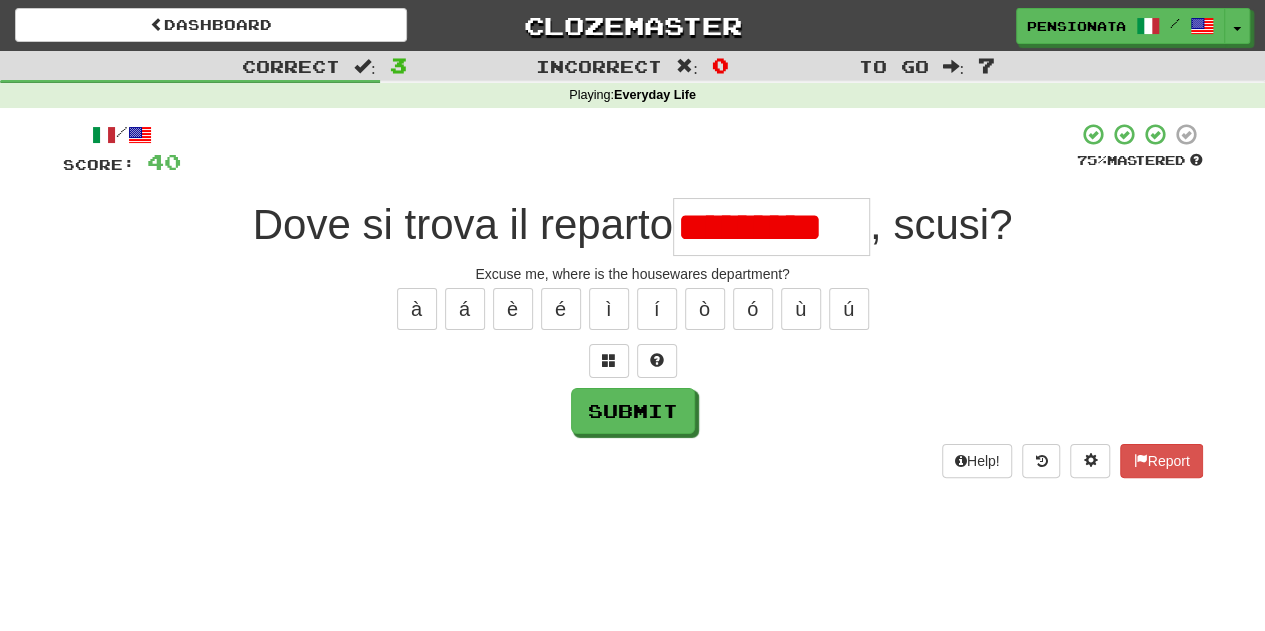scroll, scrollTop: 0, scrollLeft: 0, axis: both 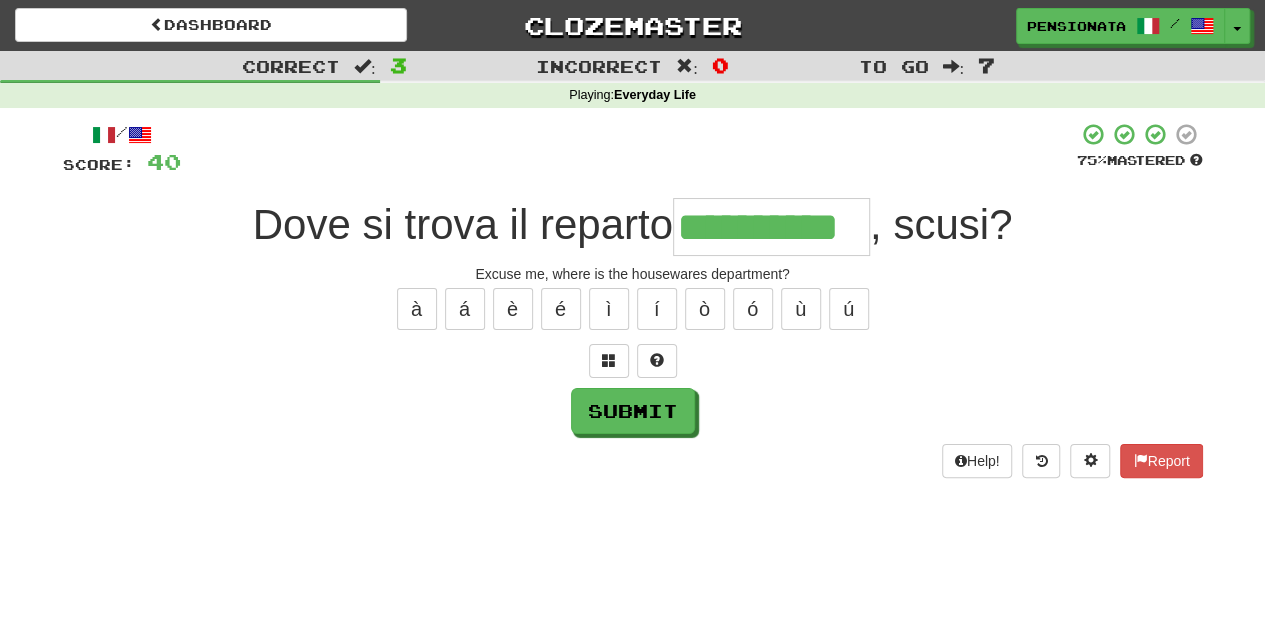 type on "**********" 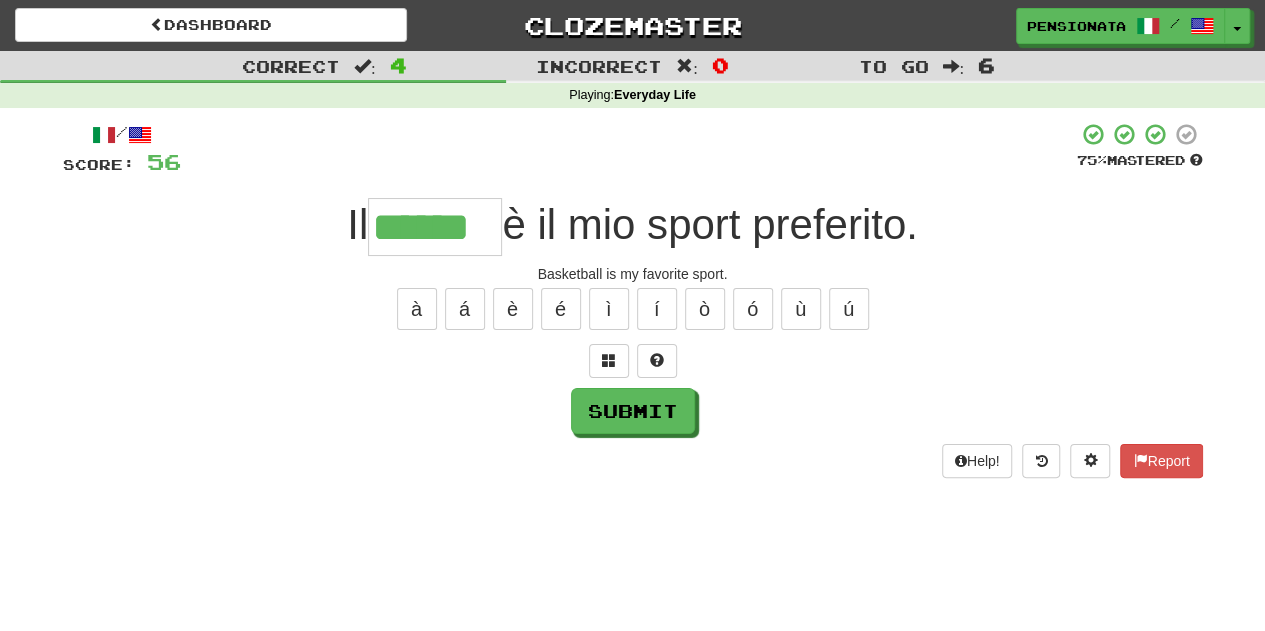 type on "******" 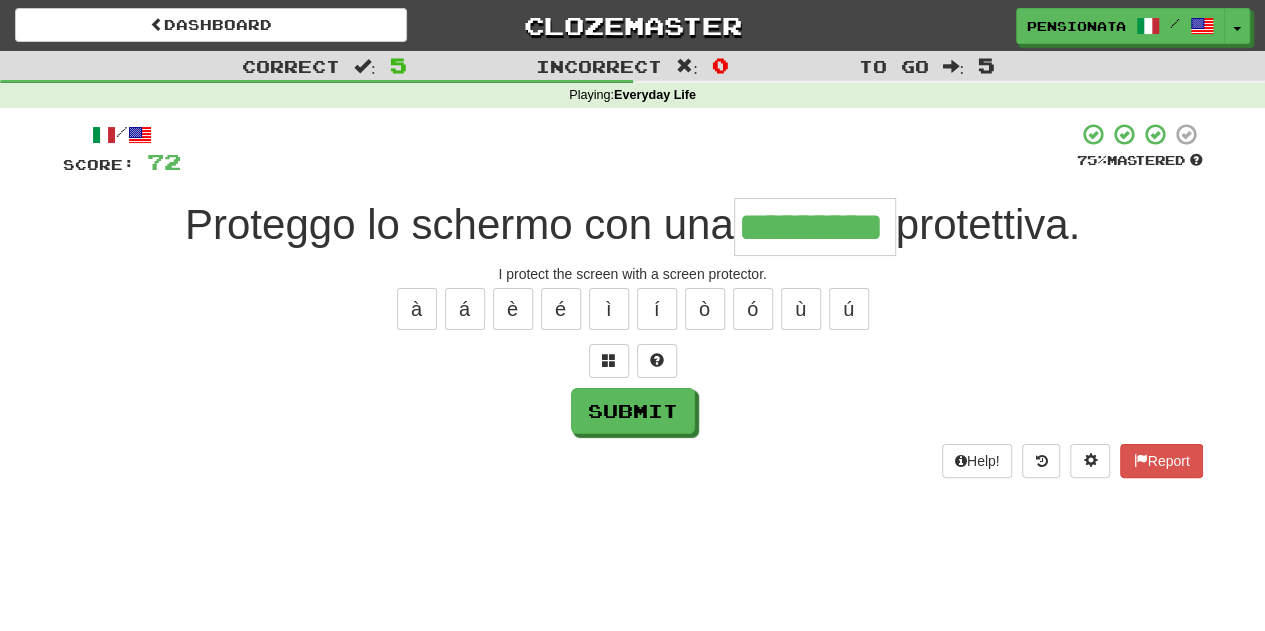 type on "*********" 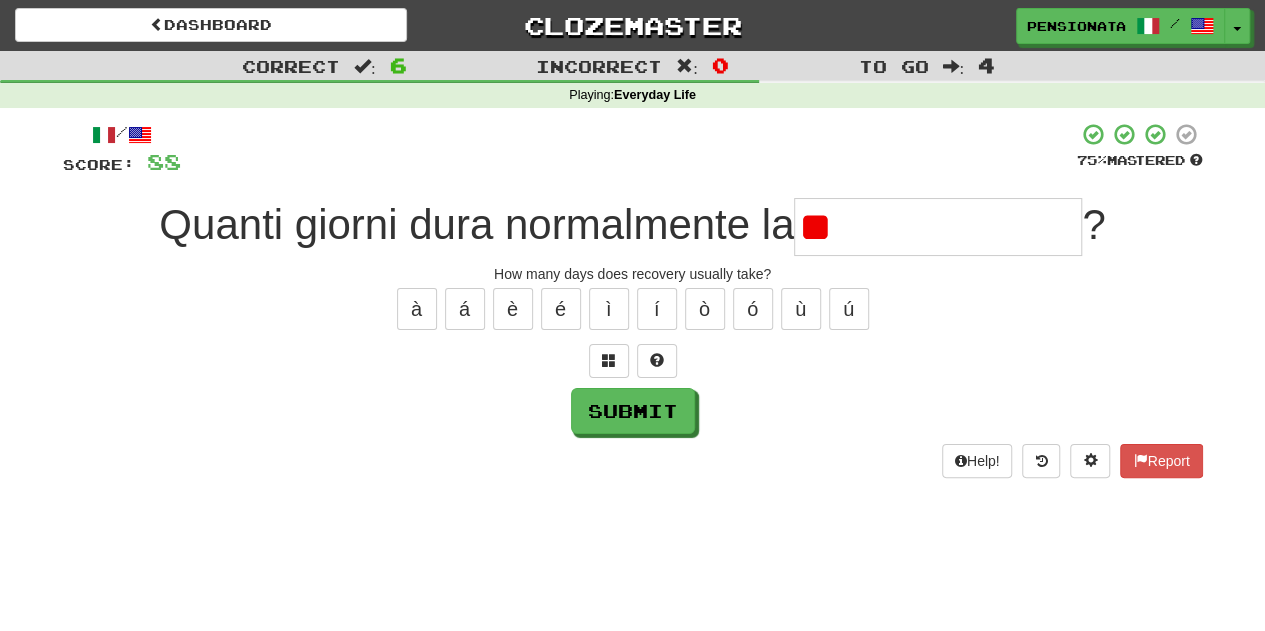 type on "*" 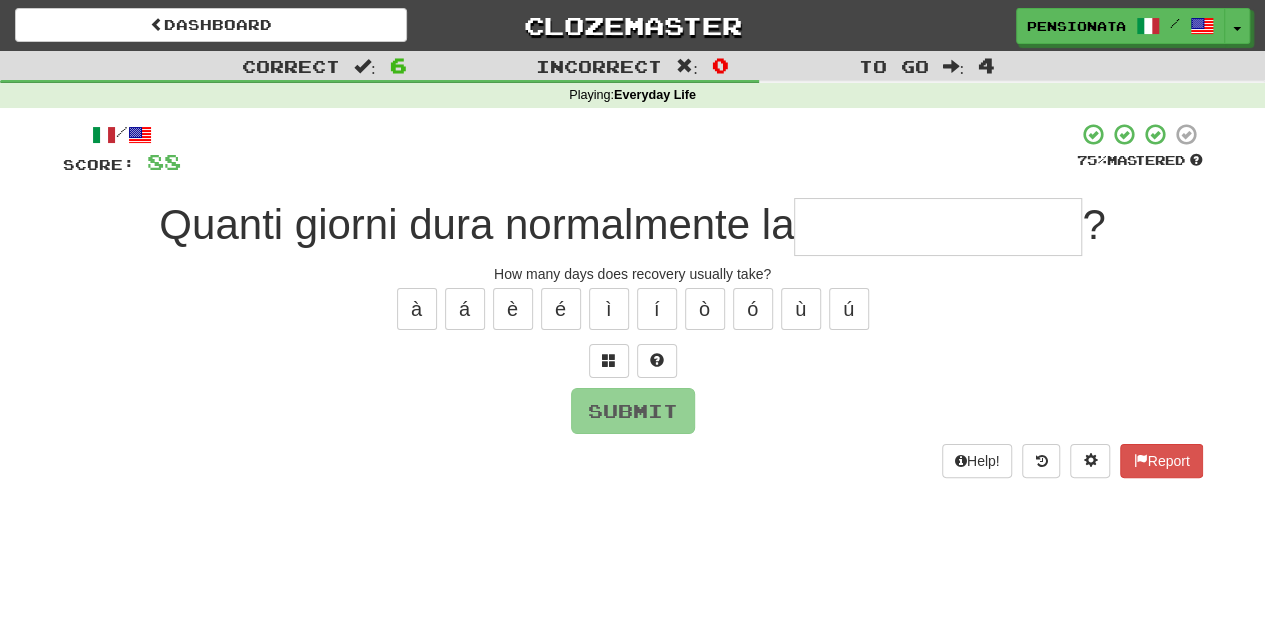 type on "**********" 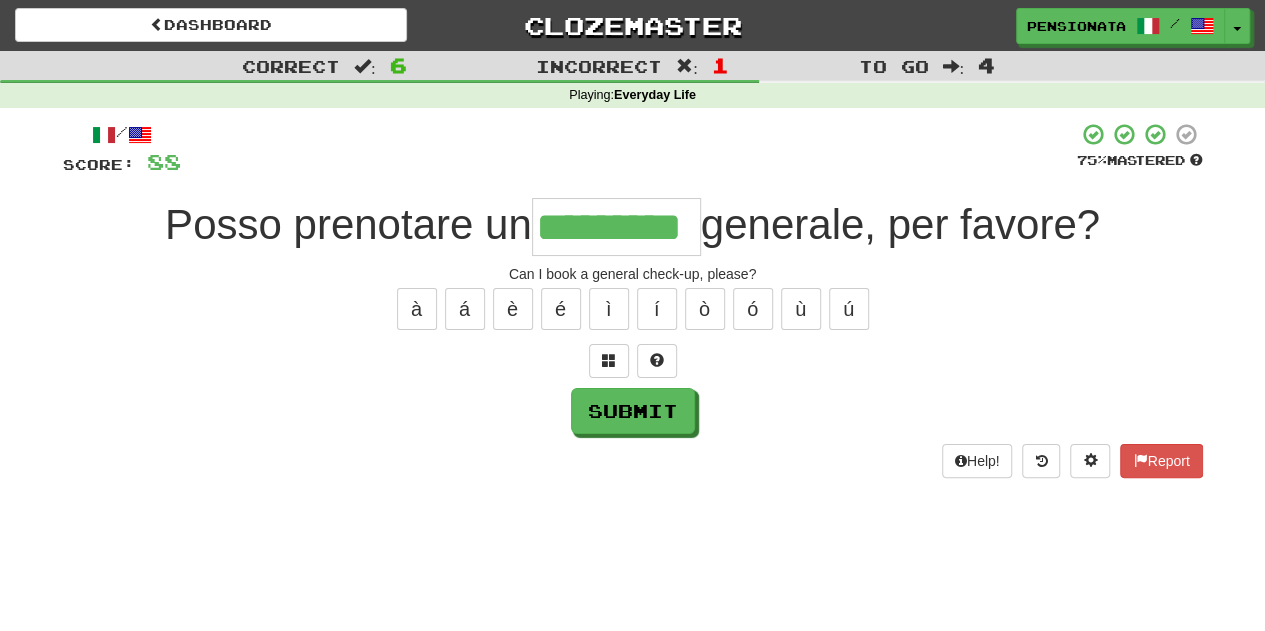 type on "*********" 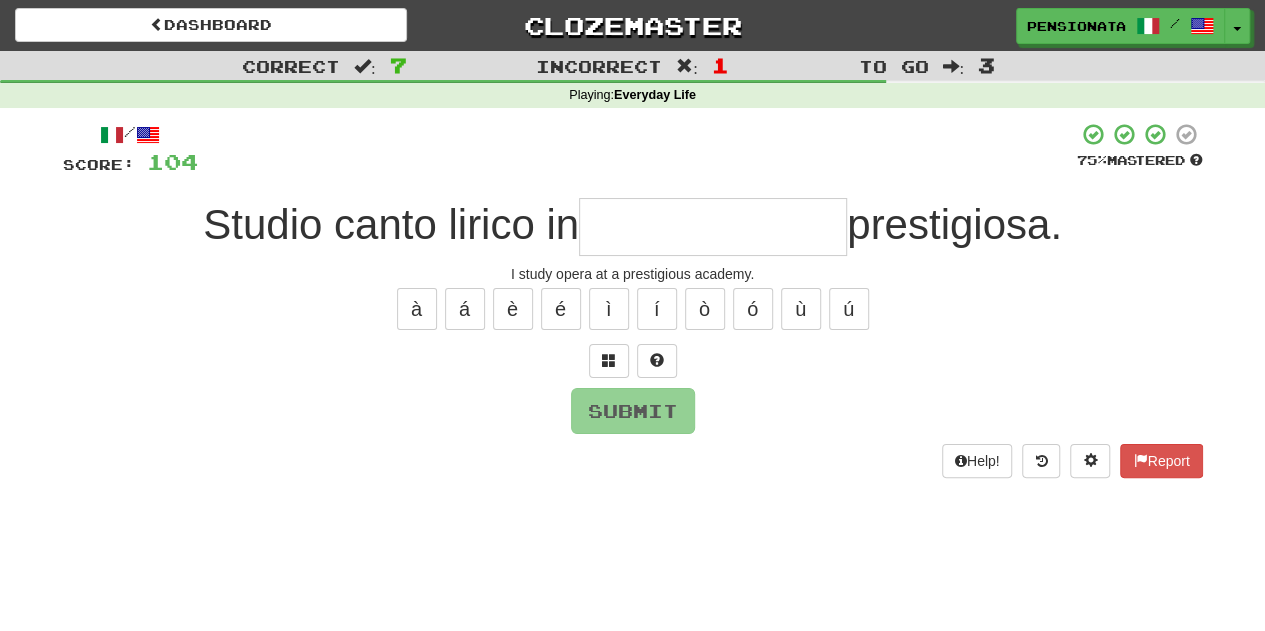 type on "*" 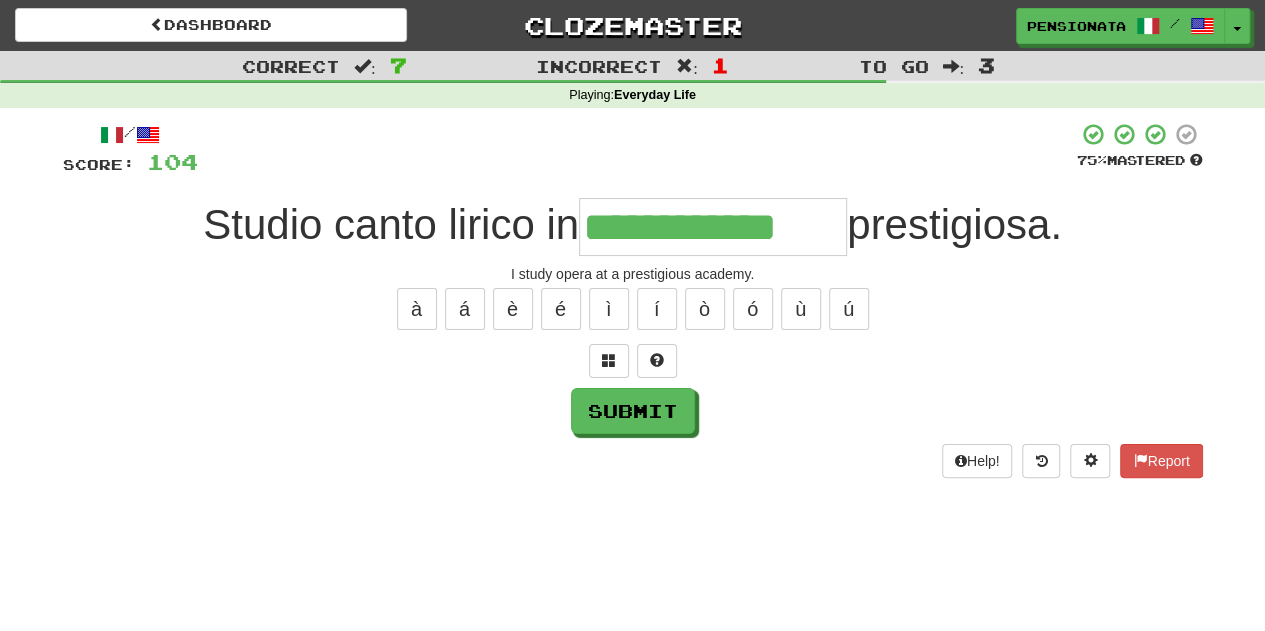 type on "**********" 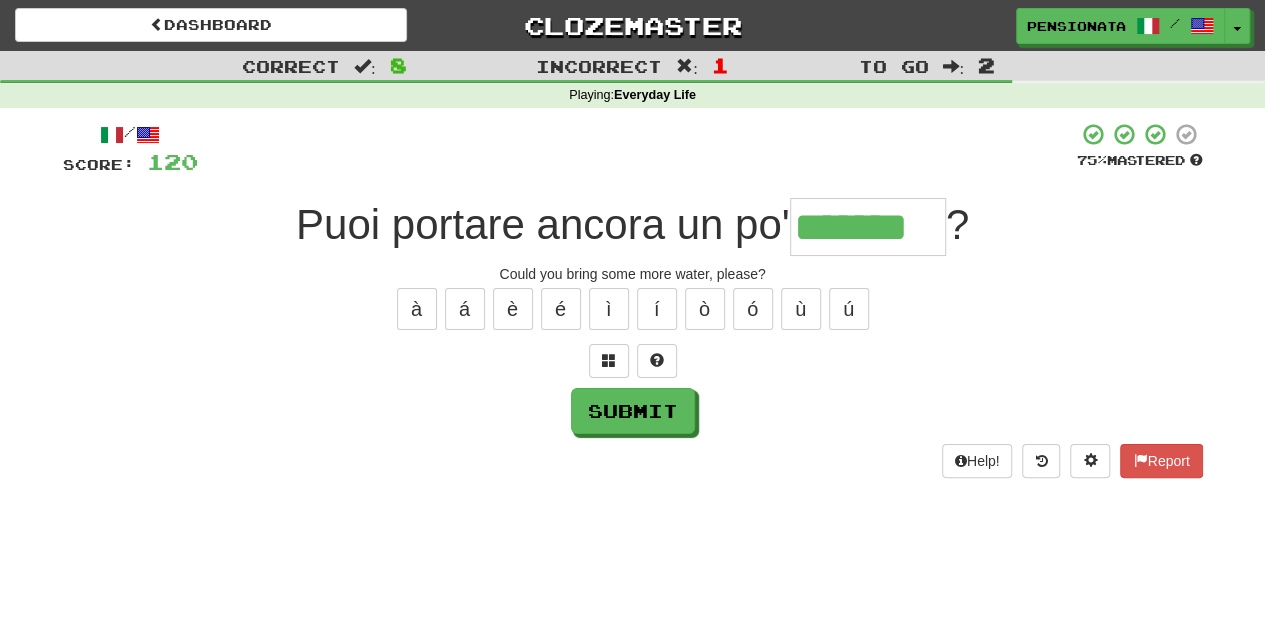 type on "*******" 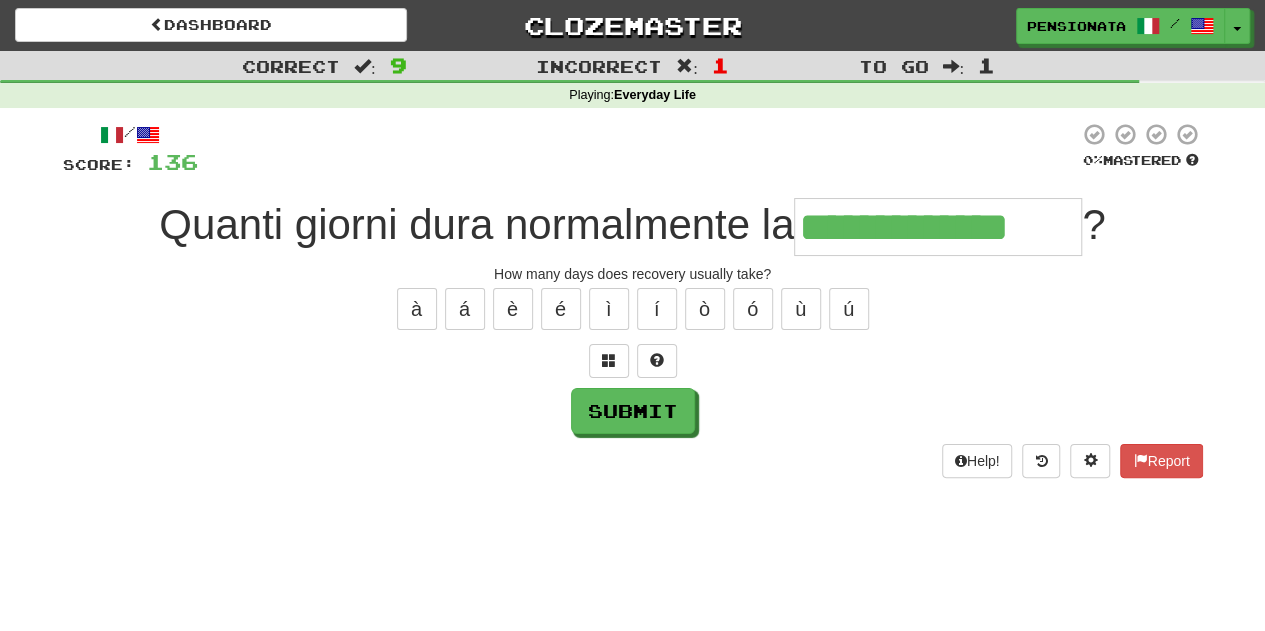 type on "**********" 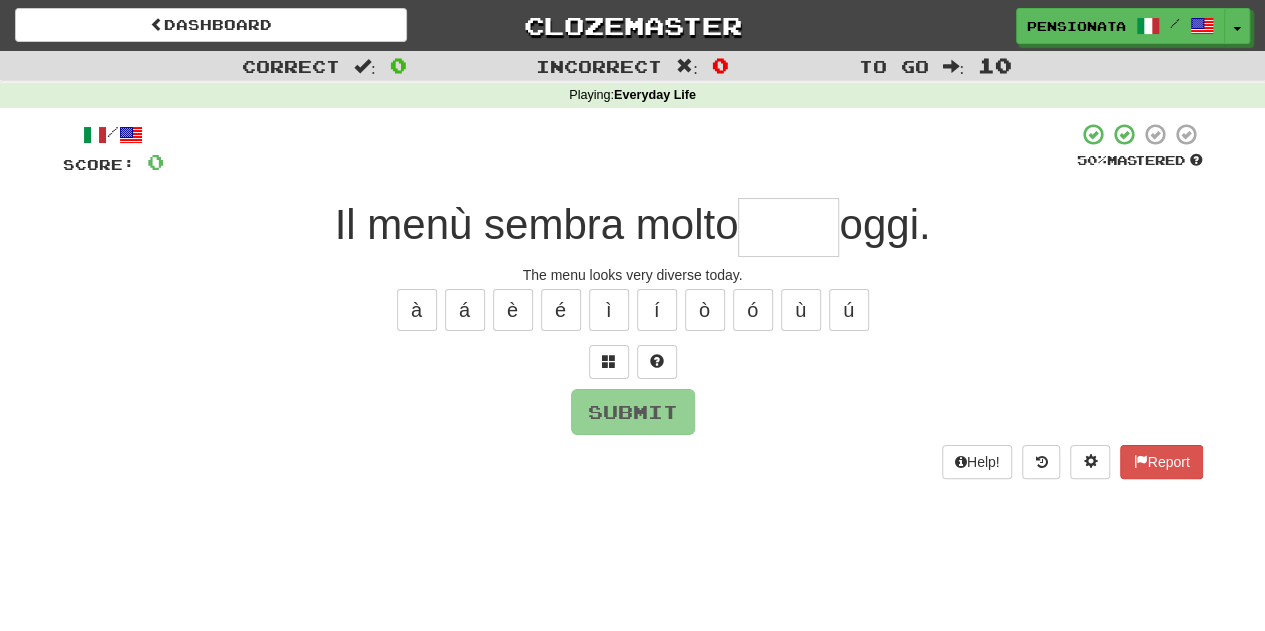 type on "*" 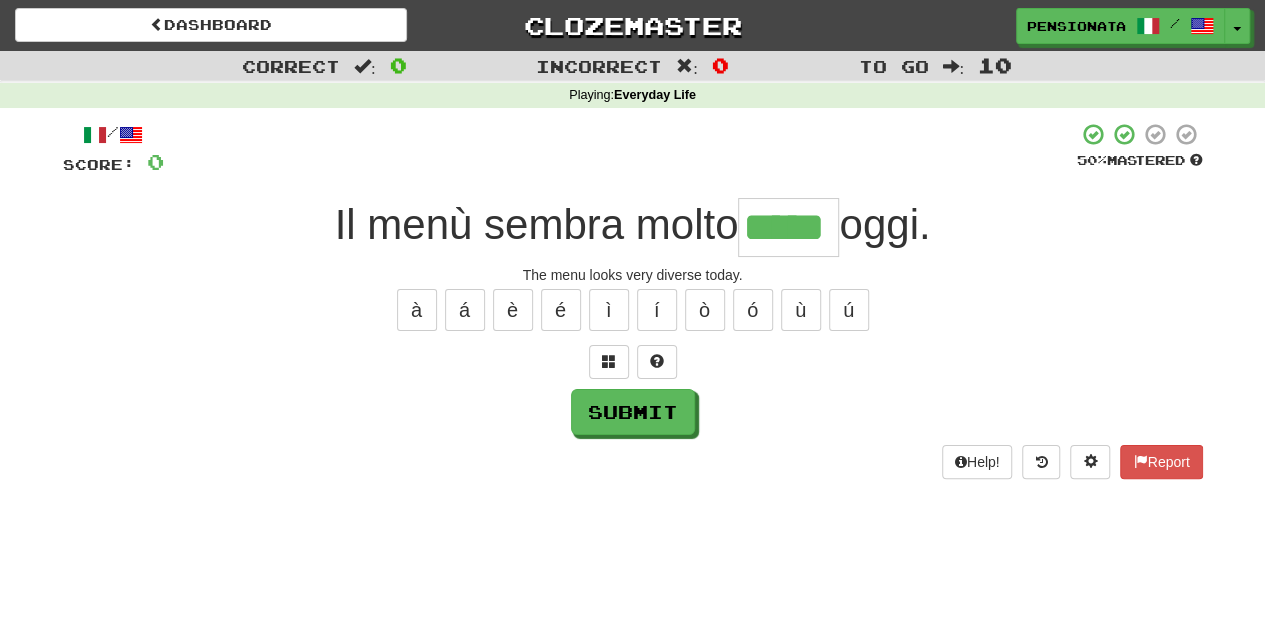 type on "*****" 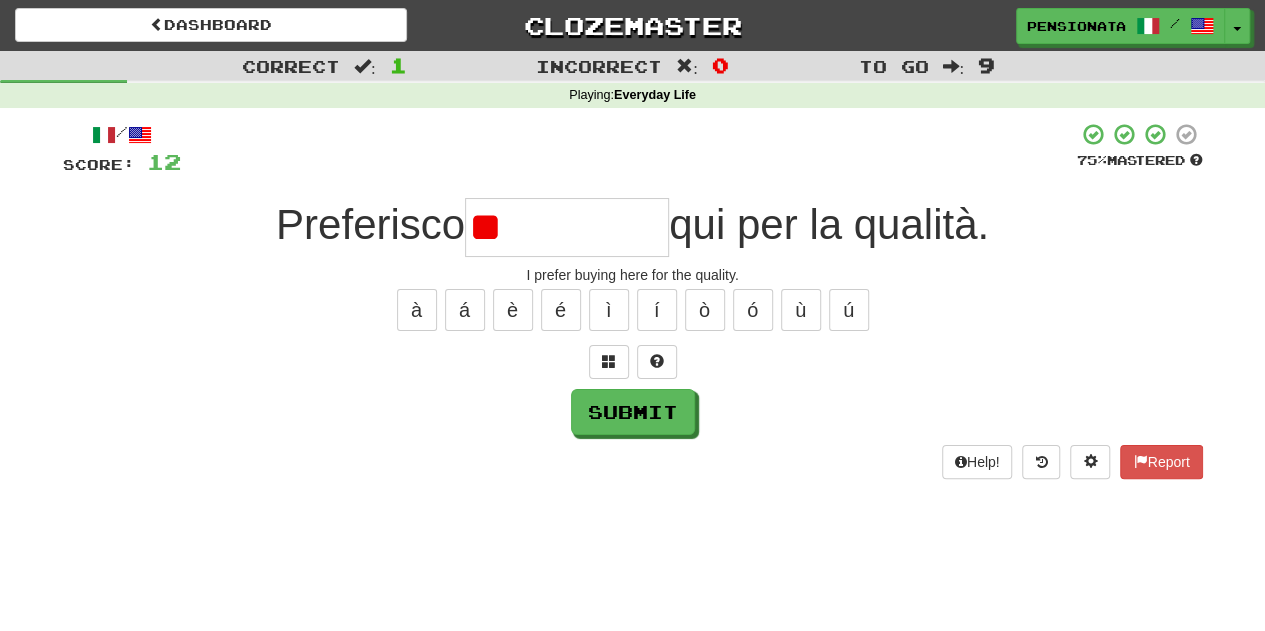 type on "*" 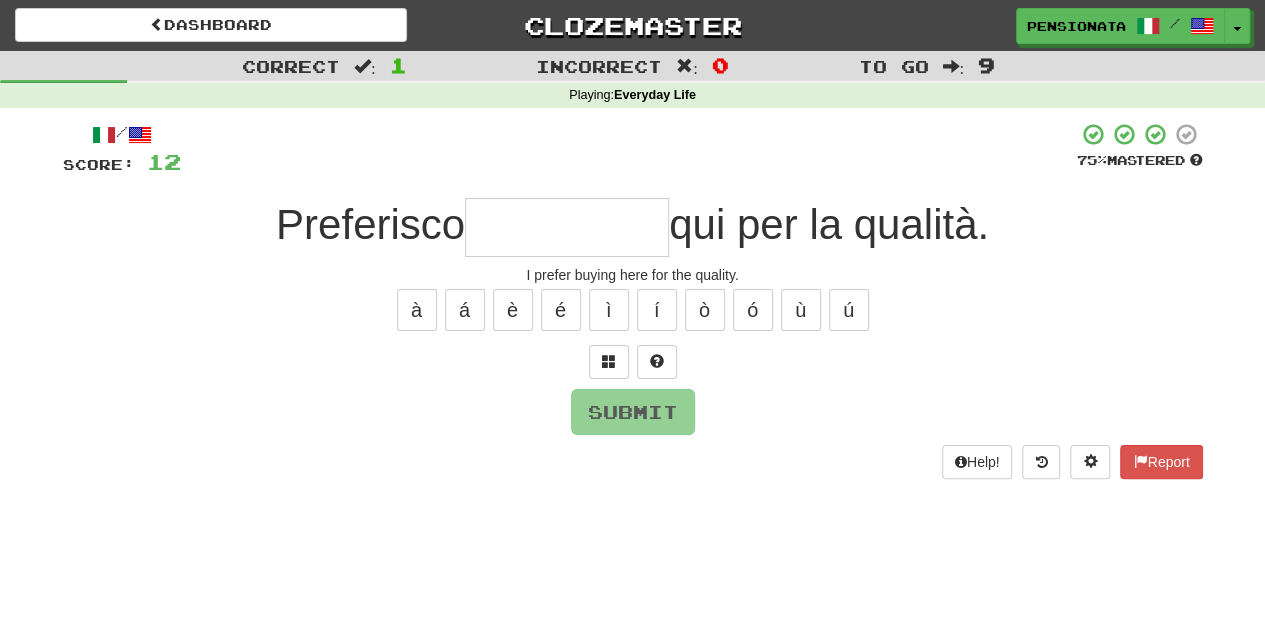 type on "**********" 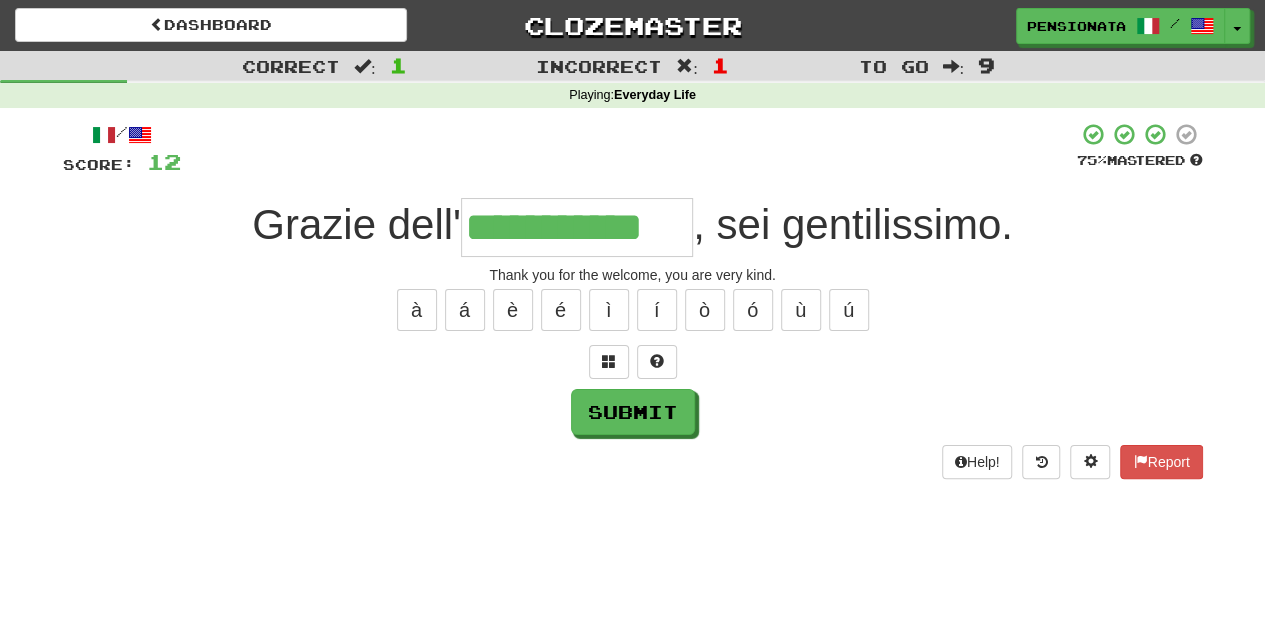 type on "**********" 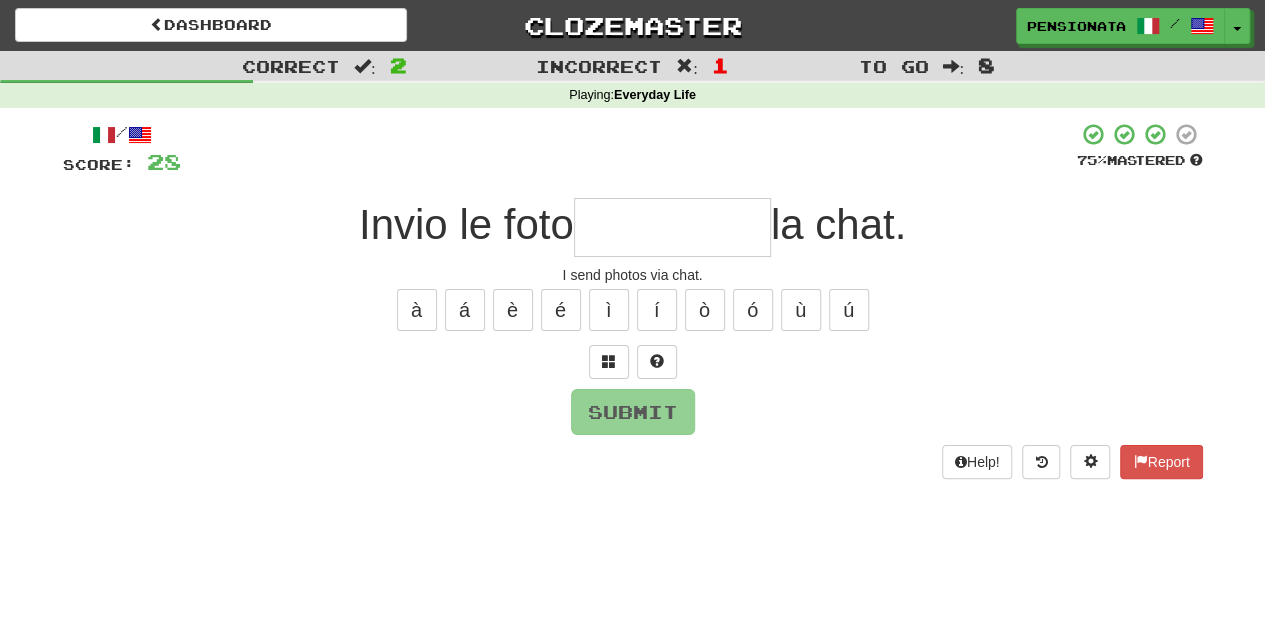 type on "*" 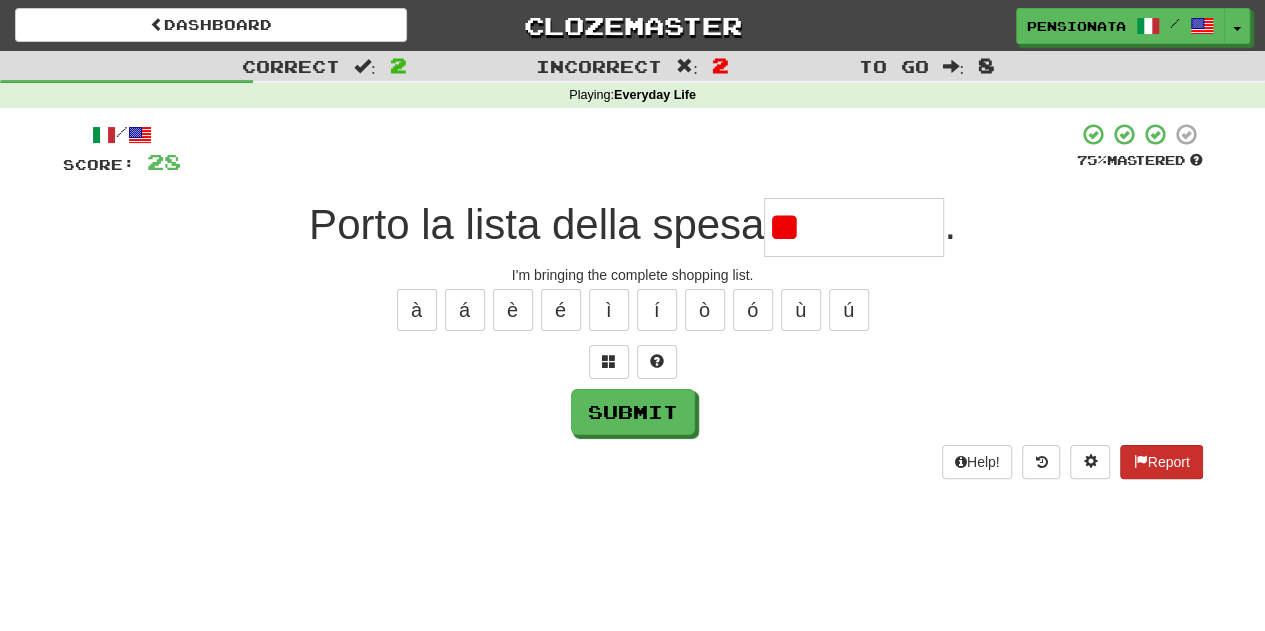 type on "*" 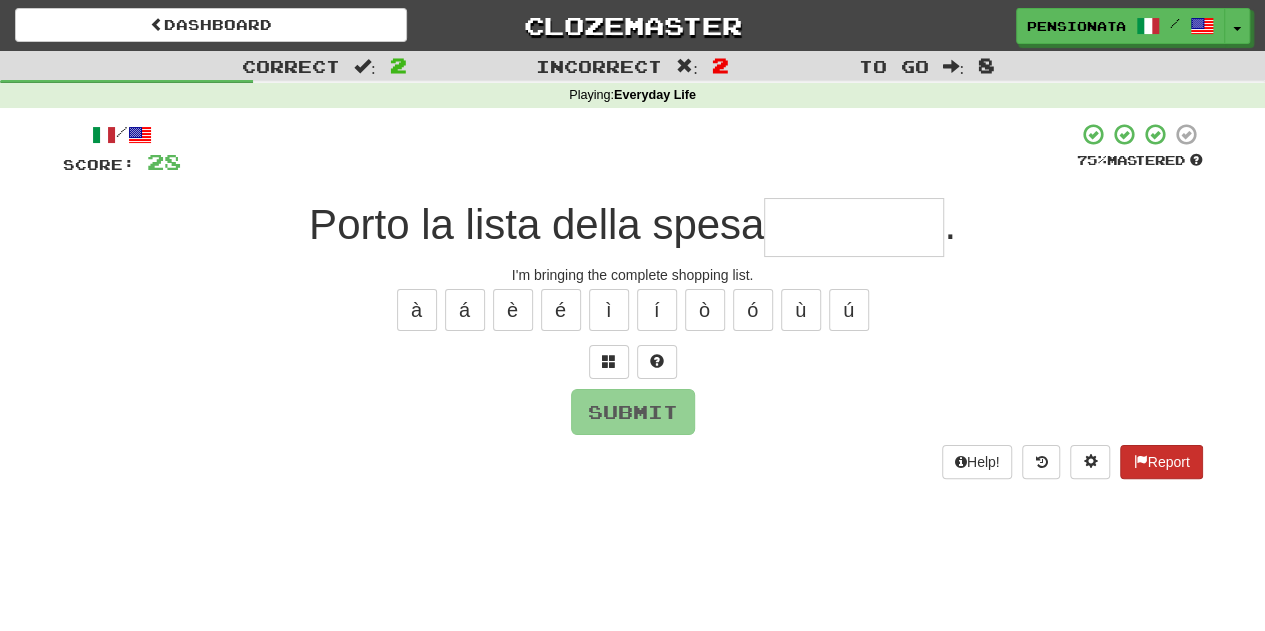 type on "********" 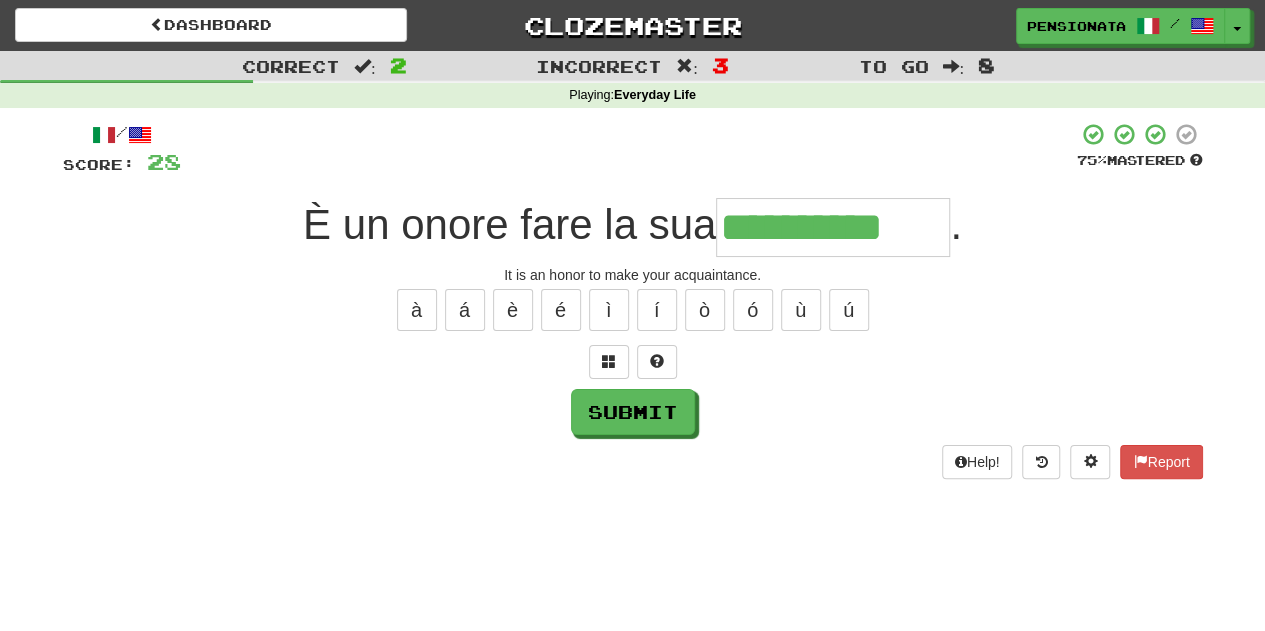 type on "**********" 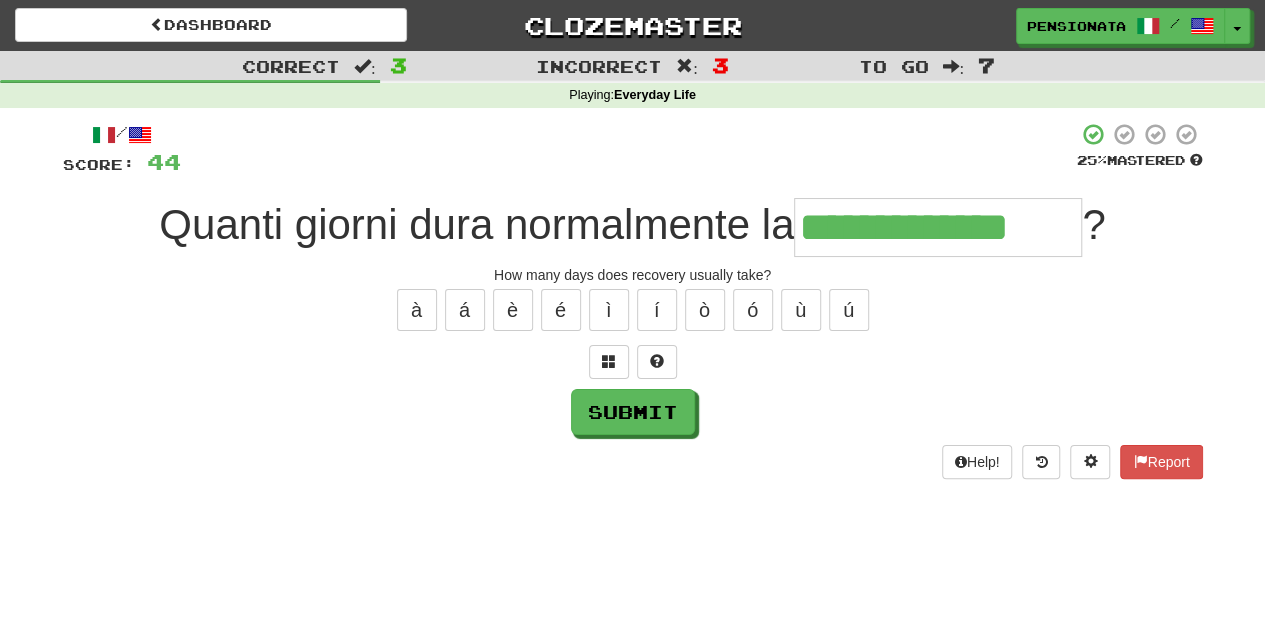 type on "**********" 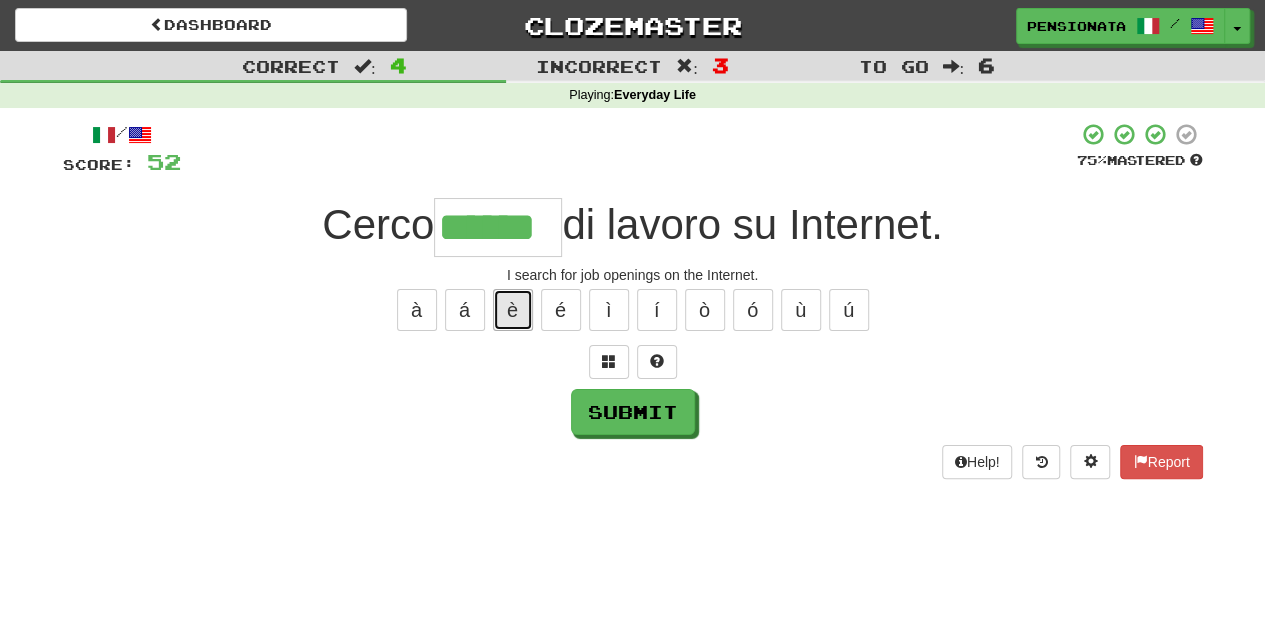 click on "è" at bounding box center (513, 310) 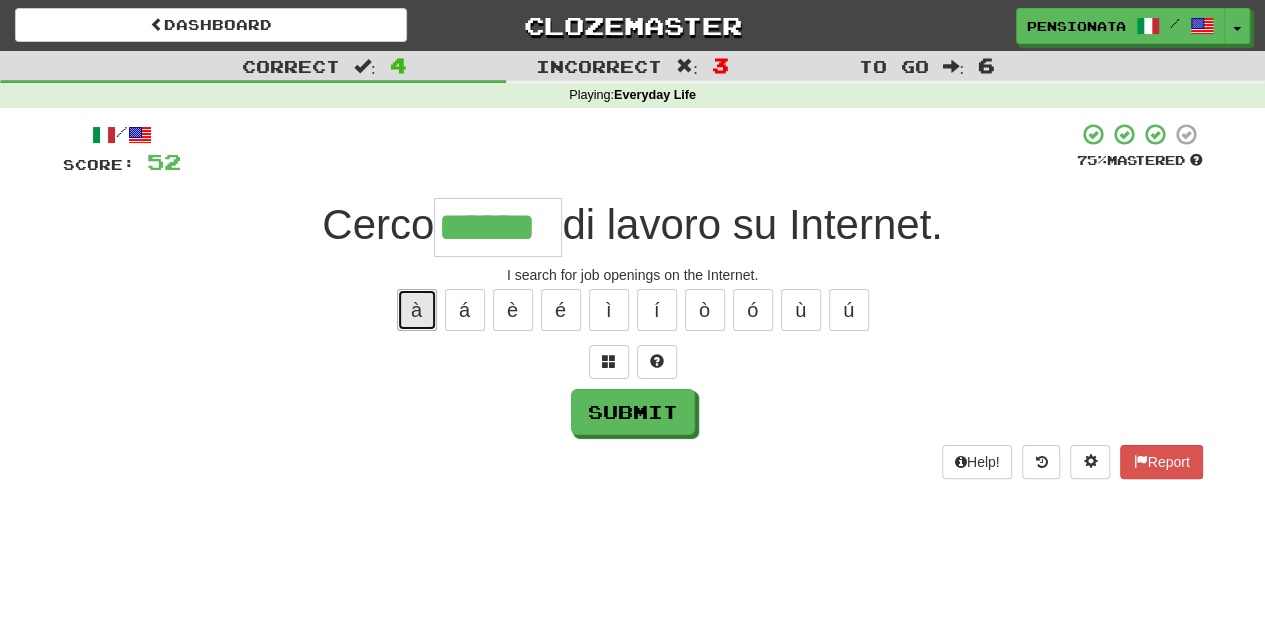 click on "à" at bounding box center [417, 310] 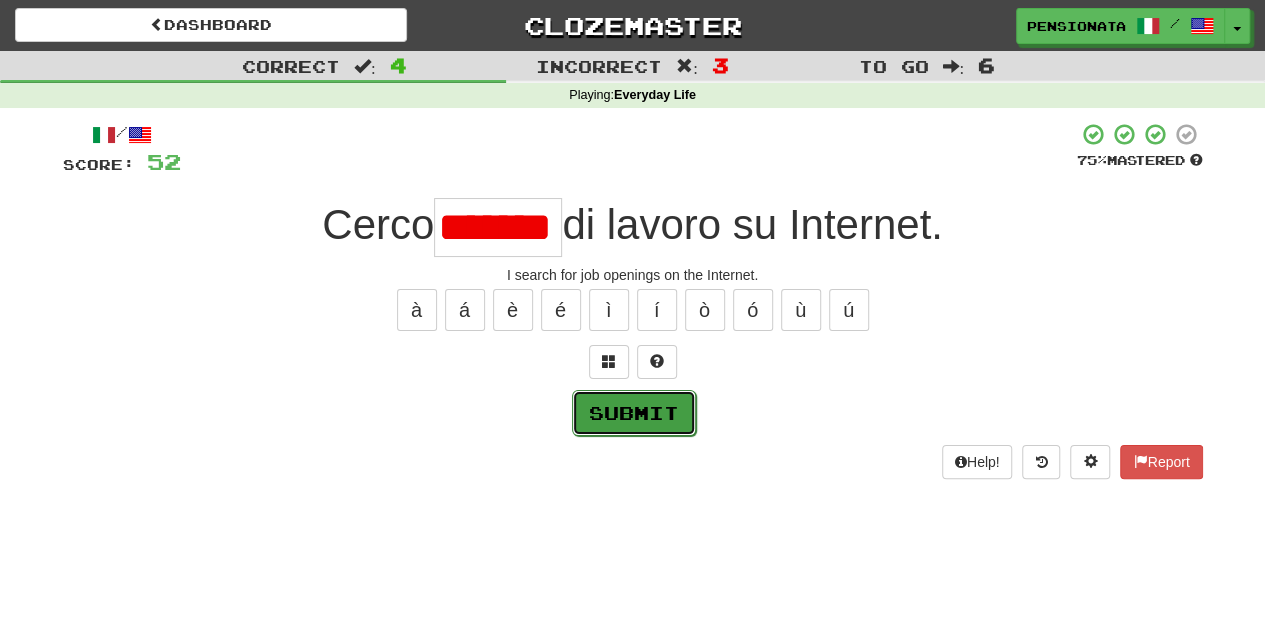 click on "Submit" at bounding box center (634, 413) 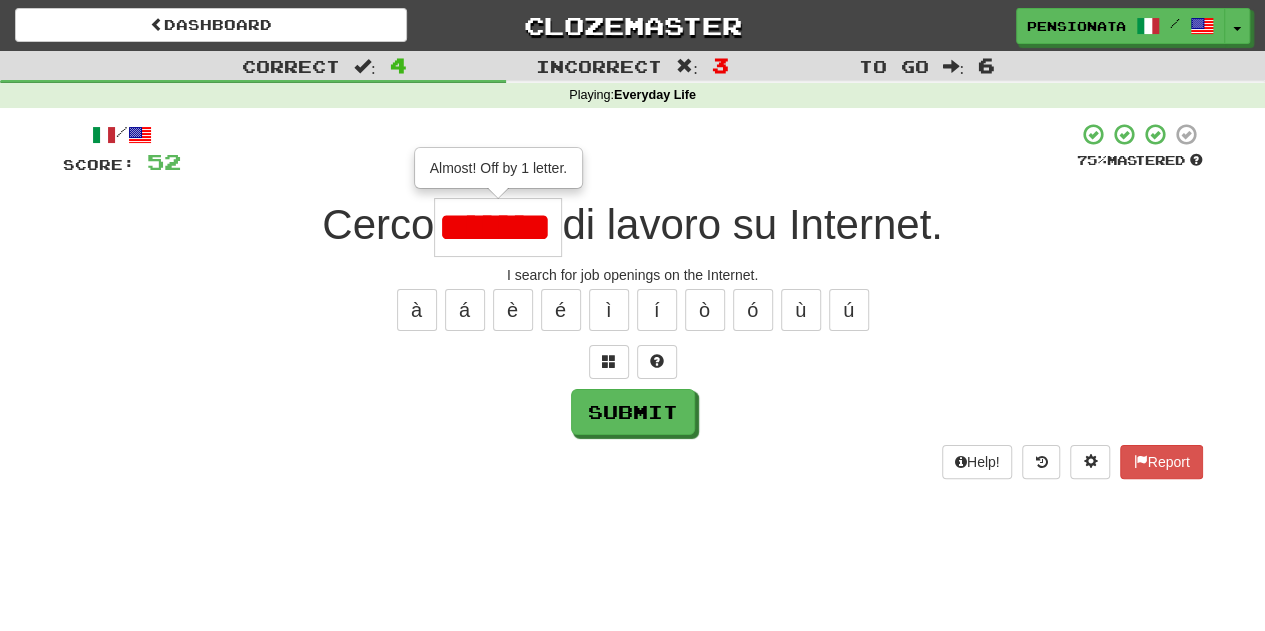 click on "*******" at bounding box center [498, 227] 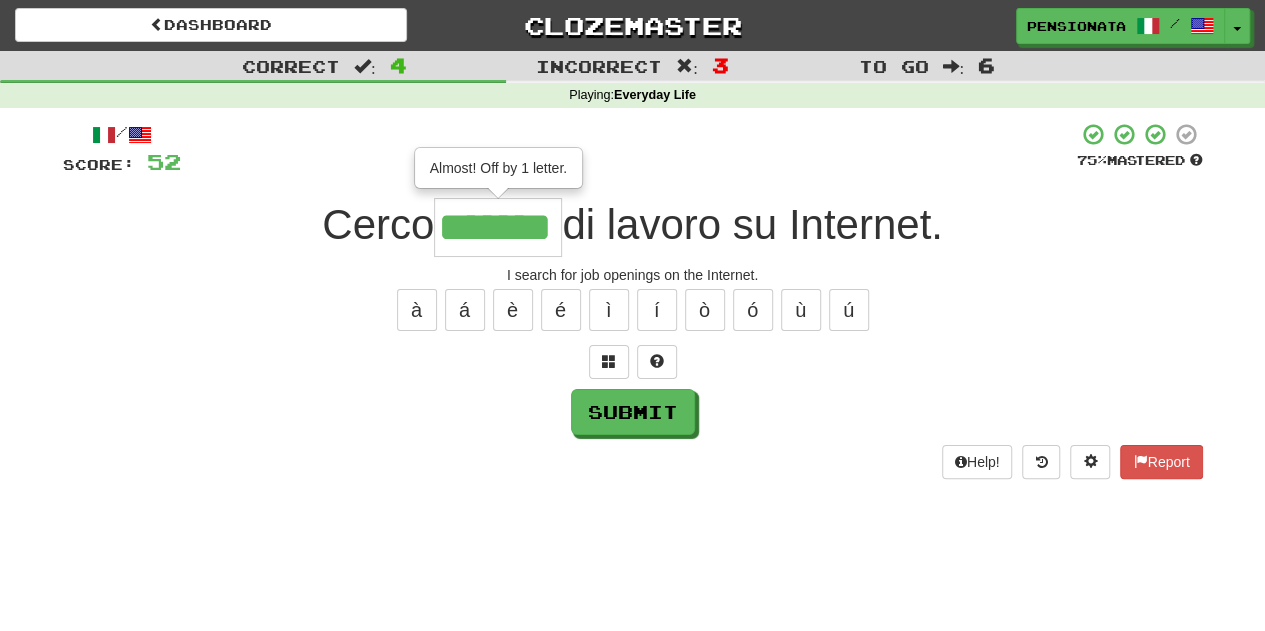 type on "*******" 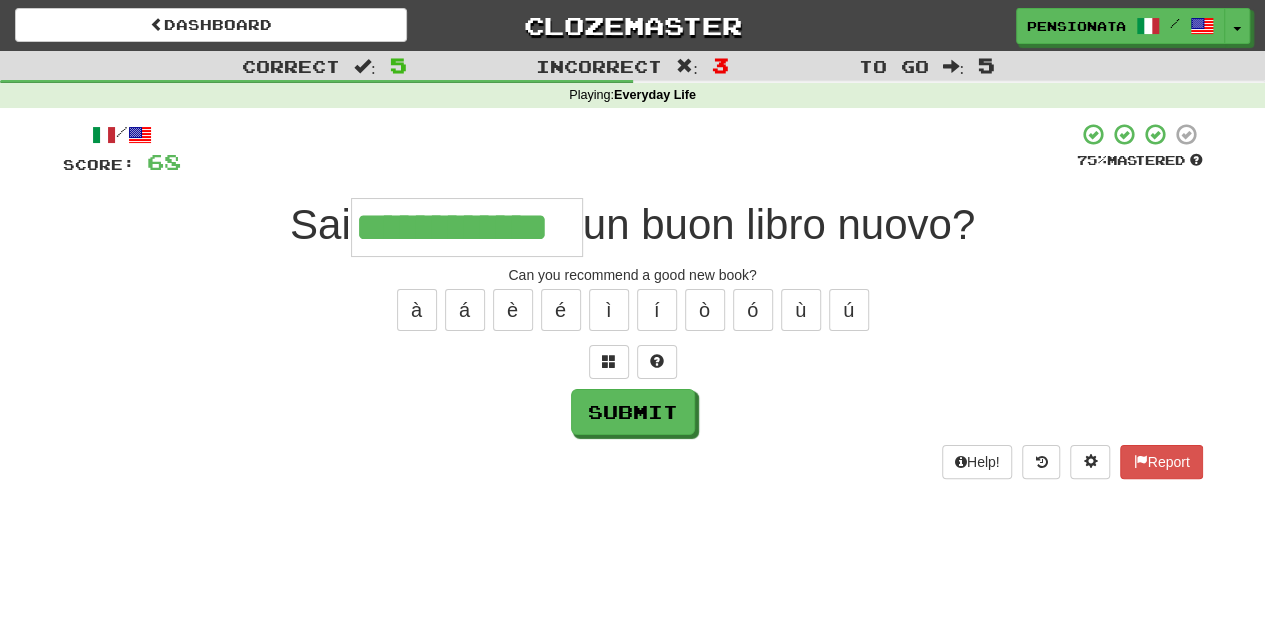 type on "**********" 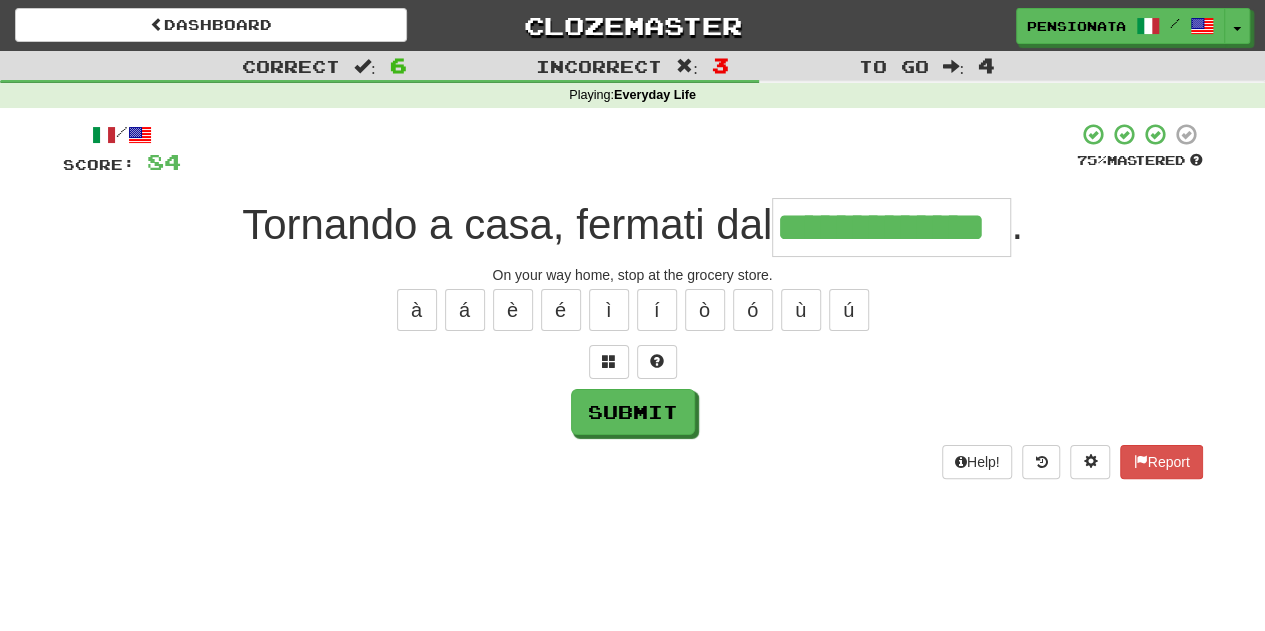 type on "**********" 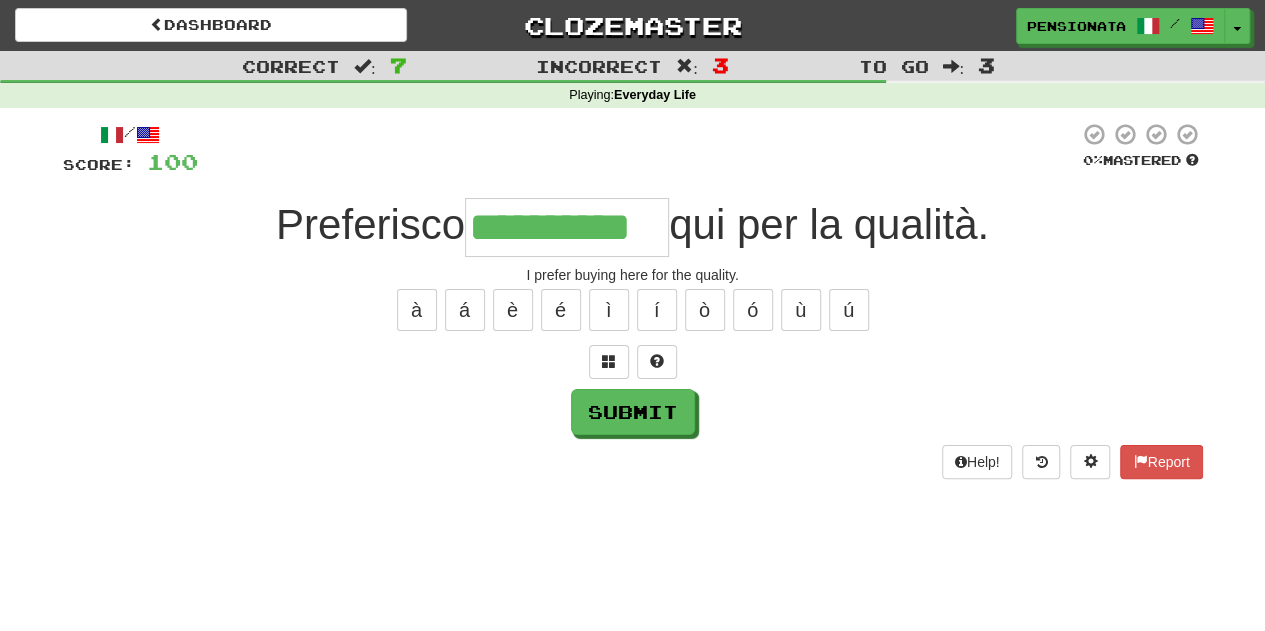 type on "**********" 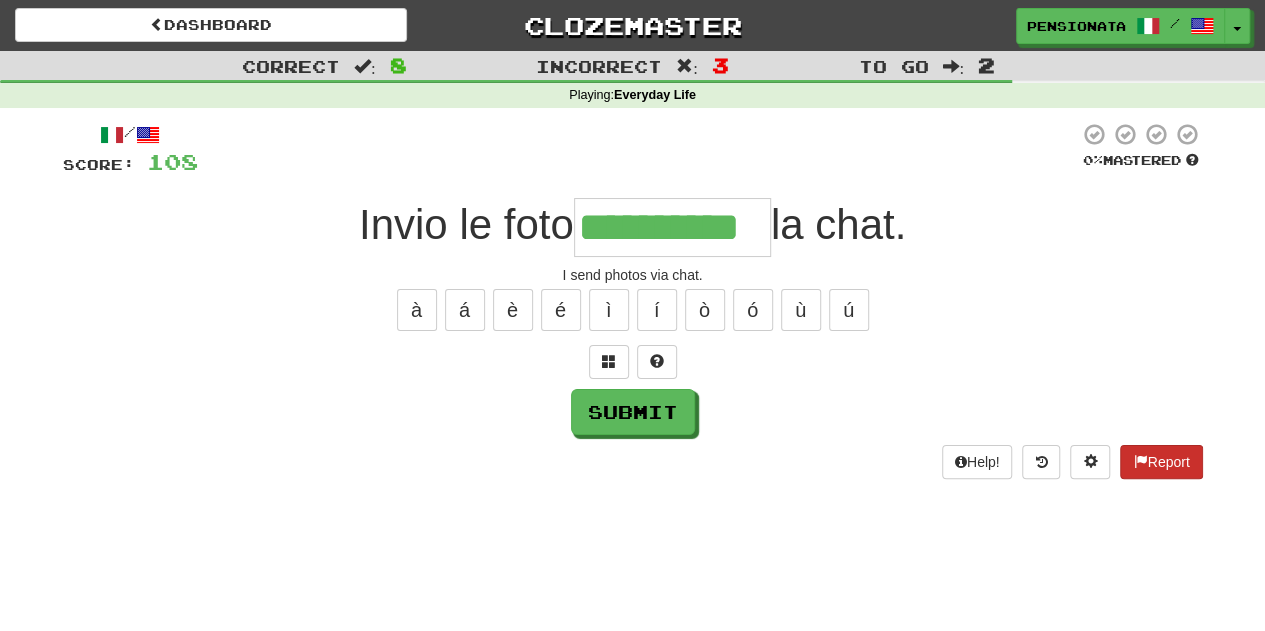 type on "**********" 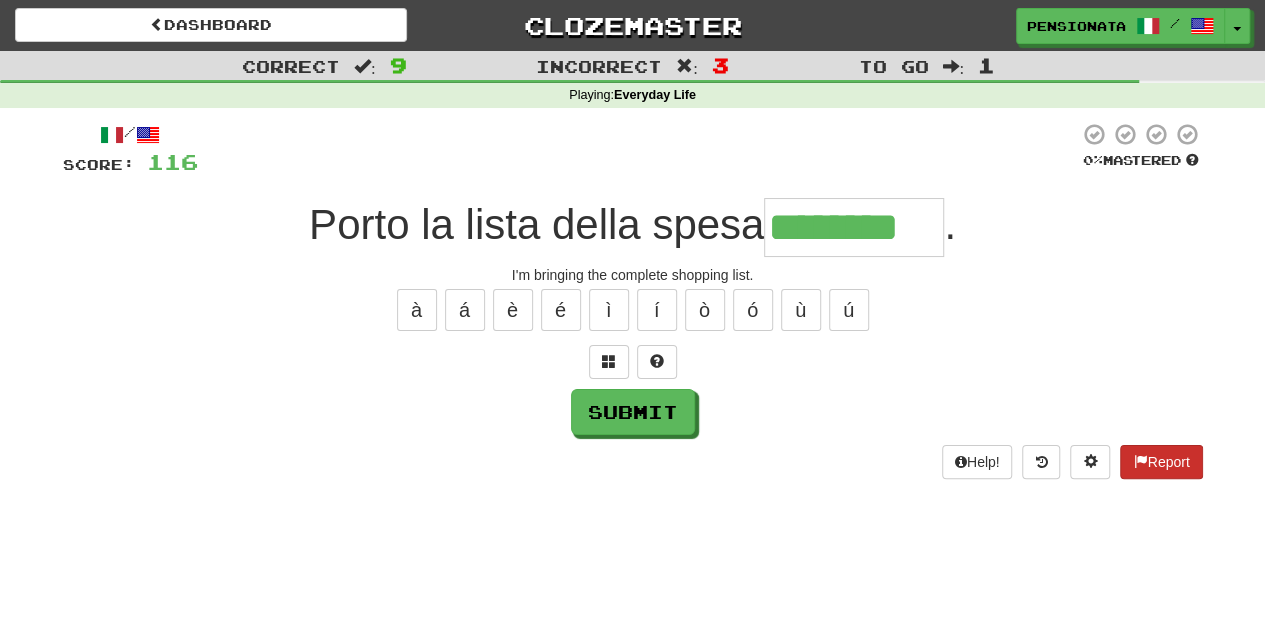 type on "********" 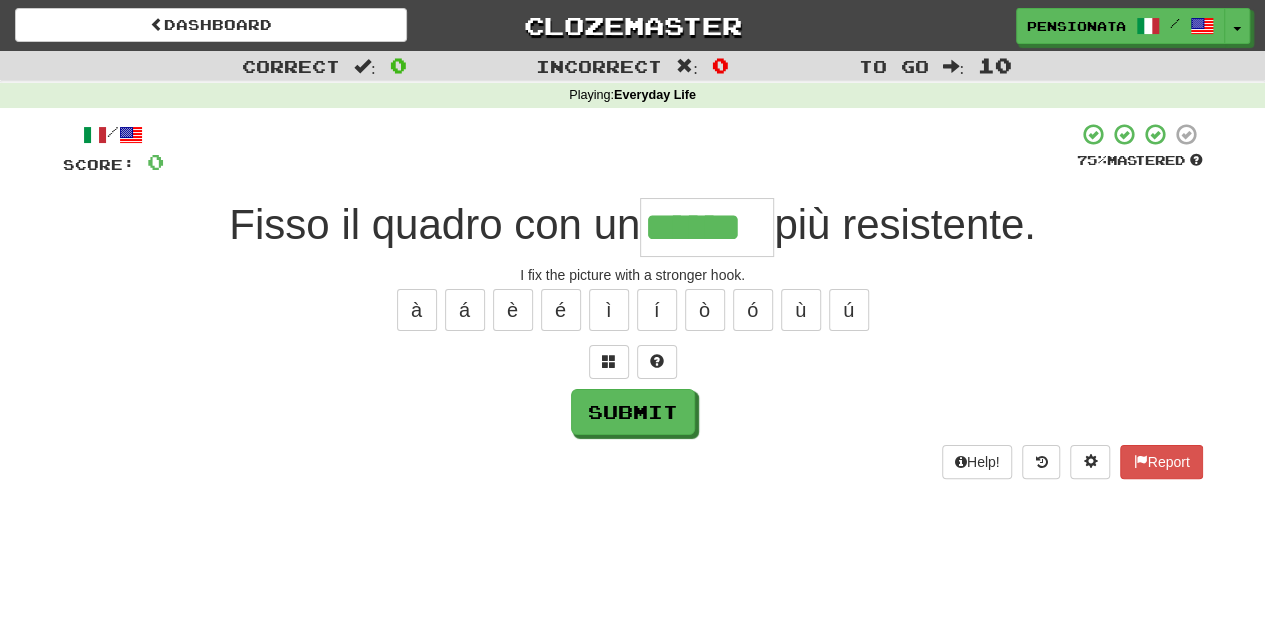 type on "******" 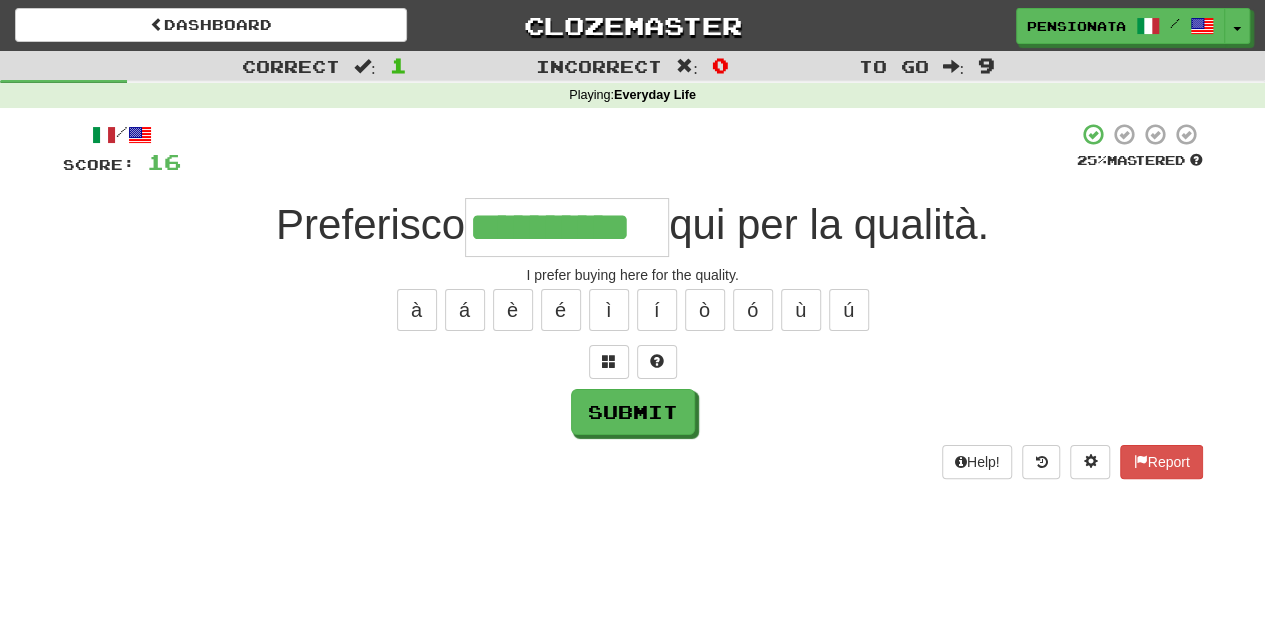 type on "**********" 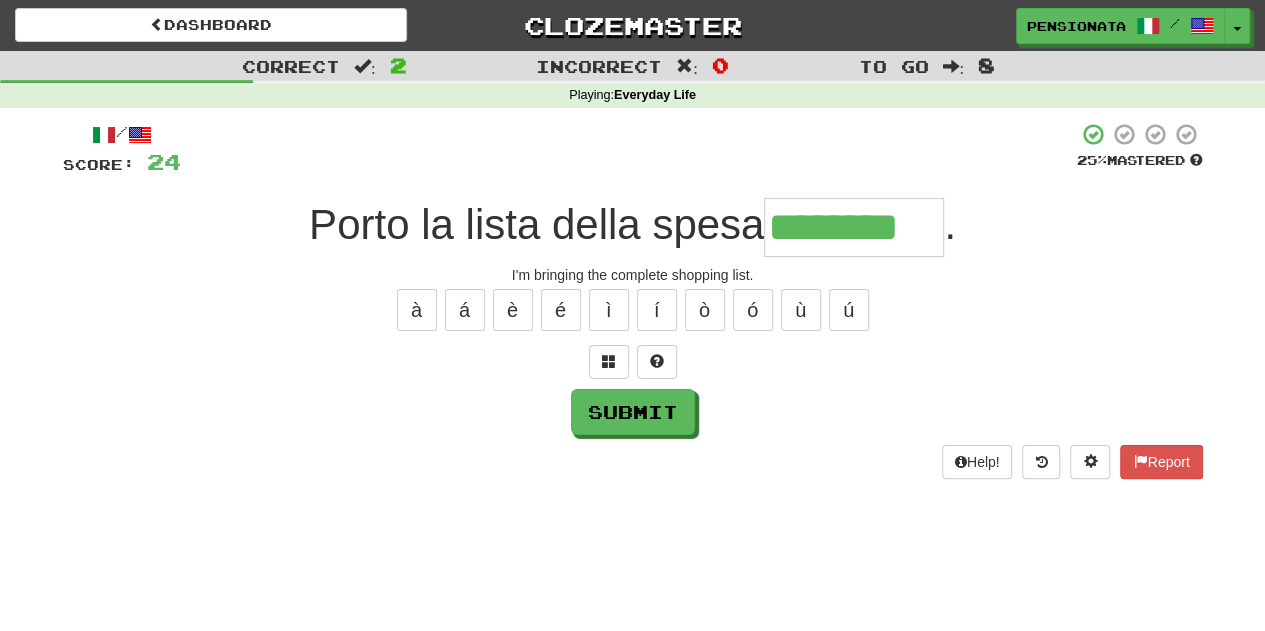 type on "********" 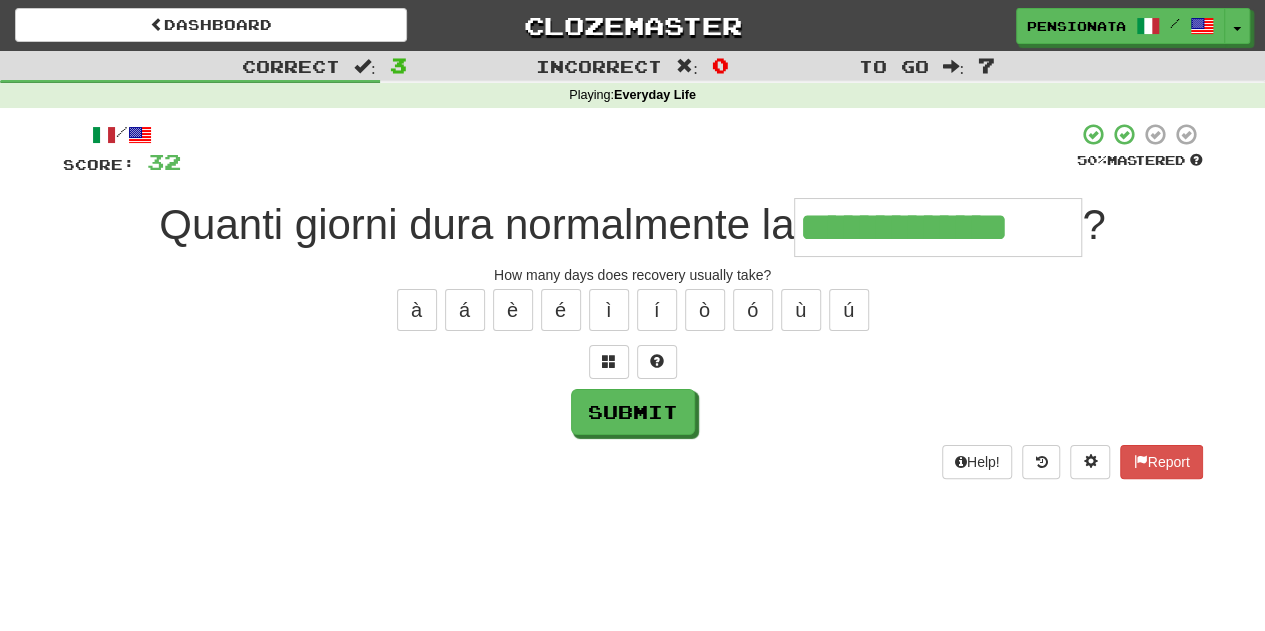 type on "**********" 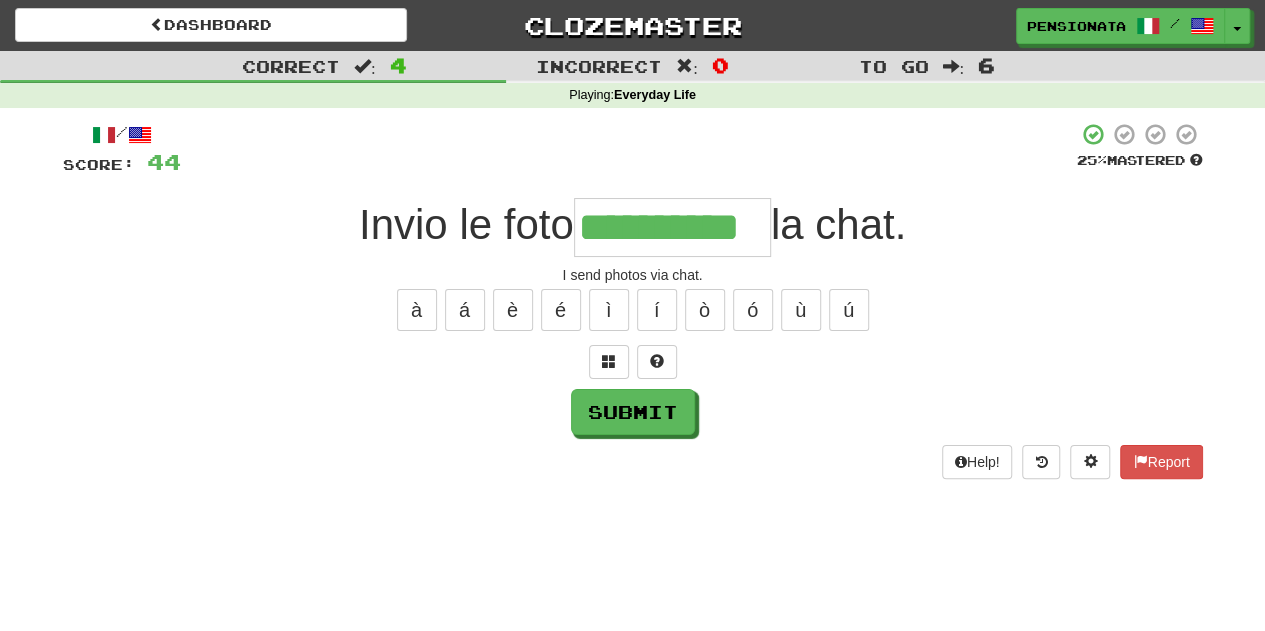 type on "**********" 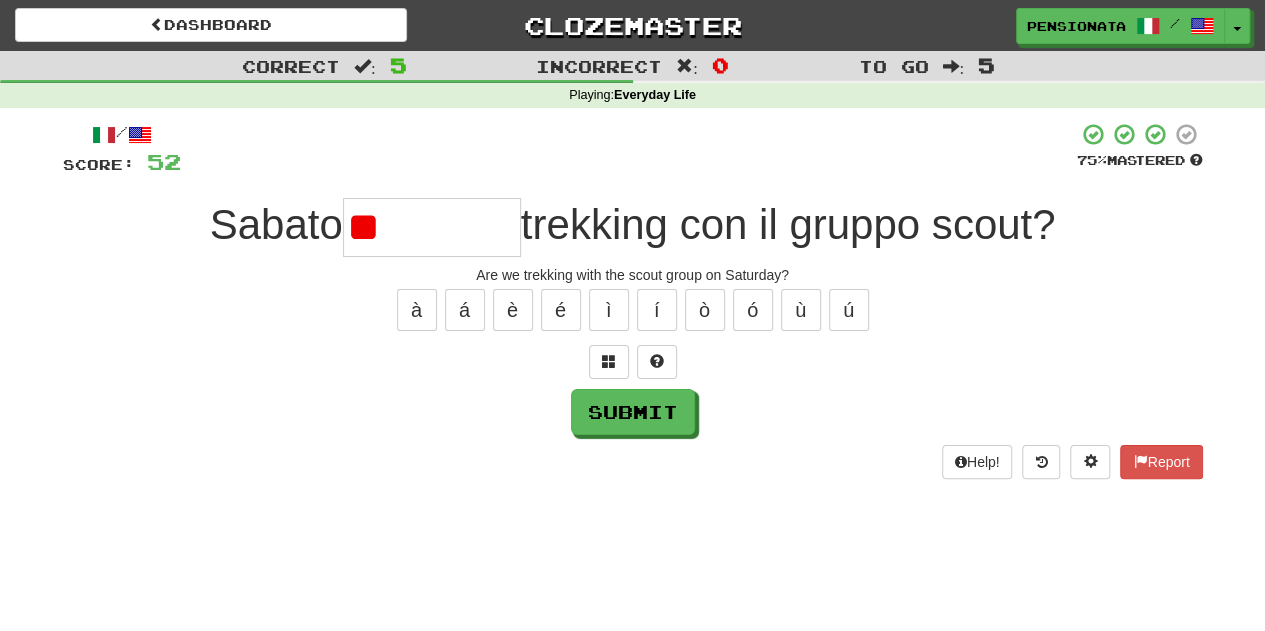 type on "*" 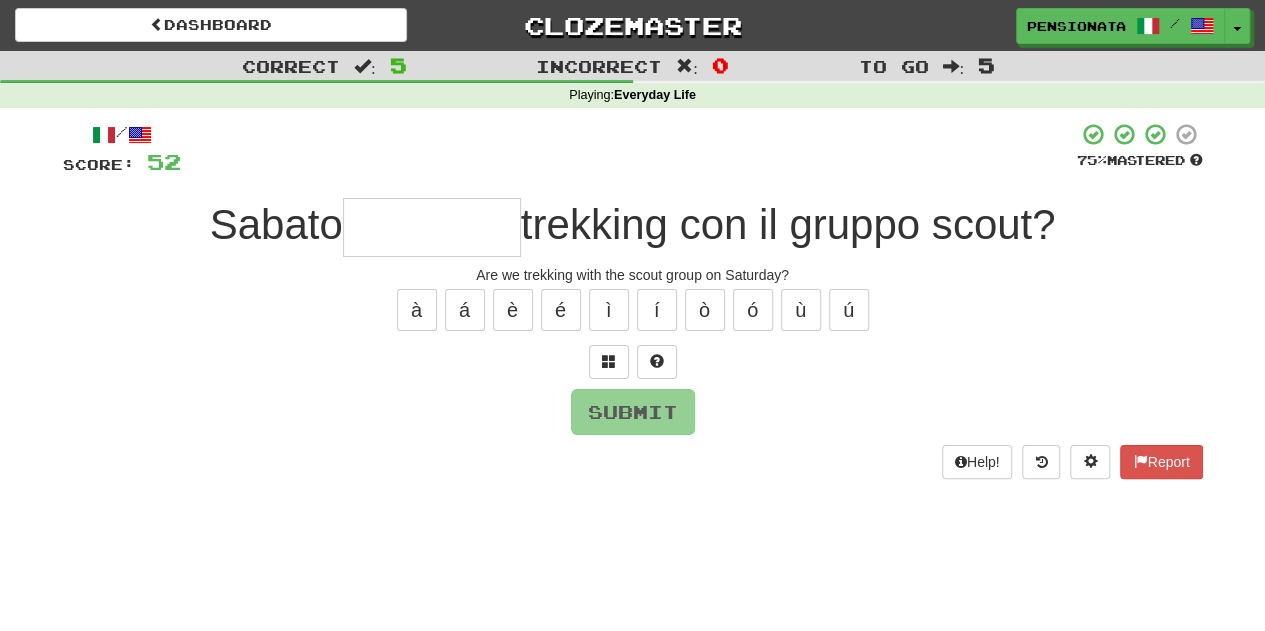type on "*" 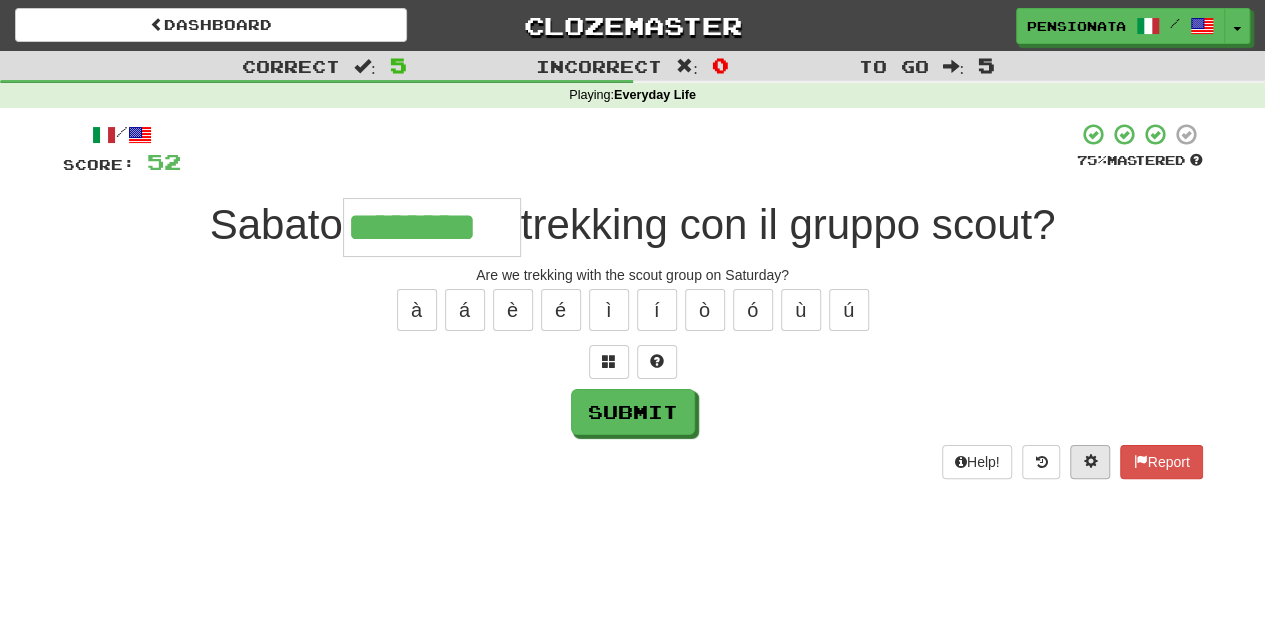type on "********" 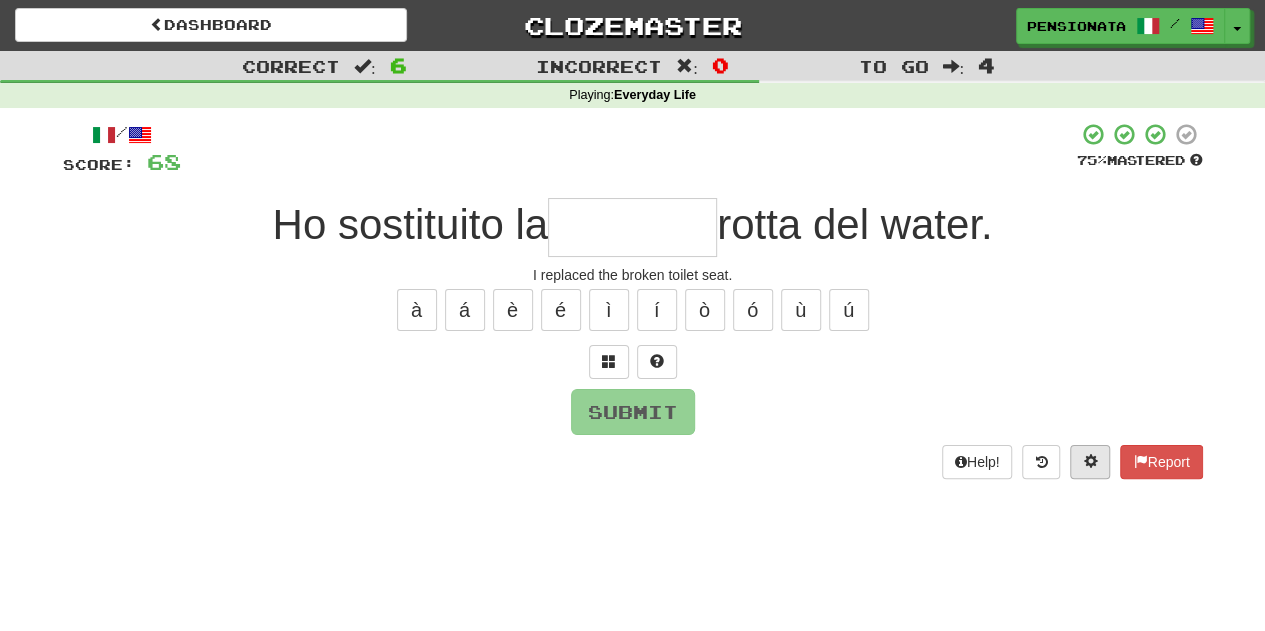 type on "*" 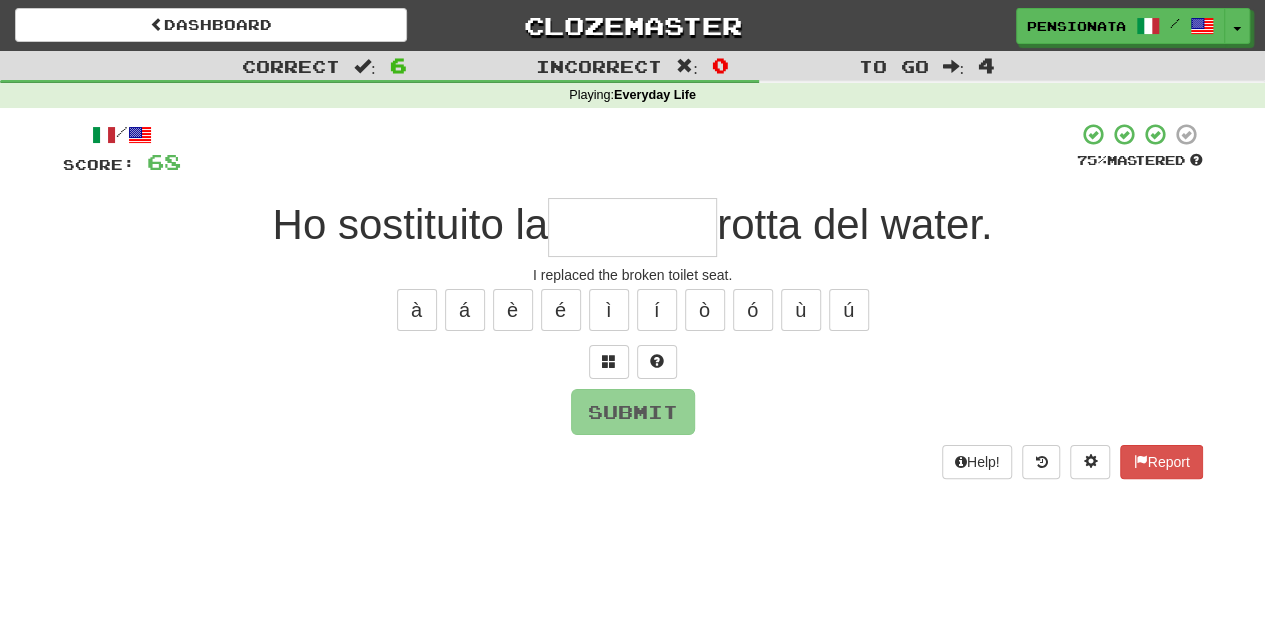 type on "*********" 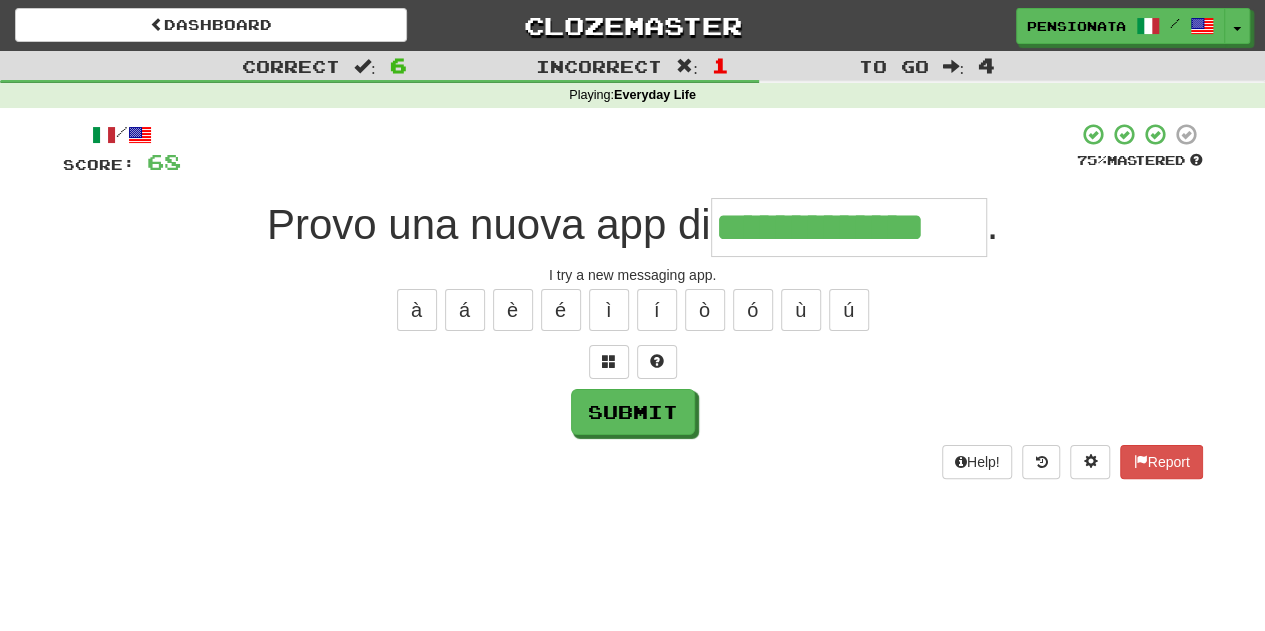 type on "**********" 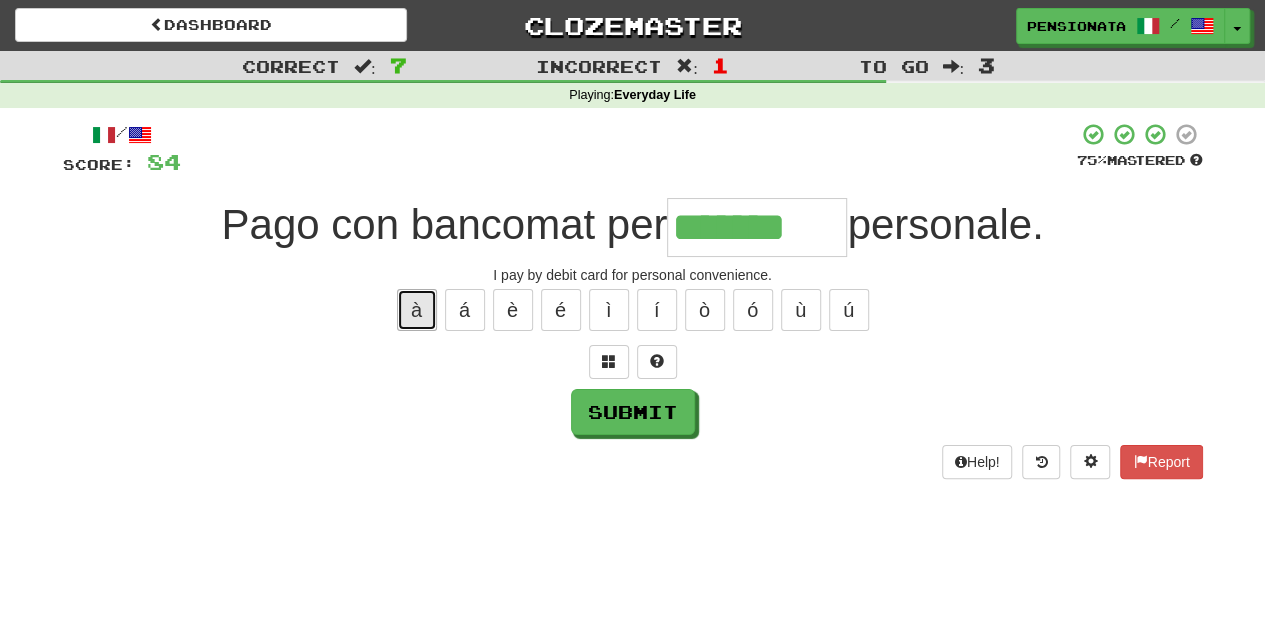 click on "à" at bounding box center (417, 310) 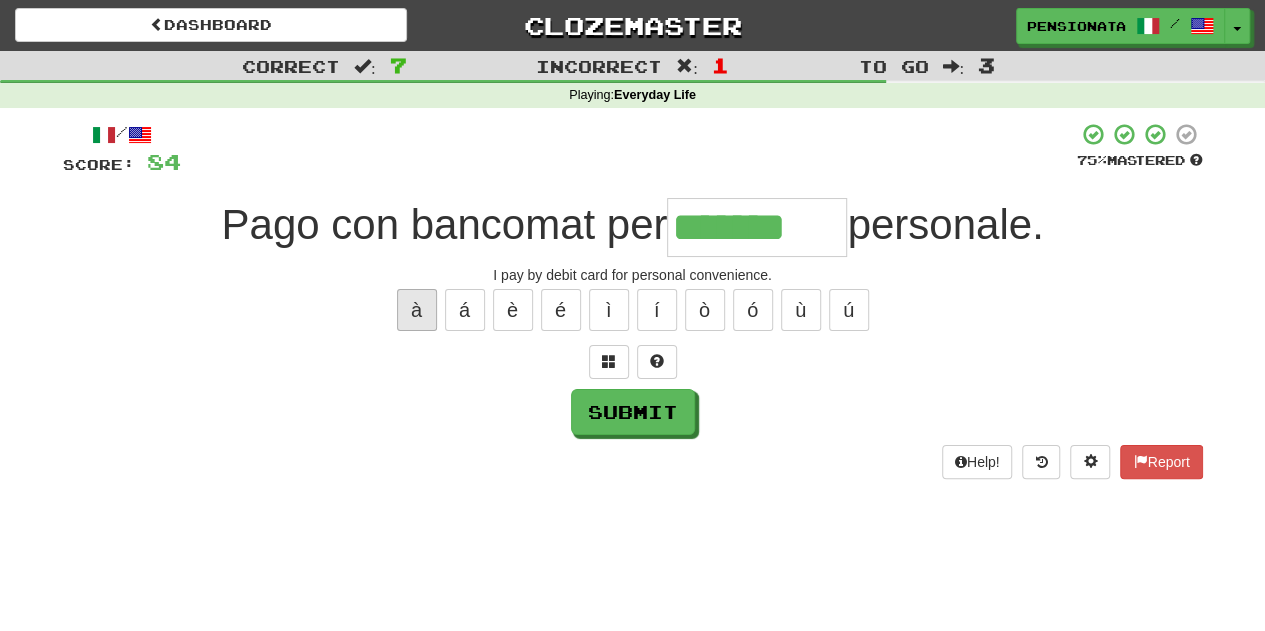 type on "********" 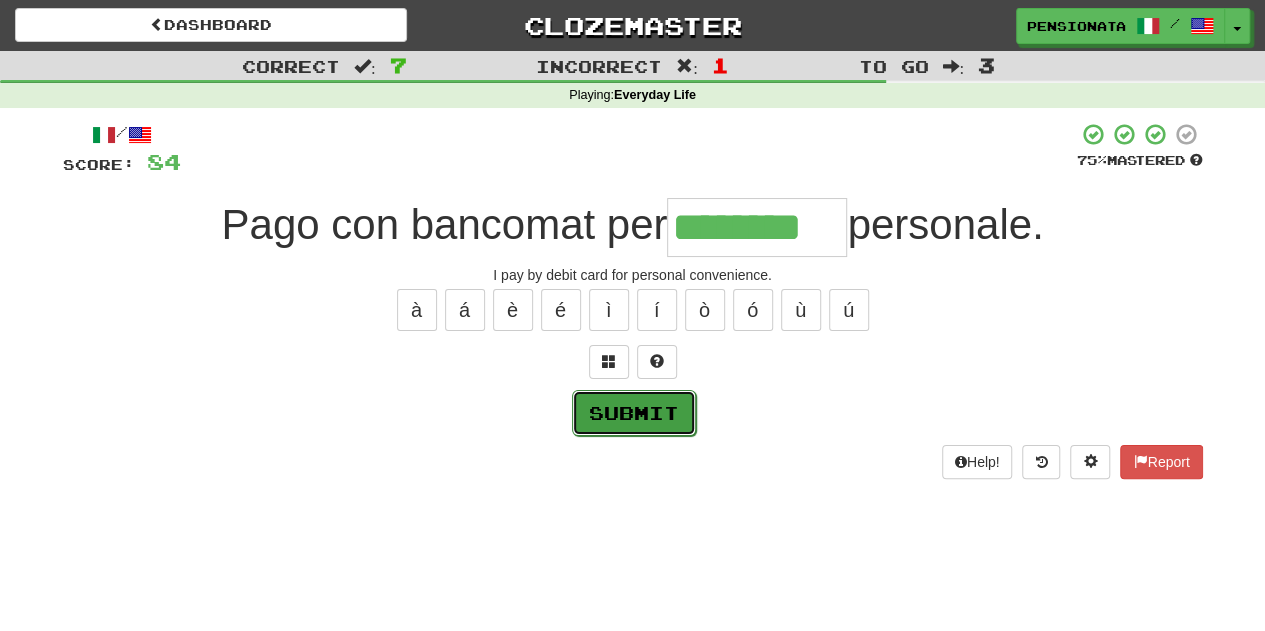 click on "Submit" at bounding box center [634, 413] 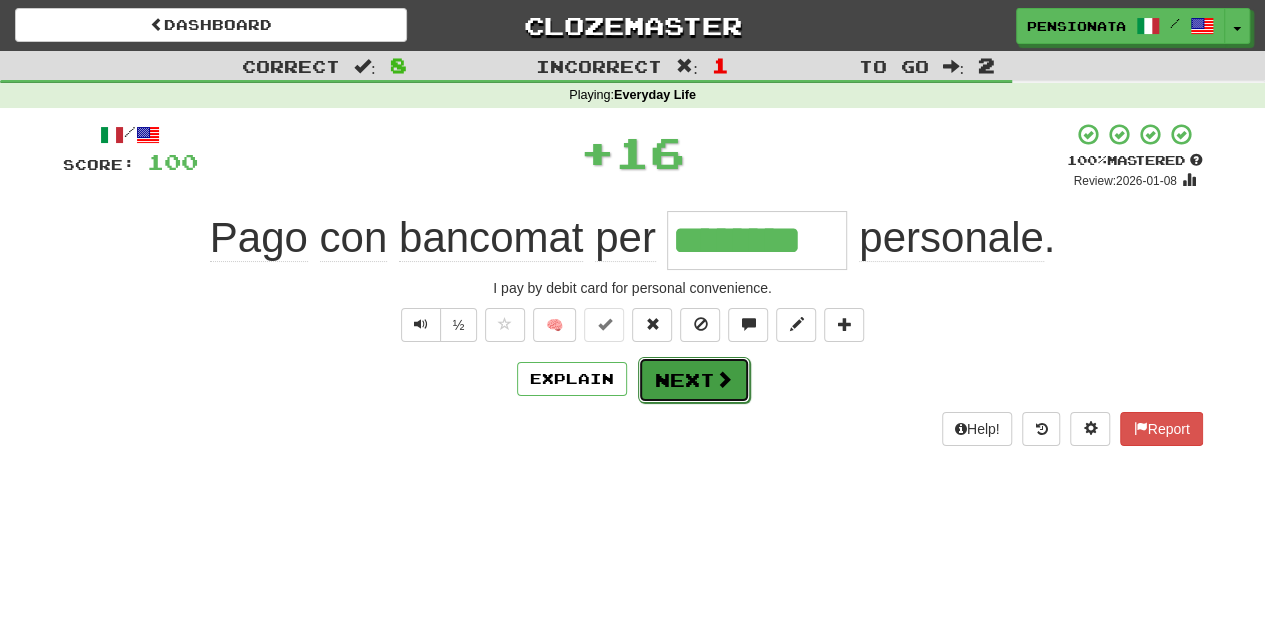 click on "Next" at bounding box center [694, 380] 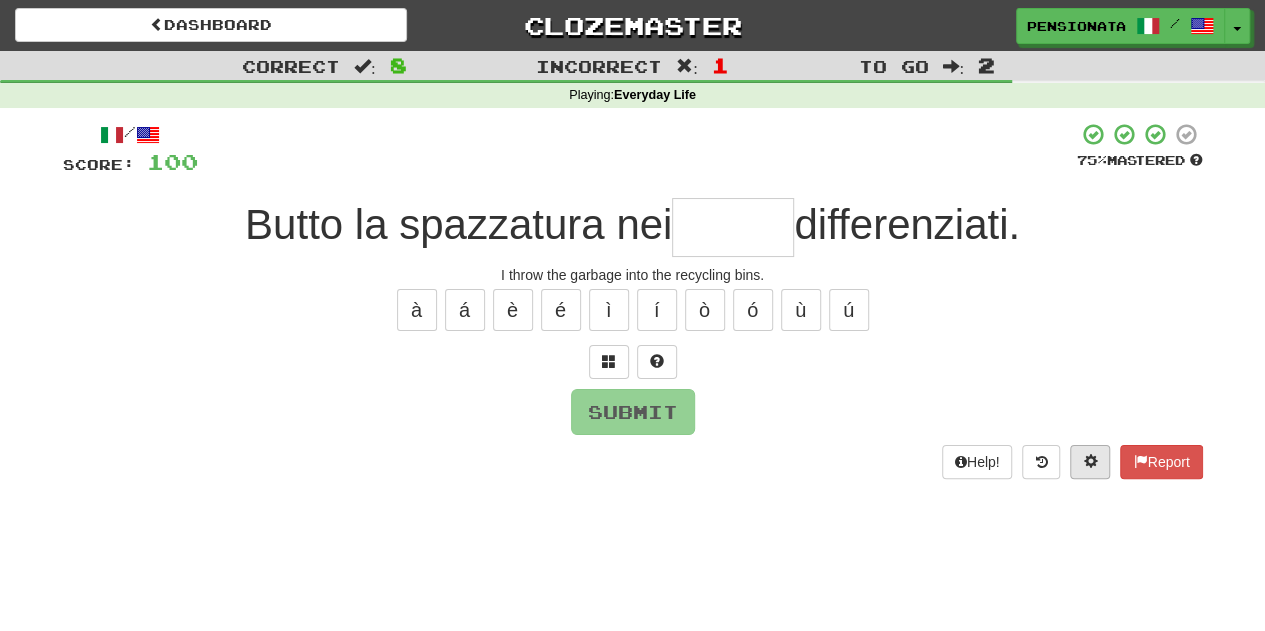 type on "*" 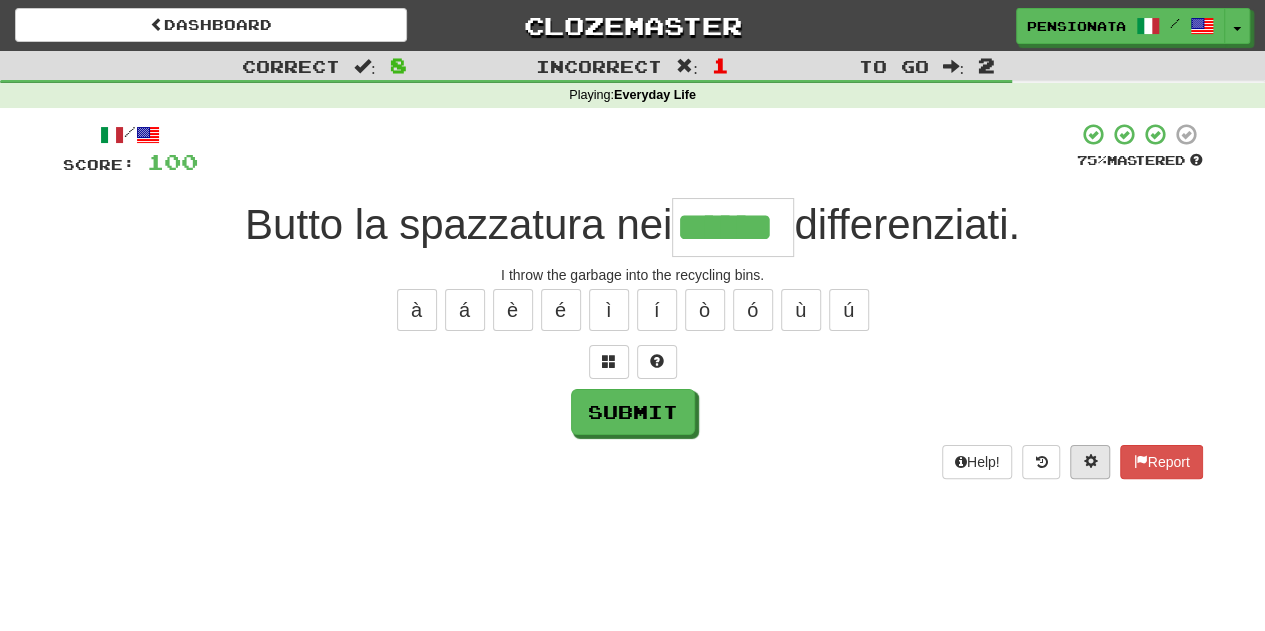 type on "******" 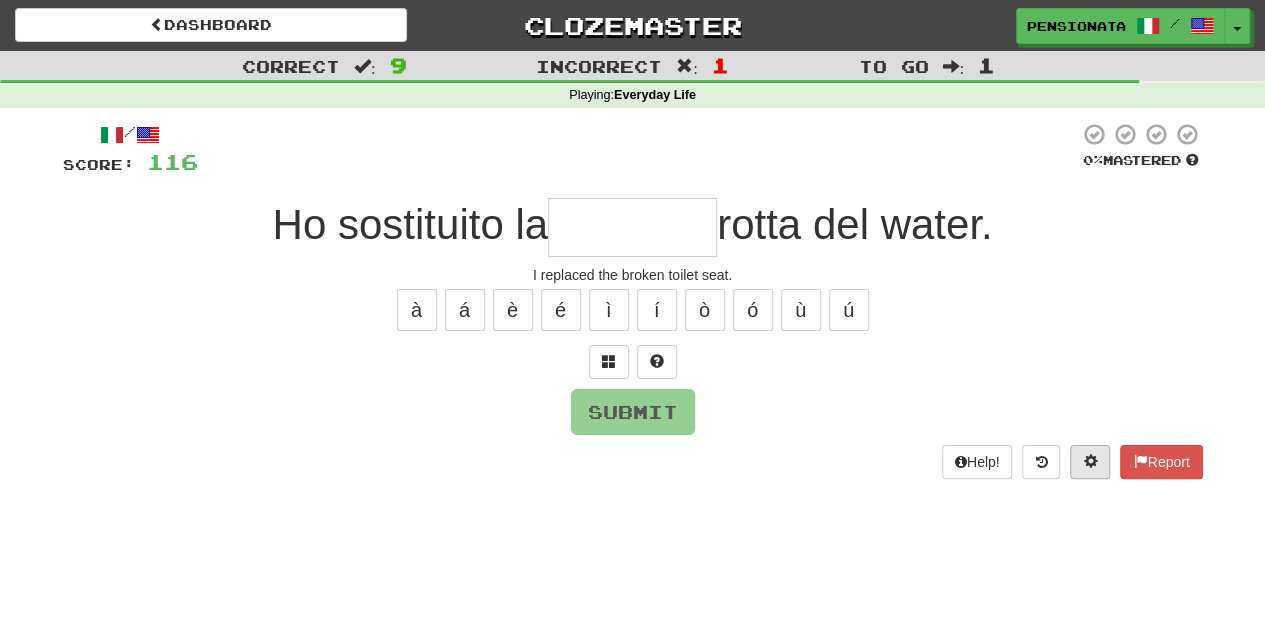 type on "*" 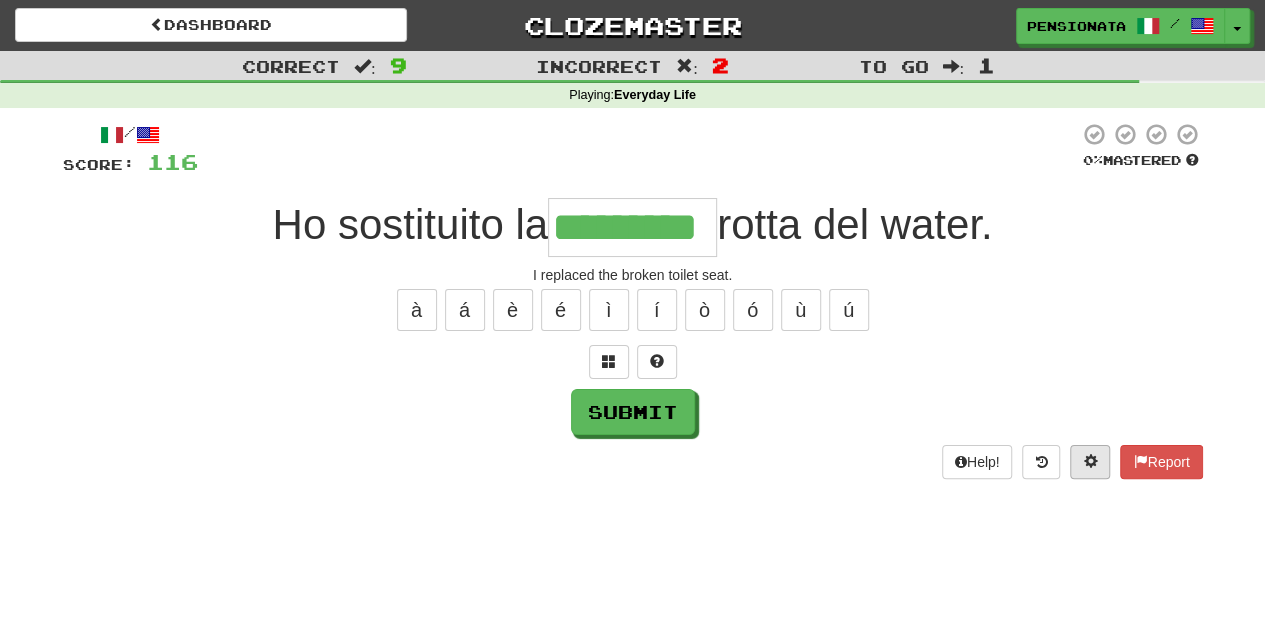 type on "*********" 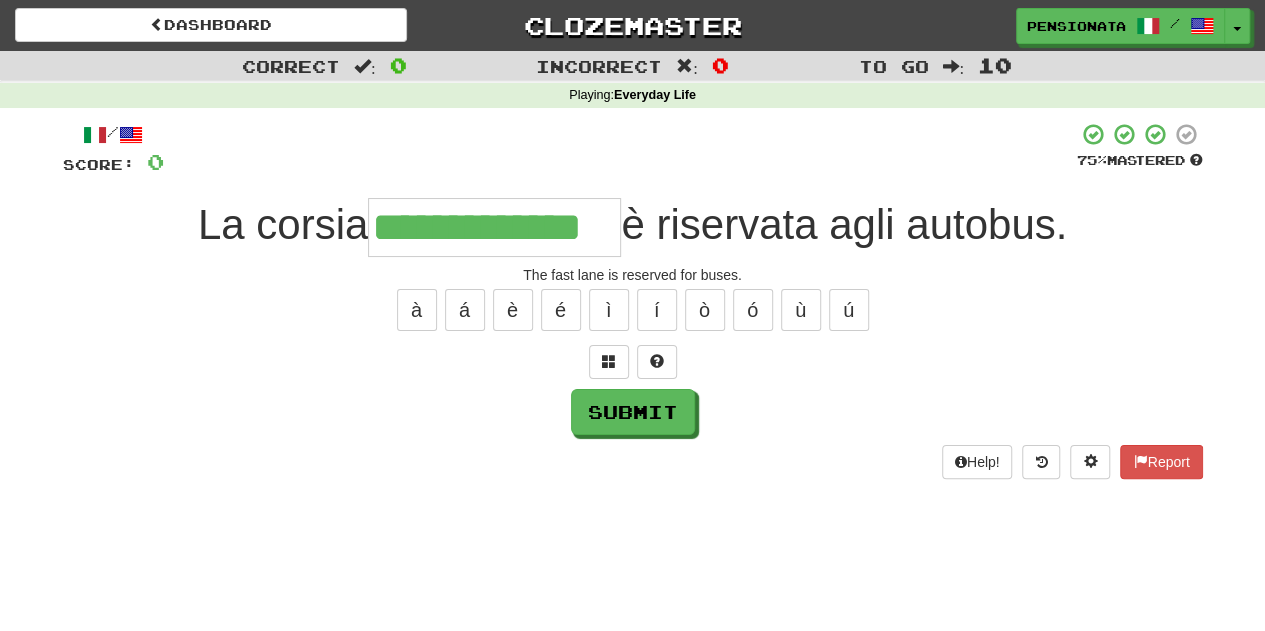 type on "**********" 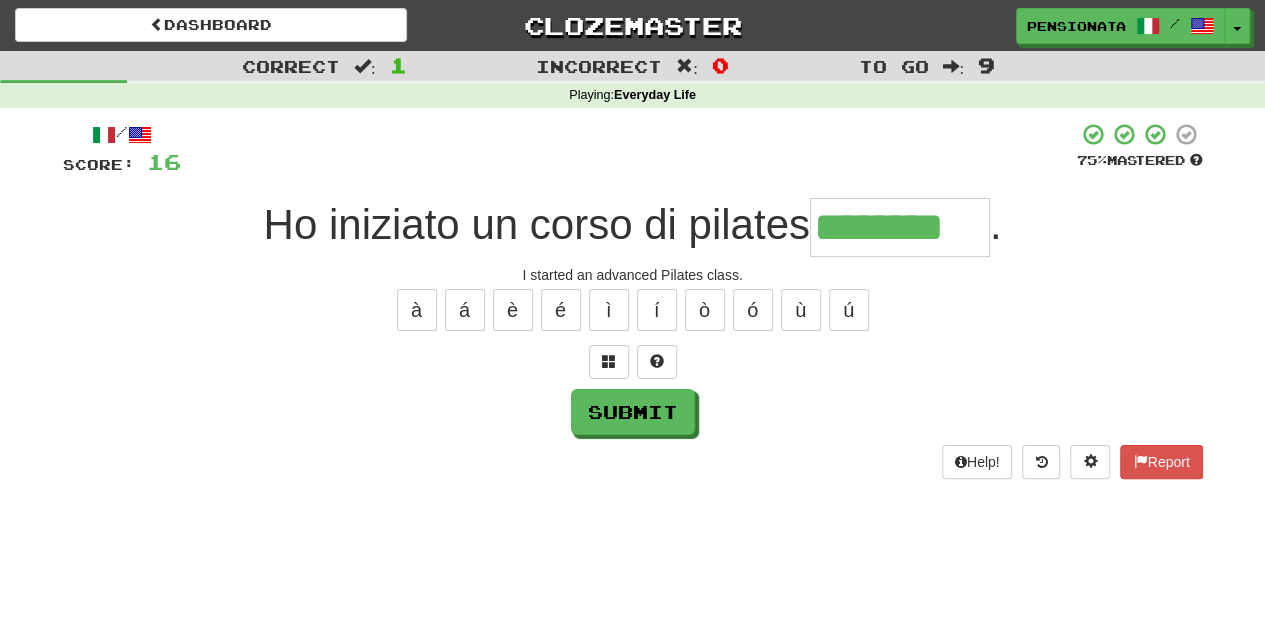 type on "********" 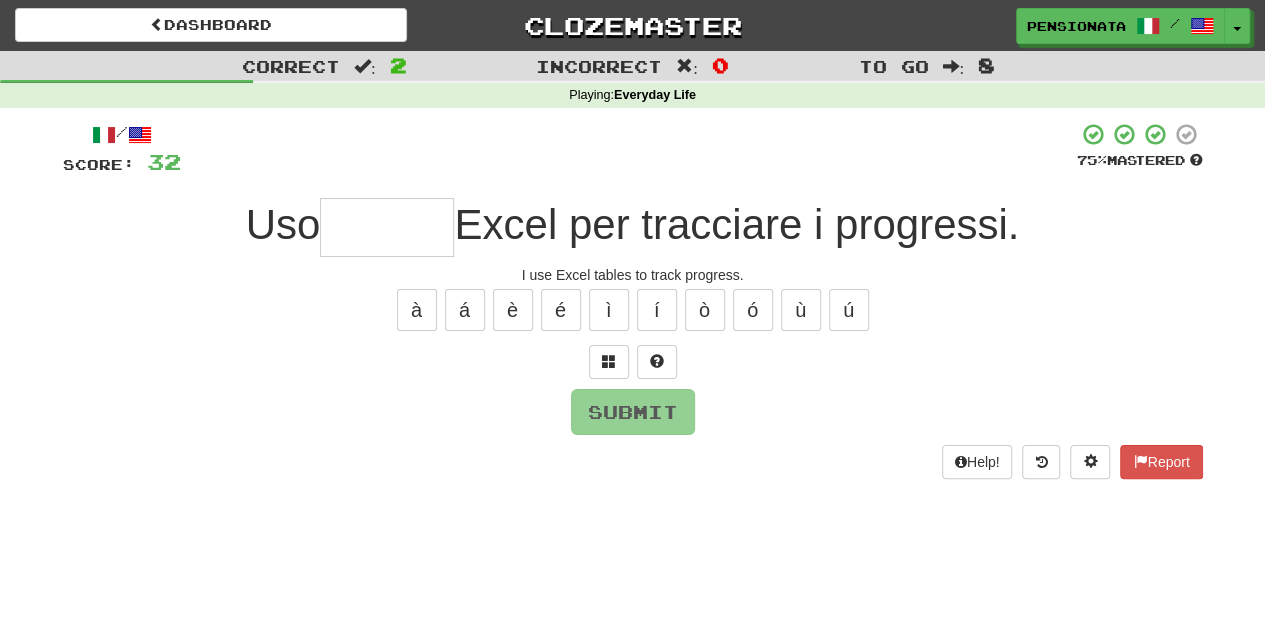 click on "/  Score:   32 75 %  Mastered Uso   Excel per tracciare i progressi. I use Excel tables to track progress. à á è é ì í ò ó ù ú Submit  Help!  Report" at bounding box center (633, 307) 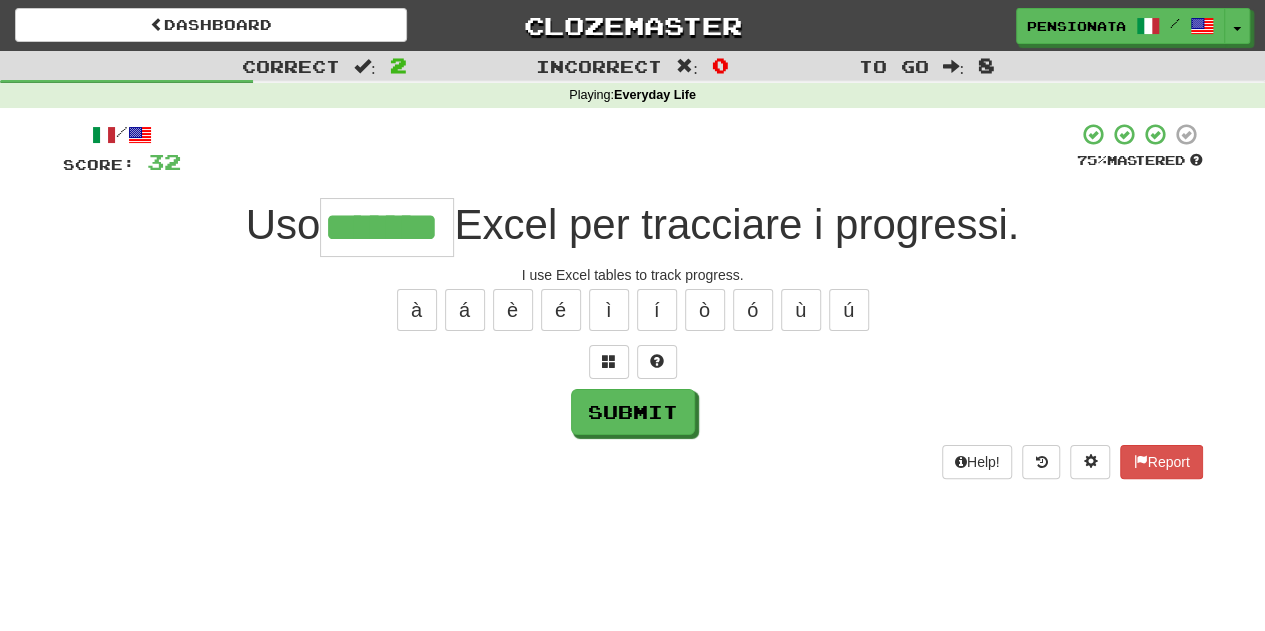 type on "*******" 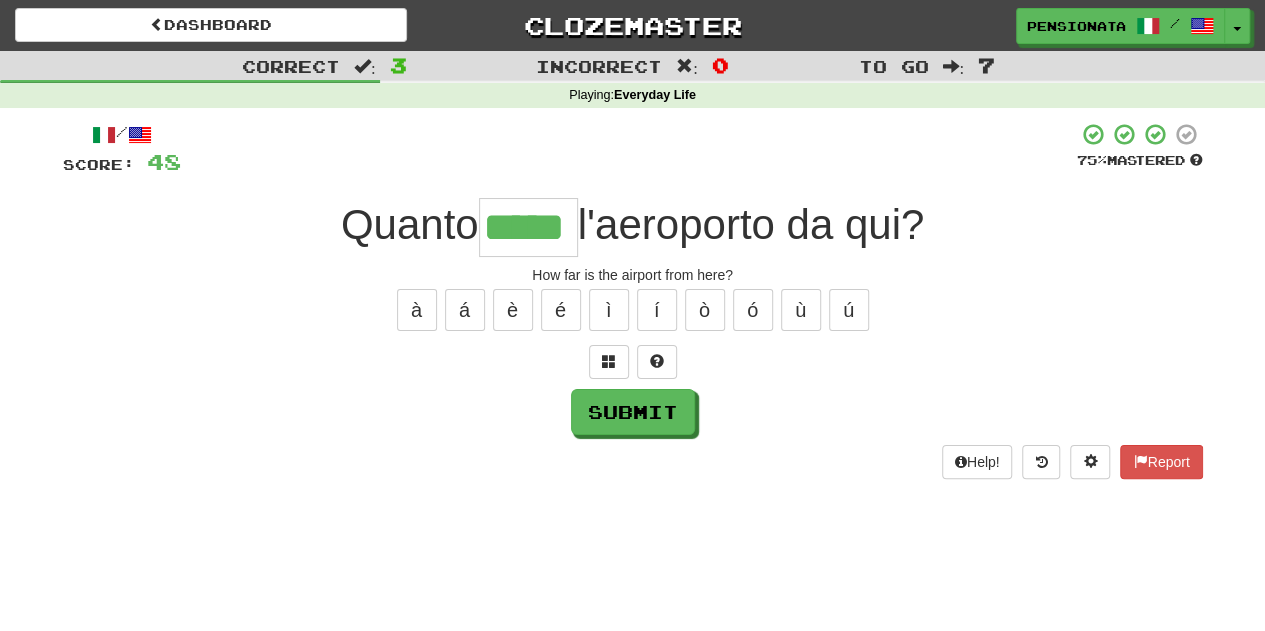 type on "*****" 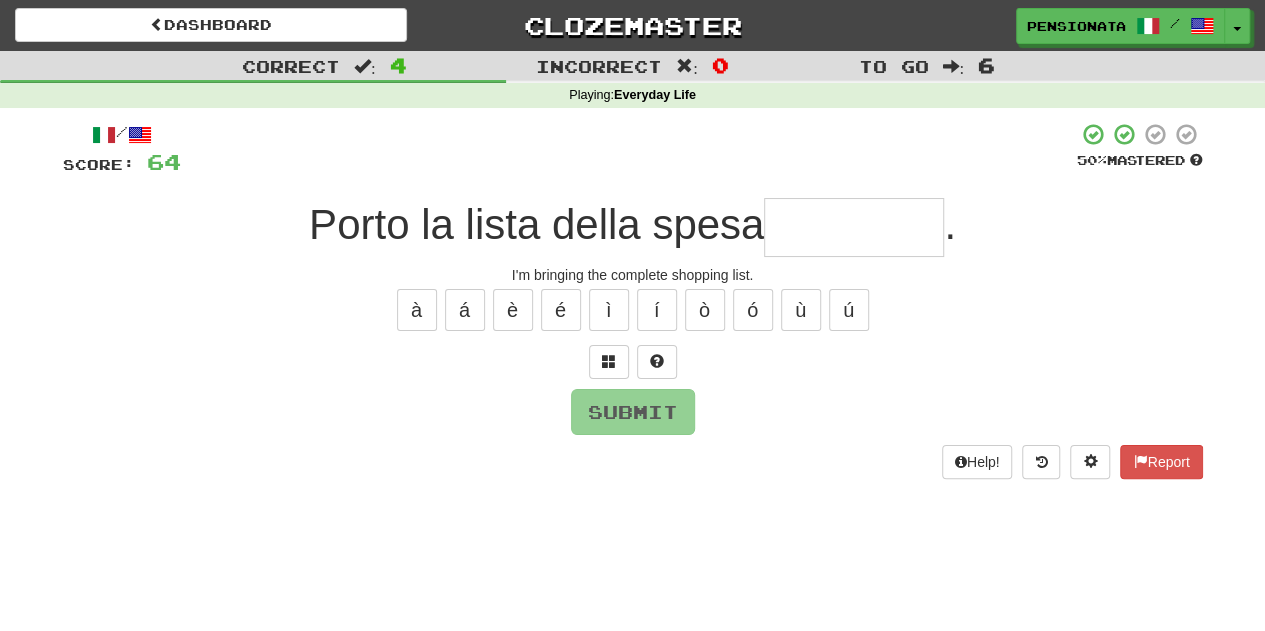 click on "/  Score:   64 50 %  Mastered Porto la lista della spesa  . I'm bringing the complete shopping list. à á è é ì í ò ó ù ú Submit  Help!  Report" at bounding box center (633, 307) 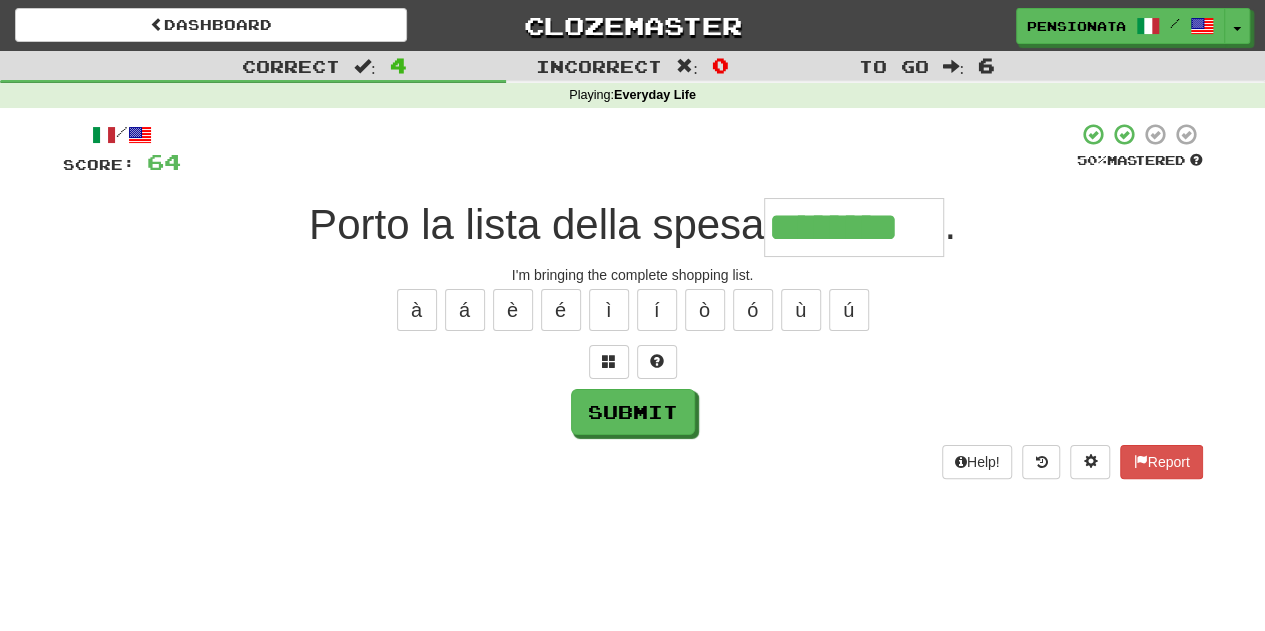 type on "********" 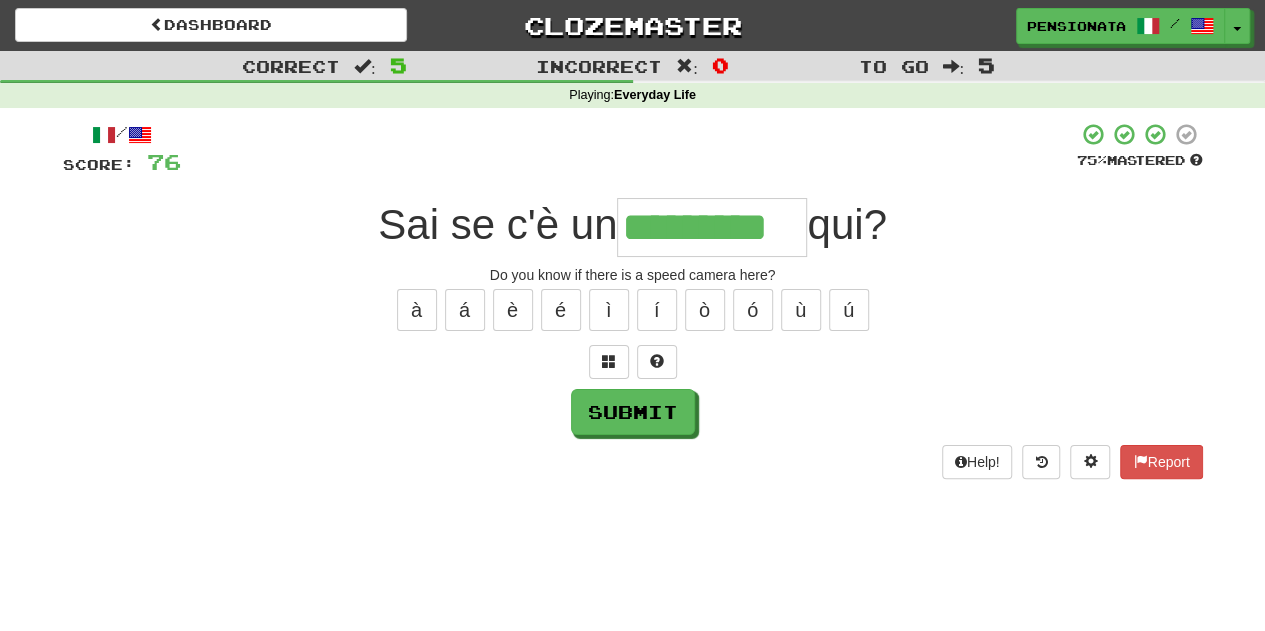 type on "*********" 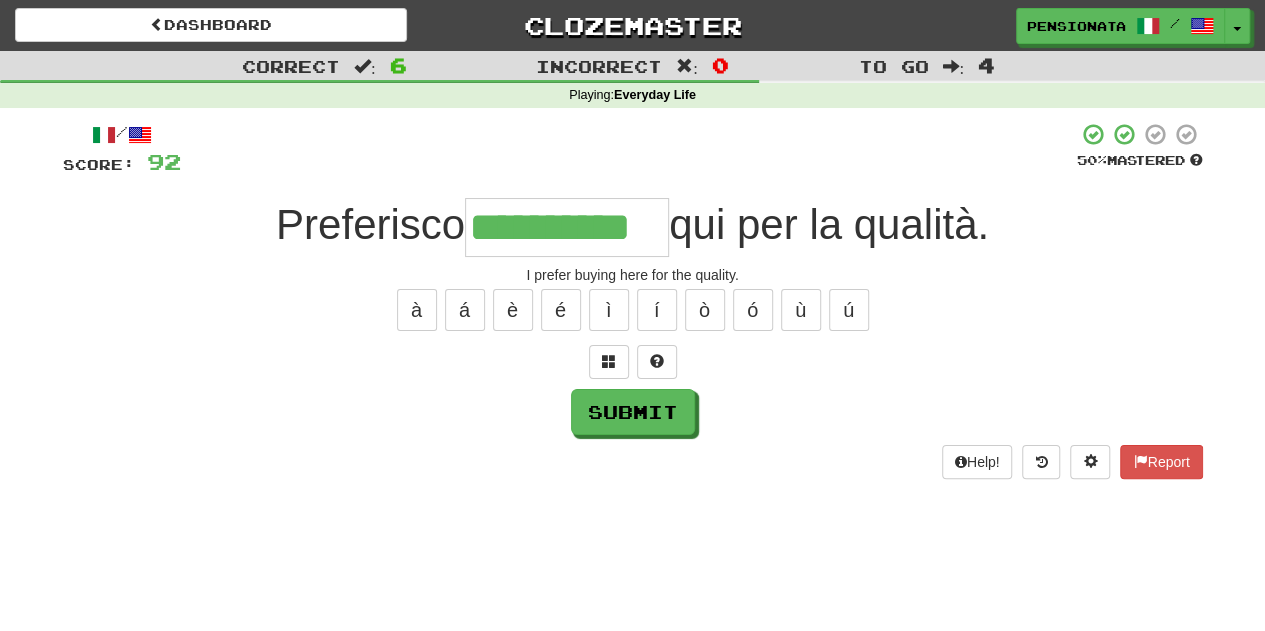 type on "**********" 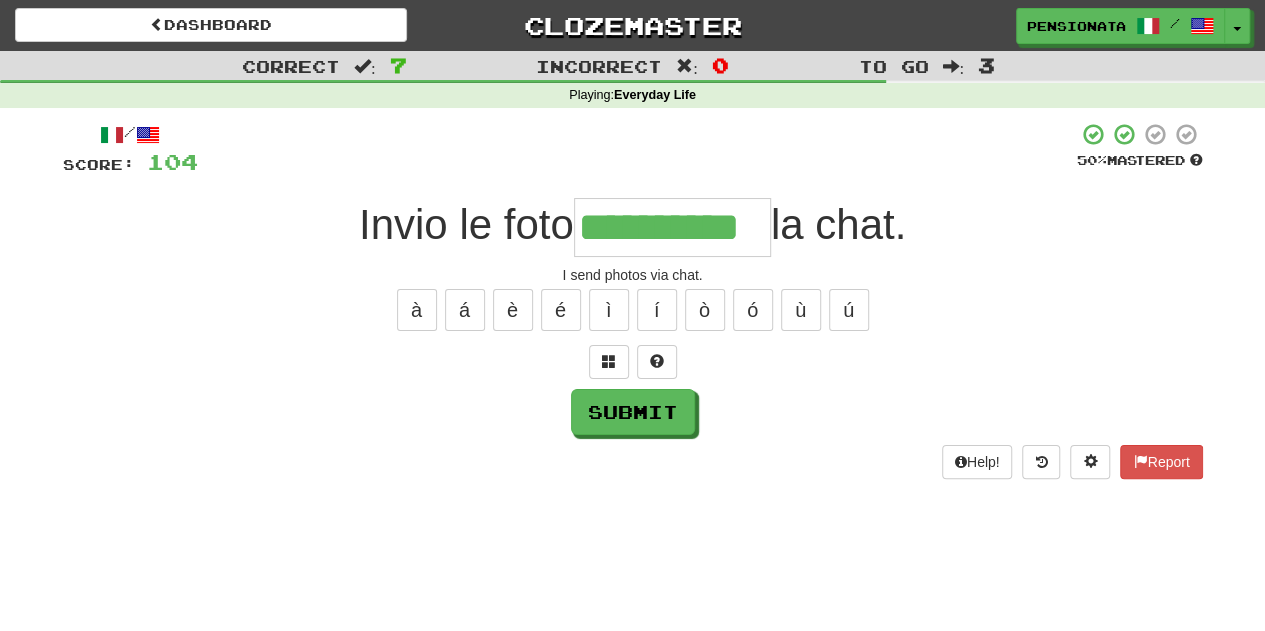type on "**********" 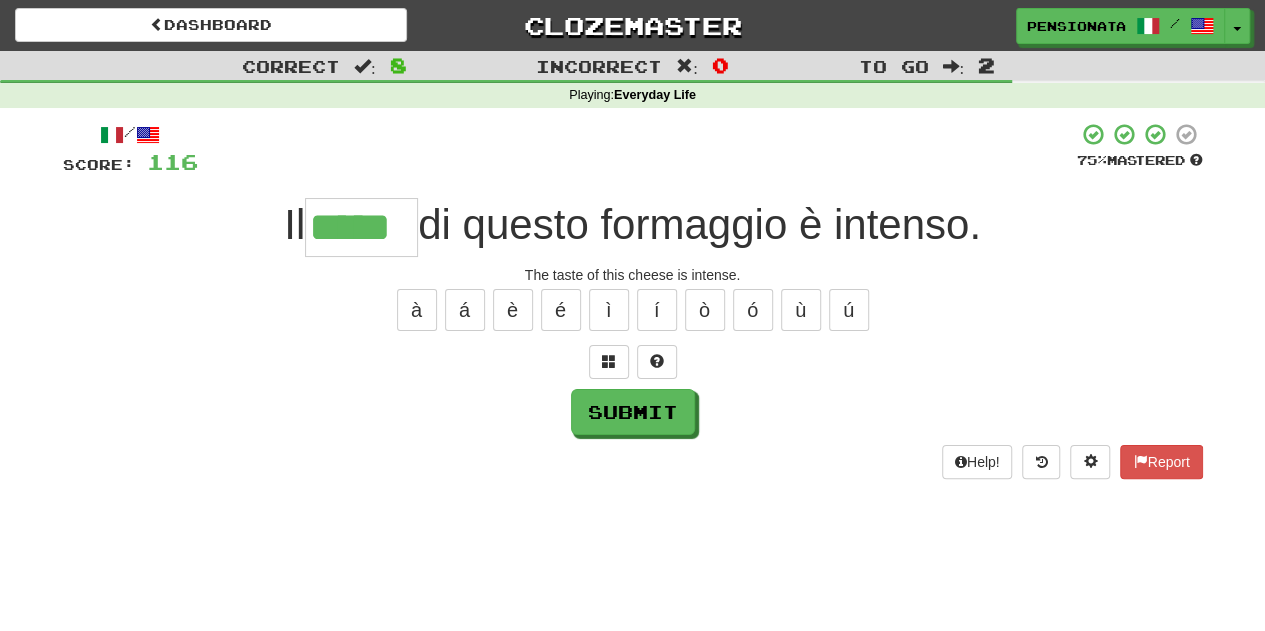 type on "*****" 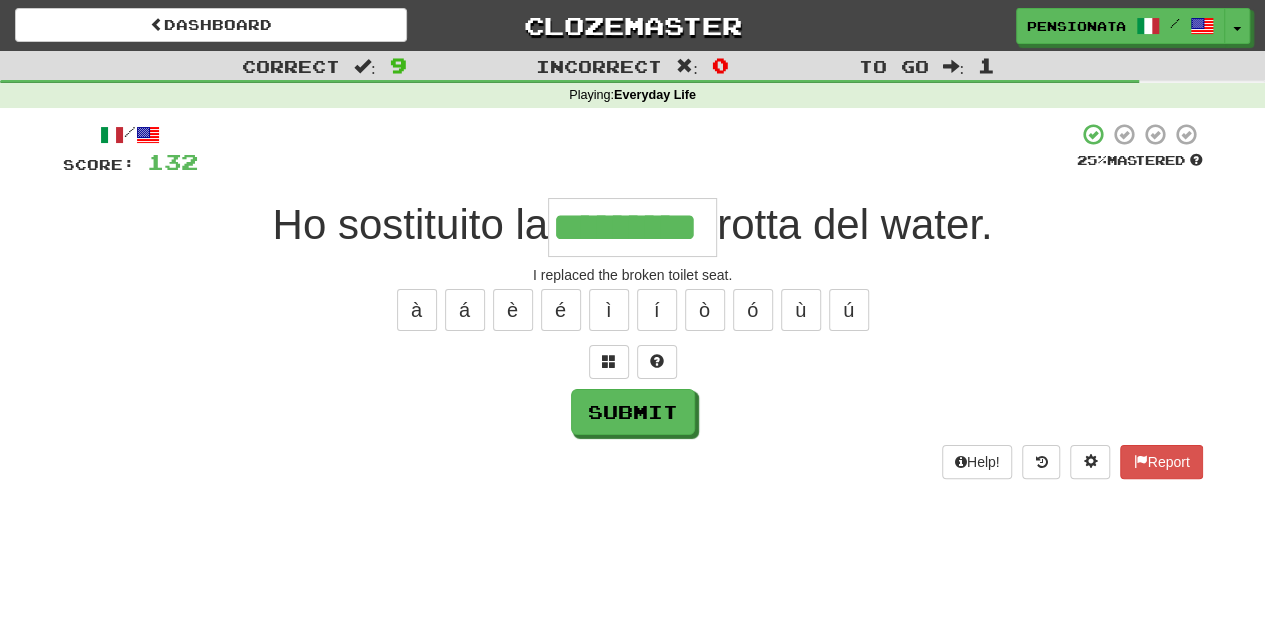 type on "*********" 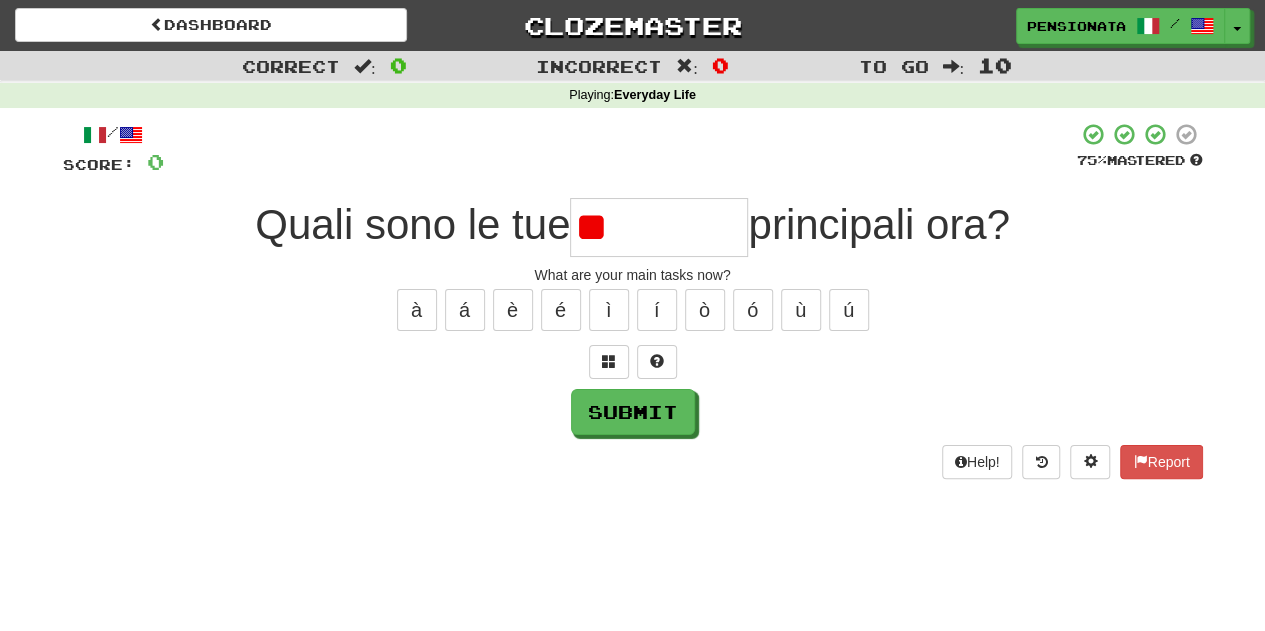 type on "*" 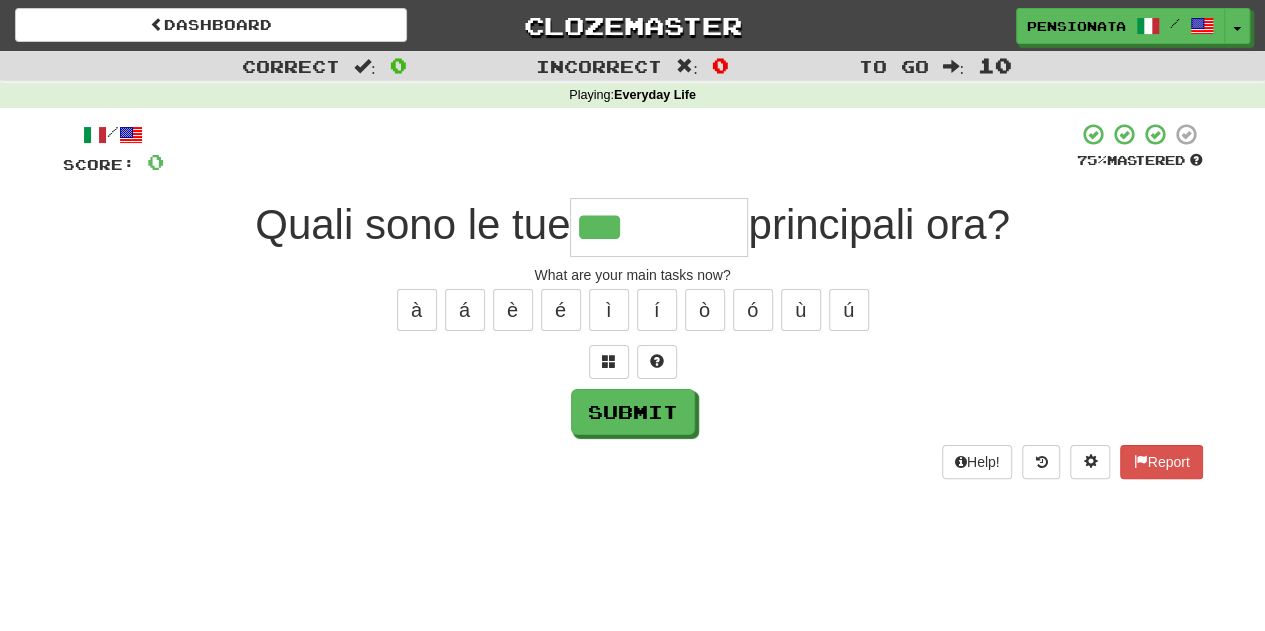 type on "********" 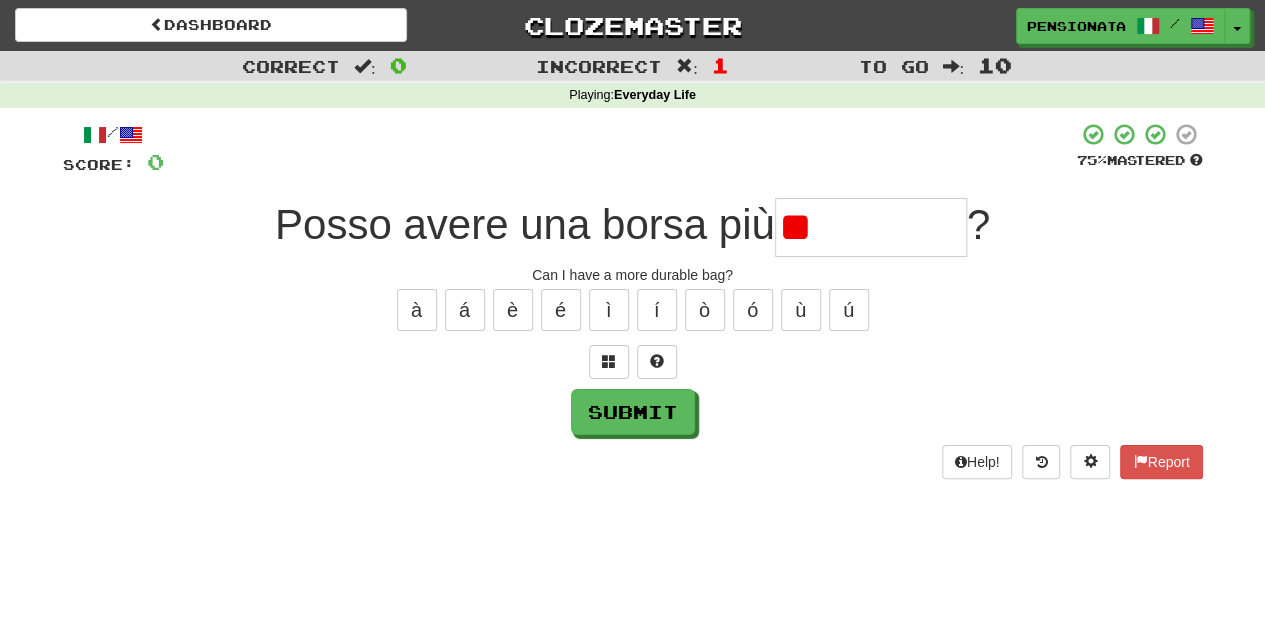 type on "*" 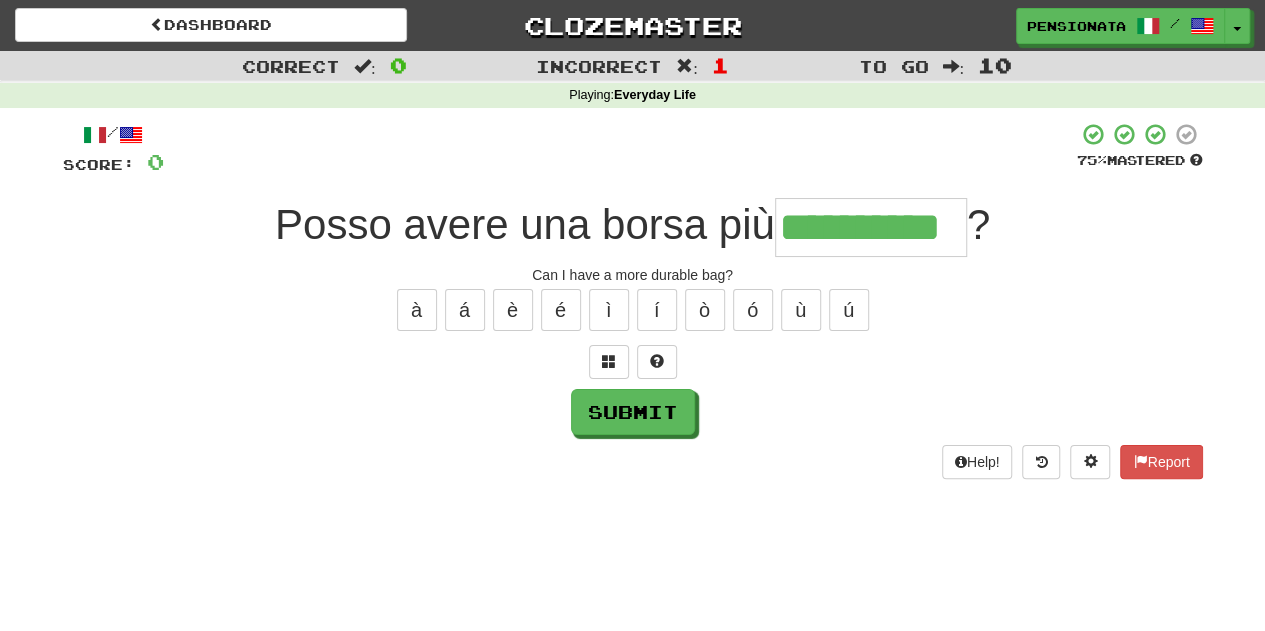 type on "**********" 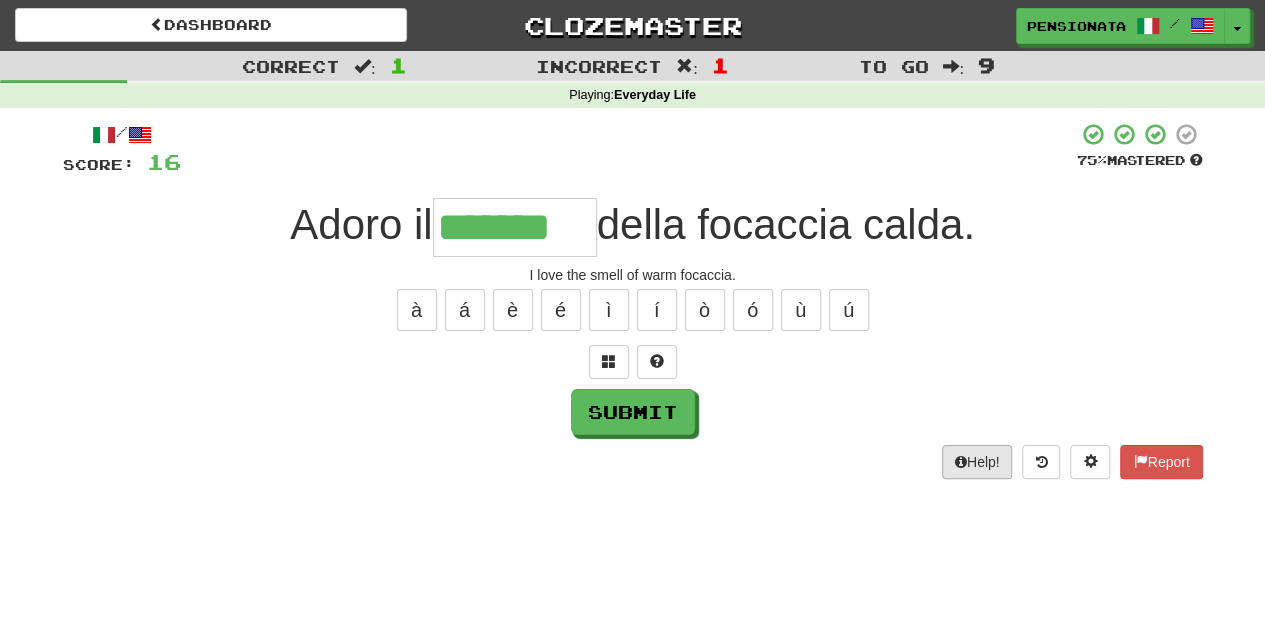 type on "*******" 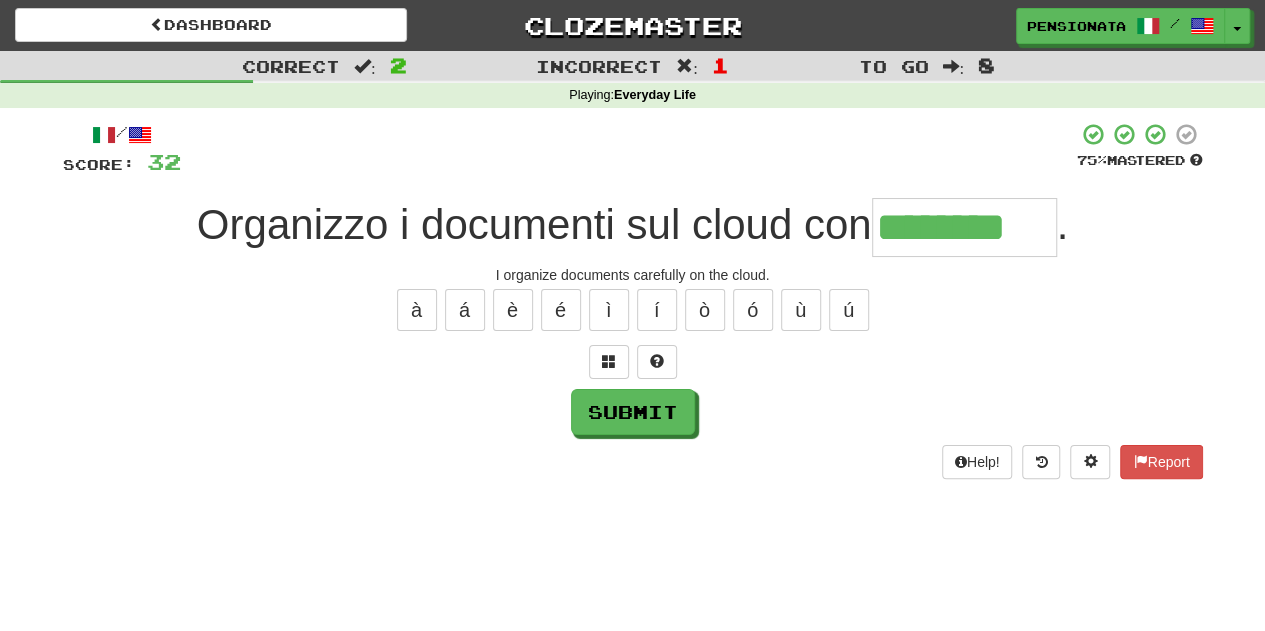 type on "********" 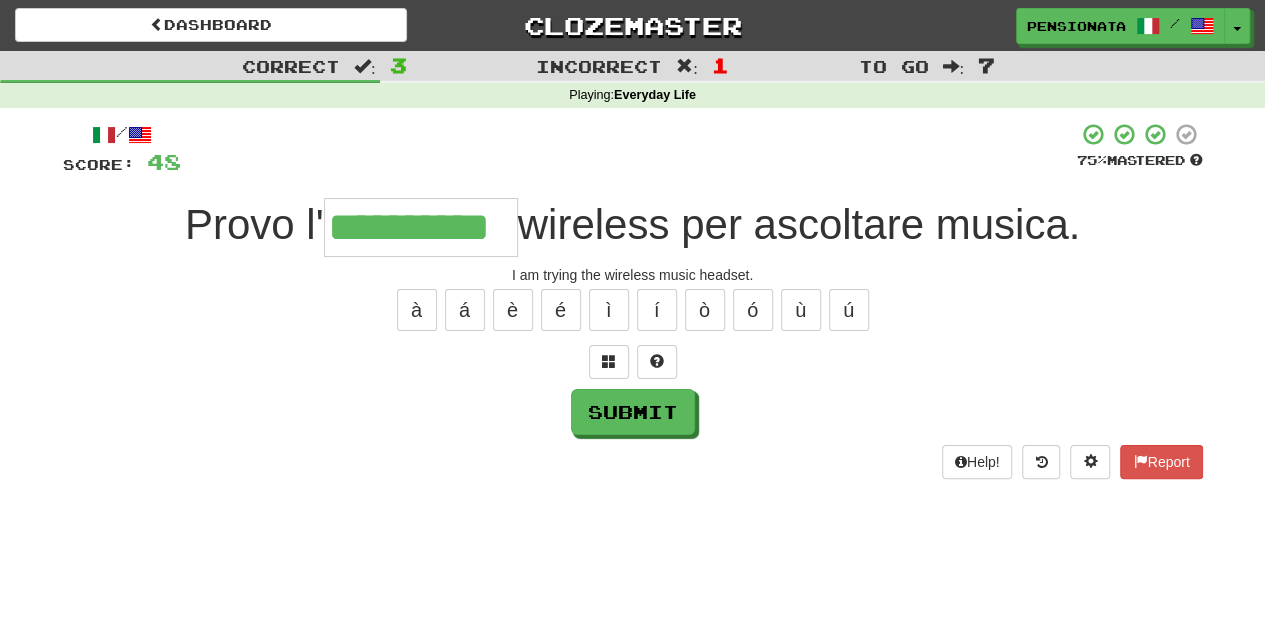type on "**********" 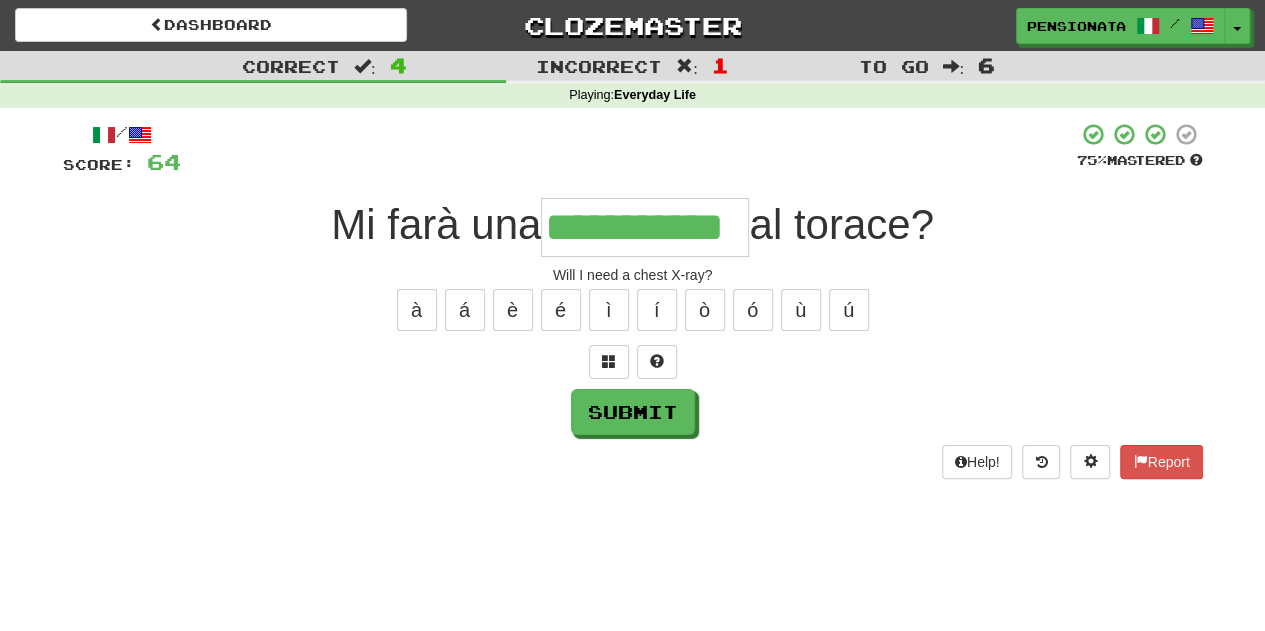 type on "**********" 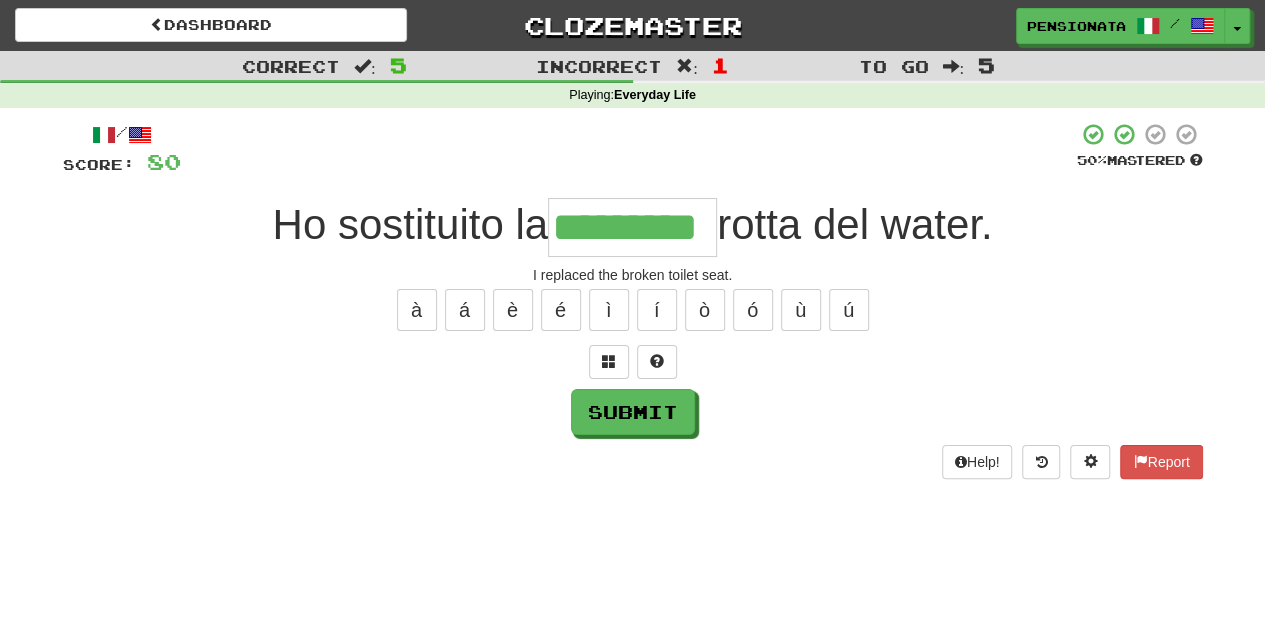 type on "*********" 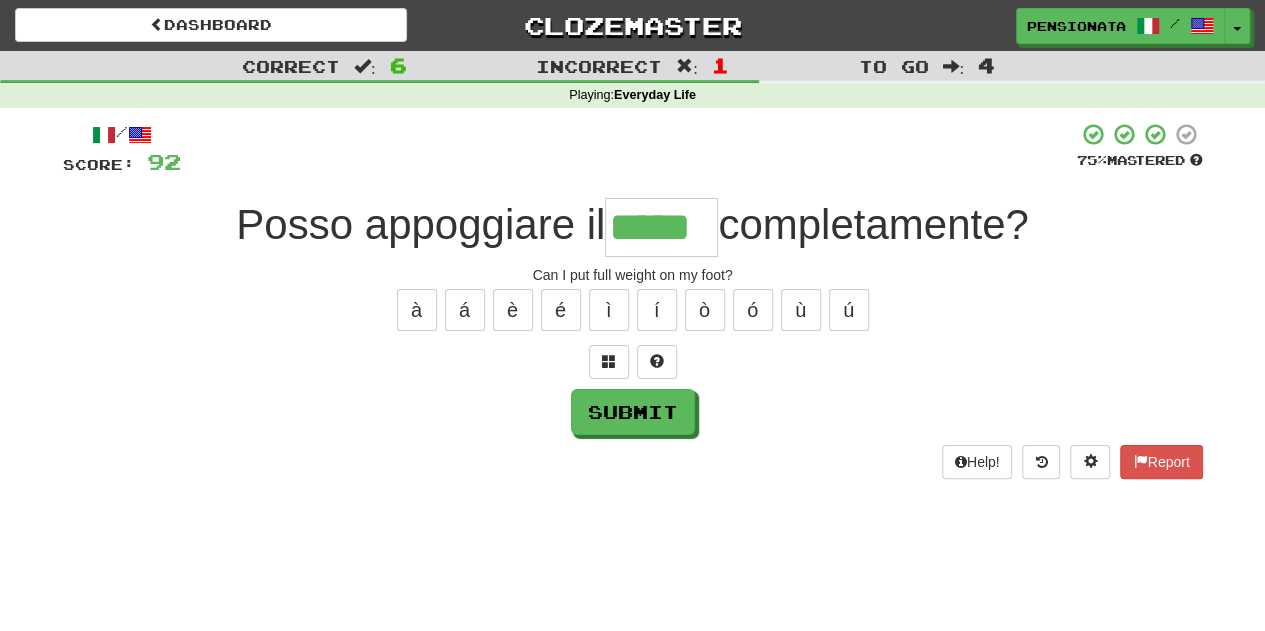 type on "*****" 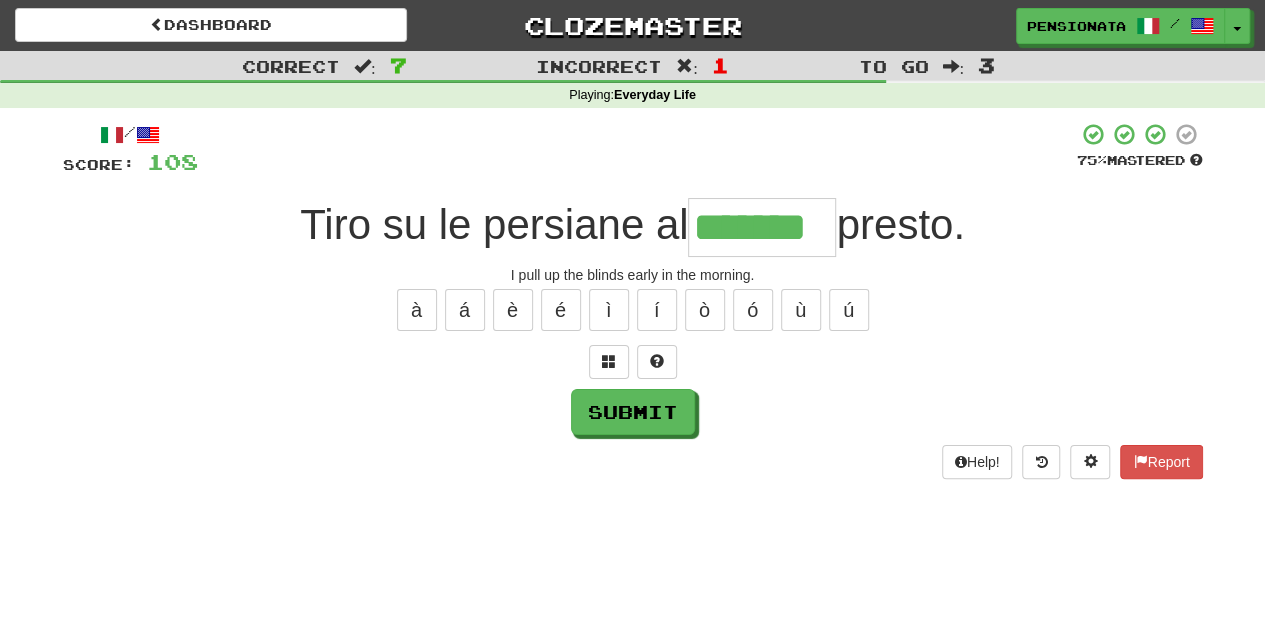 type on "*******" 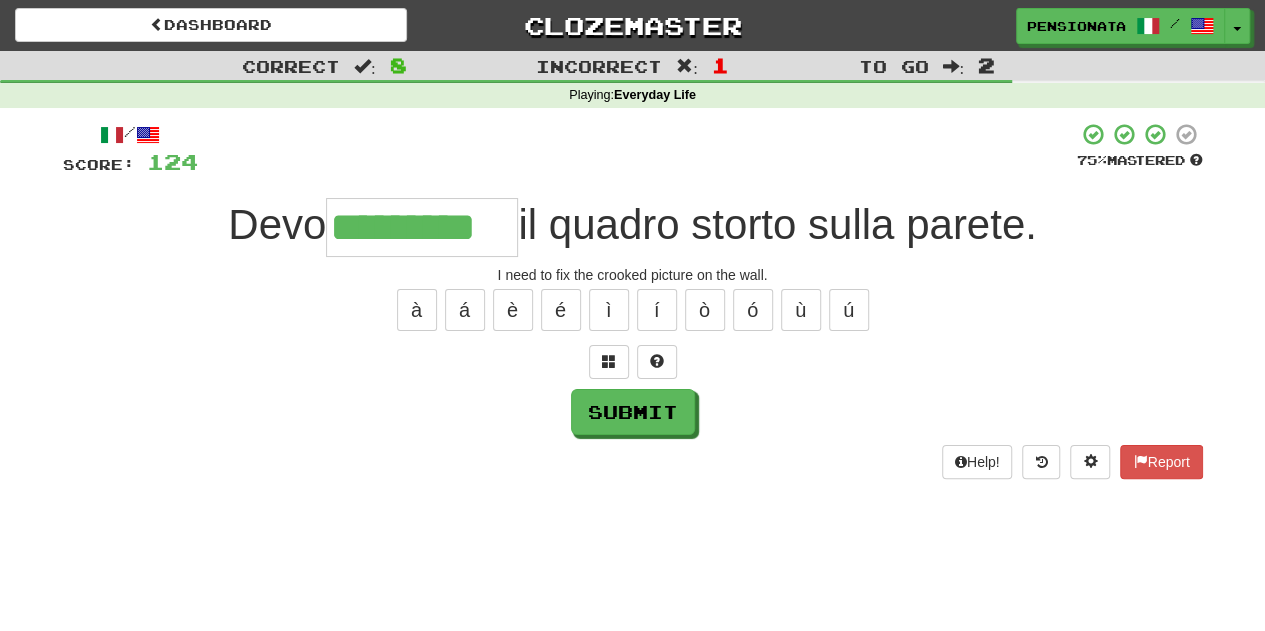 type on "*********" 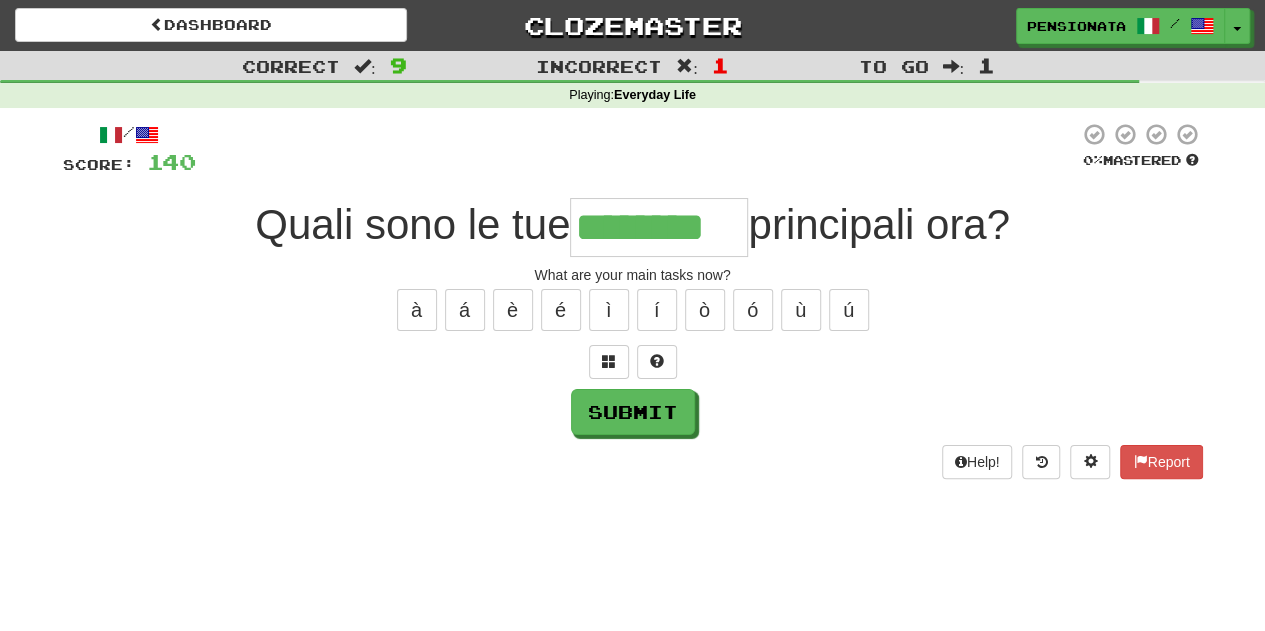 type on "********" 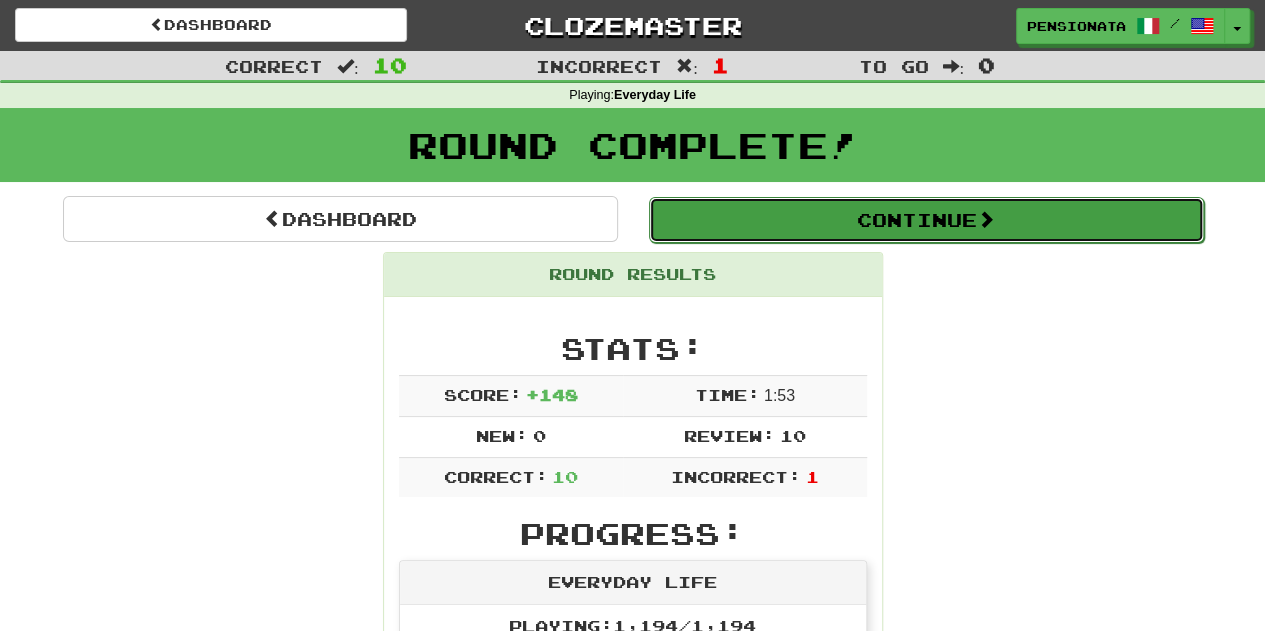 click on "Continue" at bounding box center (926, 220) 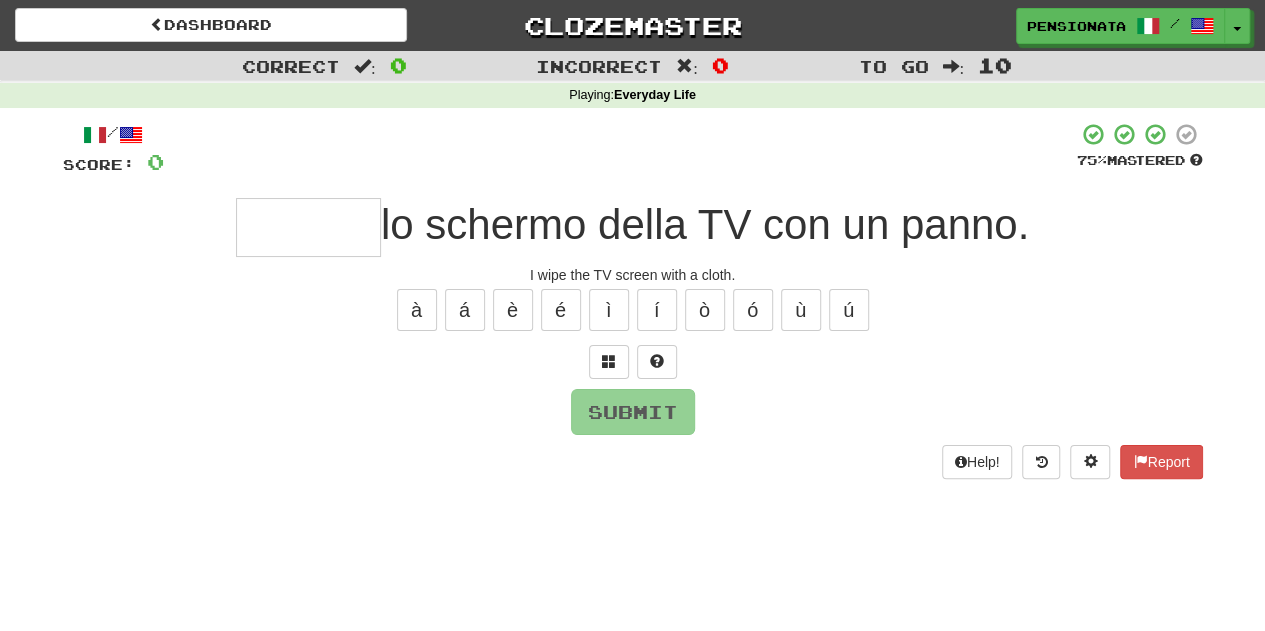 click on "Dashboard
Clozemaster
pensionata
/
Toggle Dropdown
Dashboard
Leaderboard
Activity Feed
Notifications
10
Profile
Discussions
Italiano
/
English
Streak:
3
Review:
42,636
Points Today: 0
Languages
Account
Logout
pensionata
/
Toggle Dropdown
Dashboard
Leaderboard
Activity Feed
Notifications
10
Profile
Discussions
Italiano
/
English
Streak:
3
Review:
42,636
Points Today: 0
Languages
Account
Logout
clozemaster
Correct   :   0 Incorrect   :   0 To go   :   10 Playing :  Everyday Life  /  Score:   0 75 %  Mastered  lo schermo della TV con un panno. I wipe the TV screen with a cloth. à á è é ì í ò ó ù ú Submit  Help!" at bounding box center [632, 315] 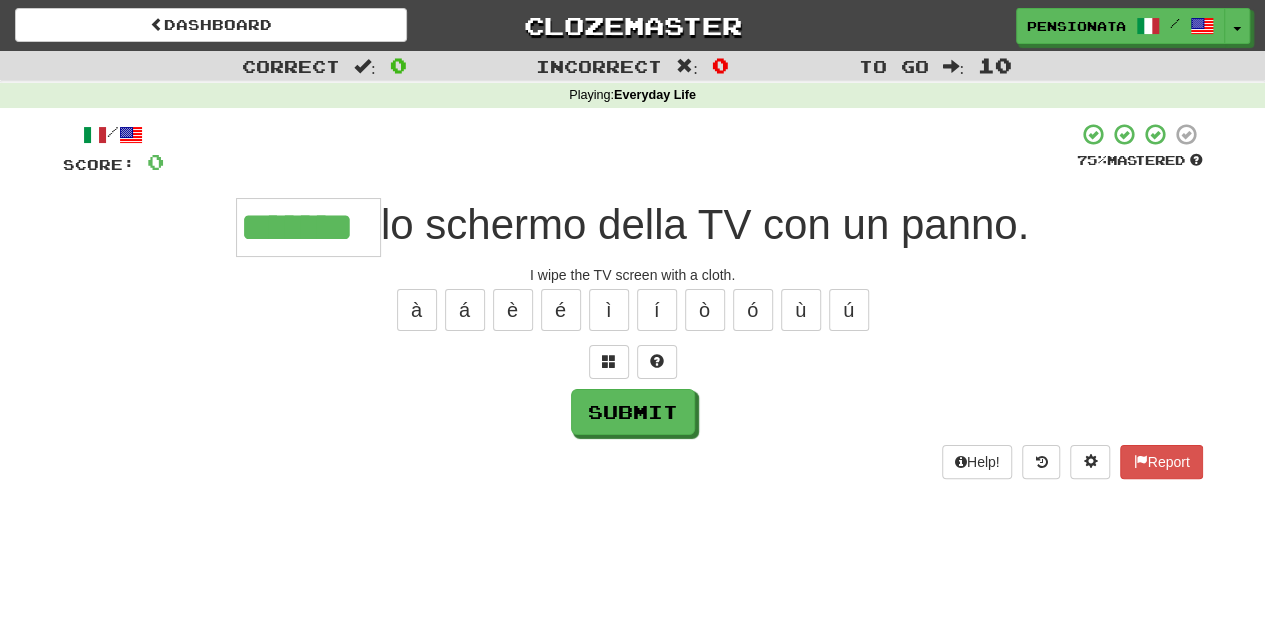 type on "*******" 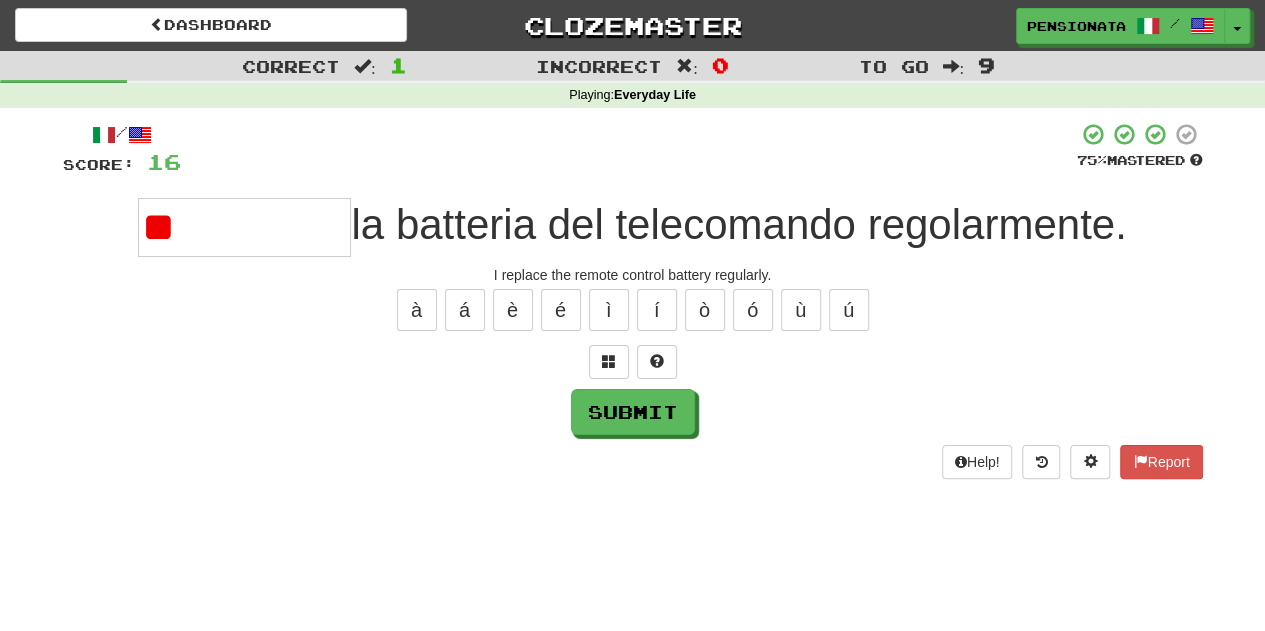type on "*" 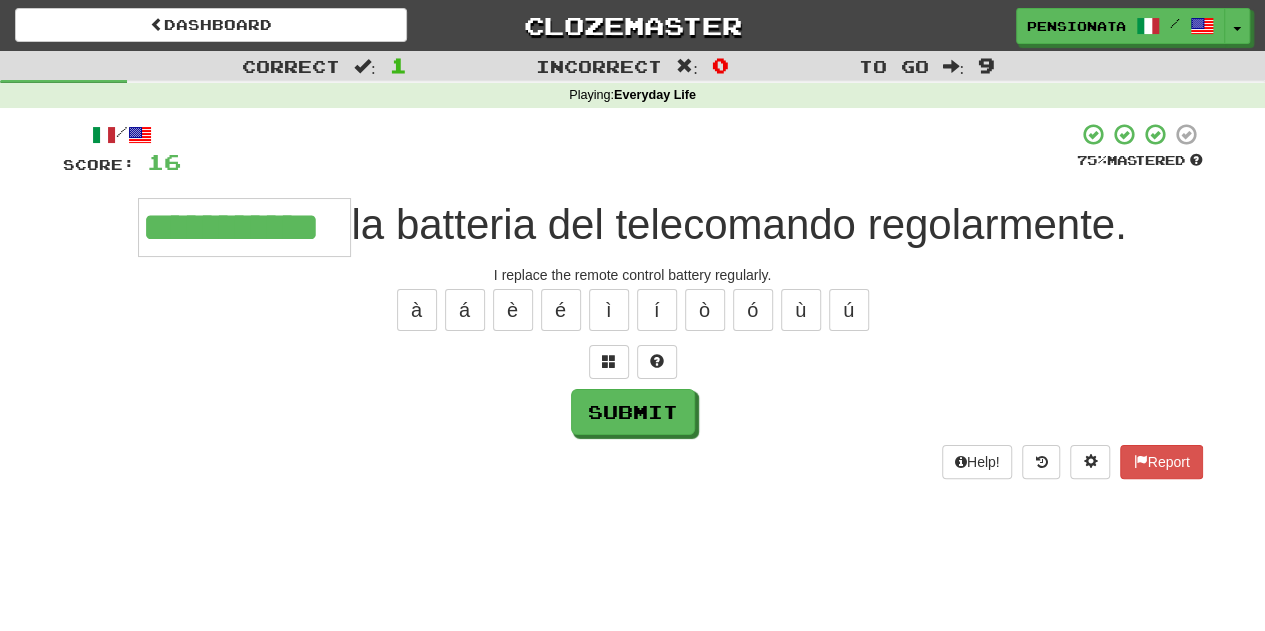 type on "**********" 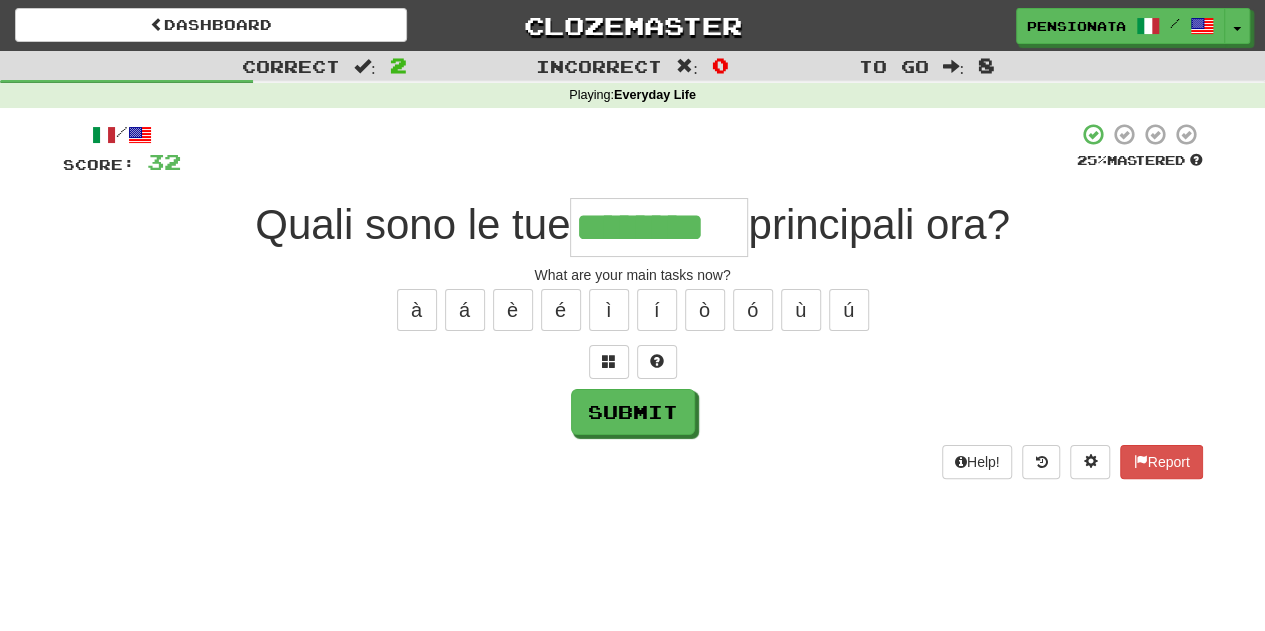 type on "********" 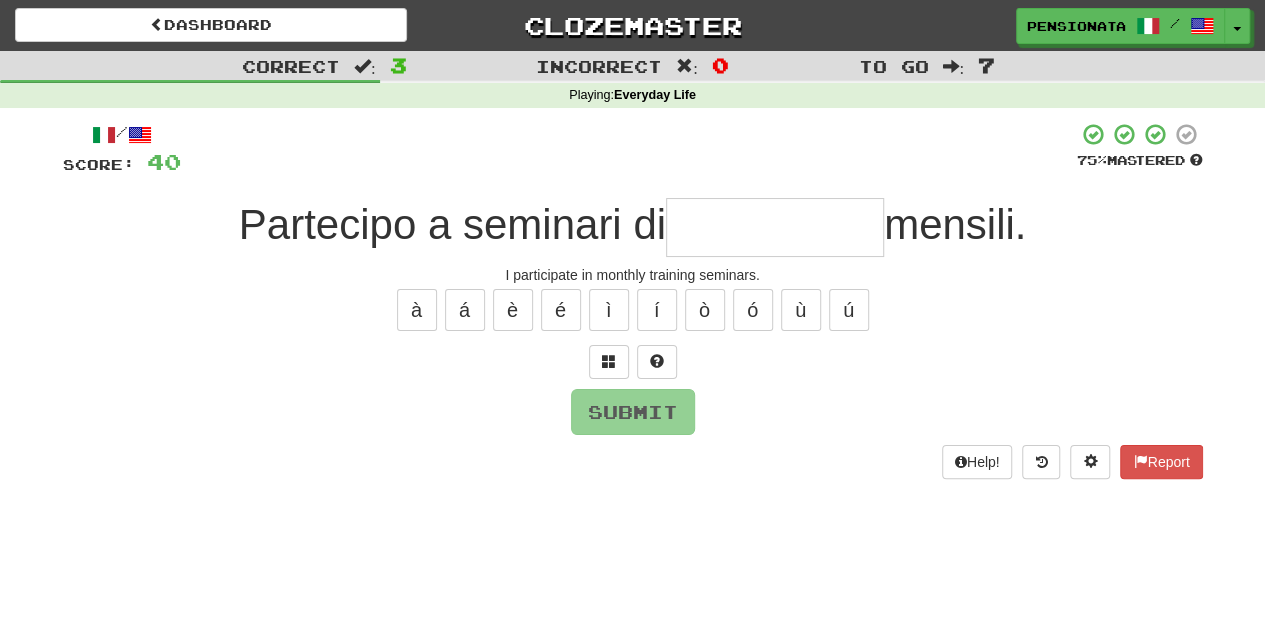 click on "/  Score:   40 75 %  Mastered Partecipo a seminari di   mensili. I participate in monthly training seminars. à á è é ì í ò ó ù ú Submit  Help!  Report" at bounding box center (633, 307) 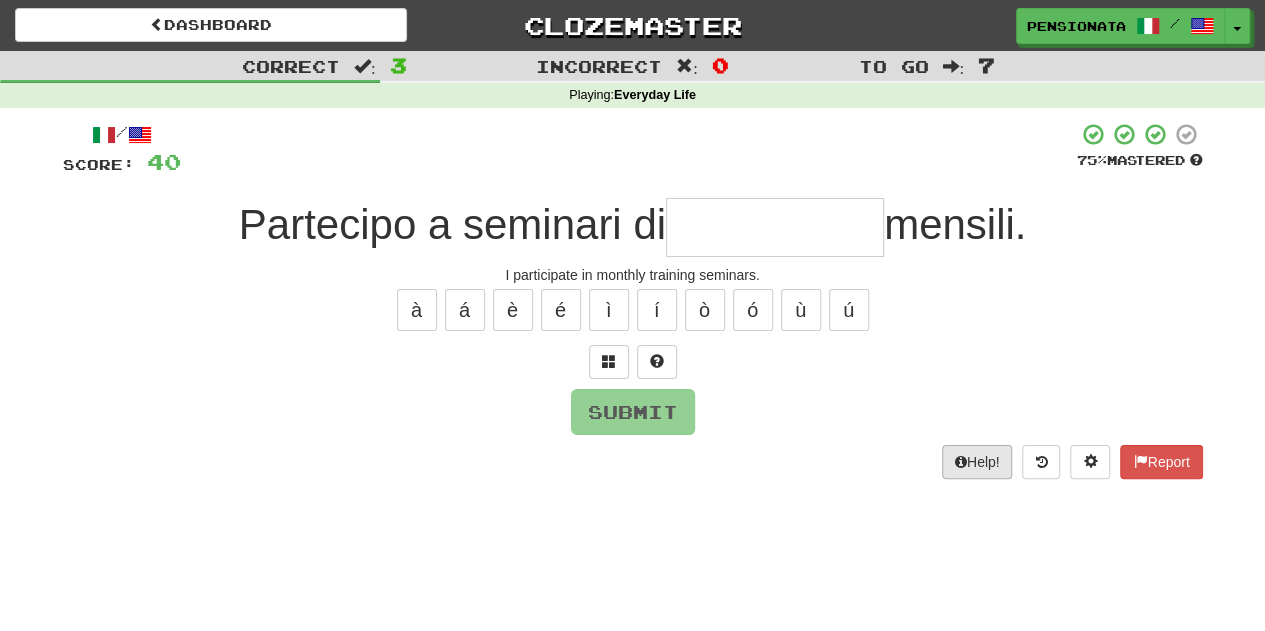 type on "*" 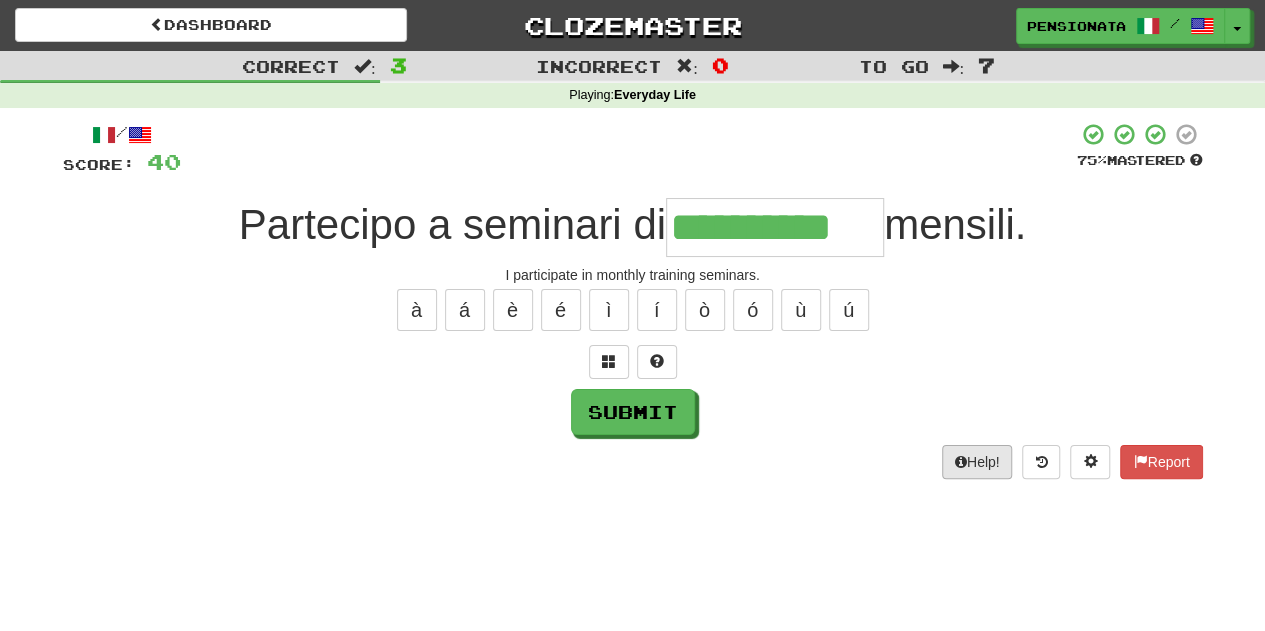 type on "**********" 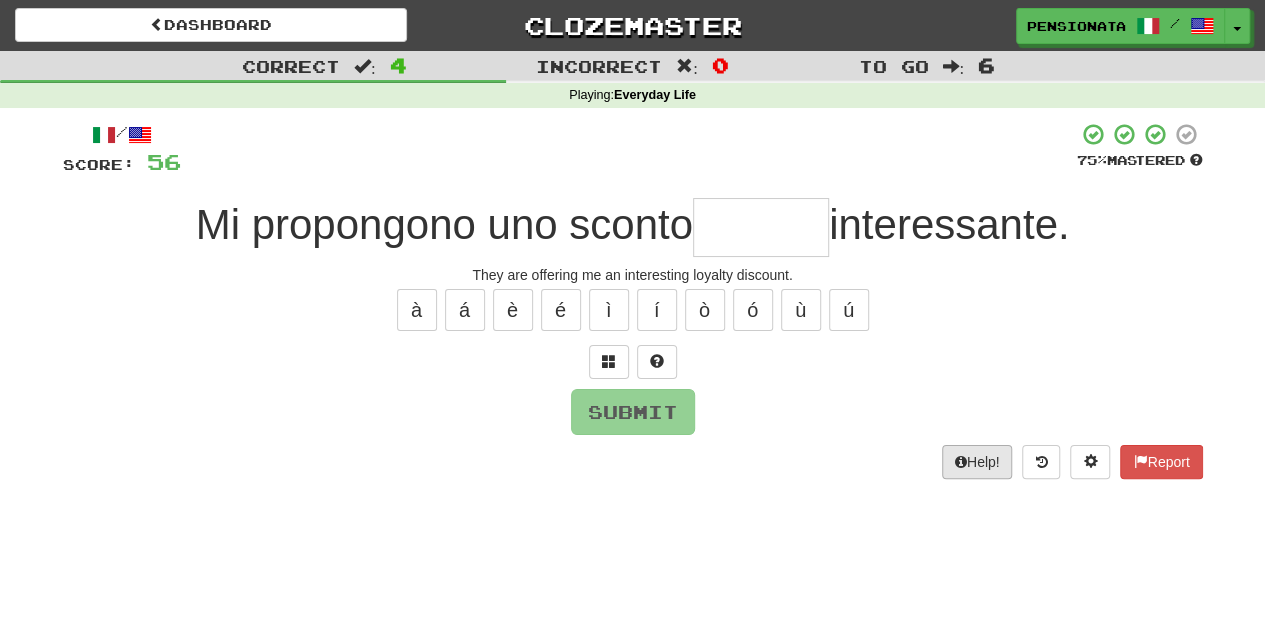type on "*******" 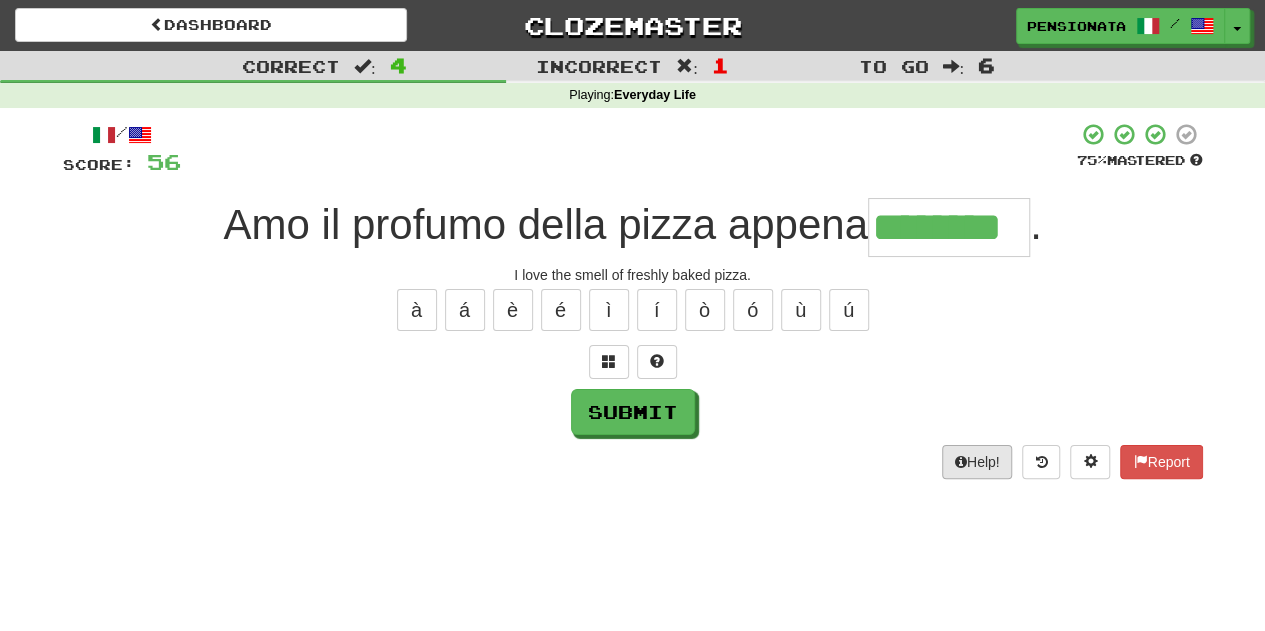 type on "********" 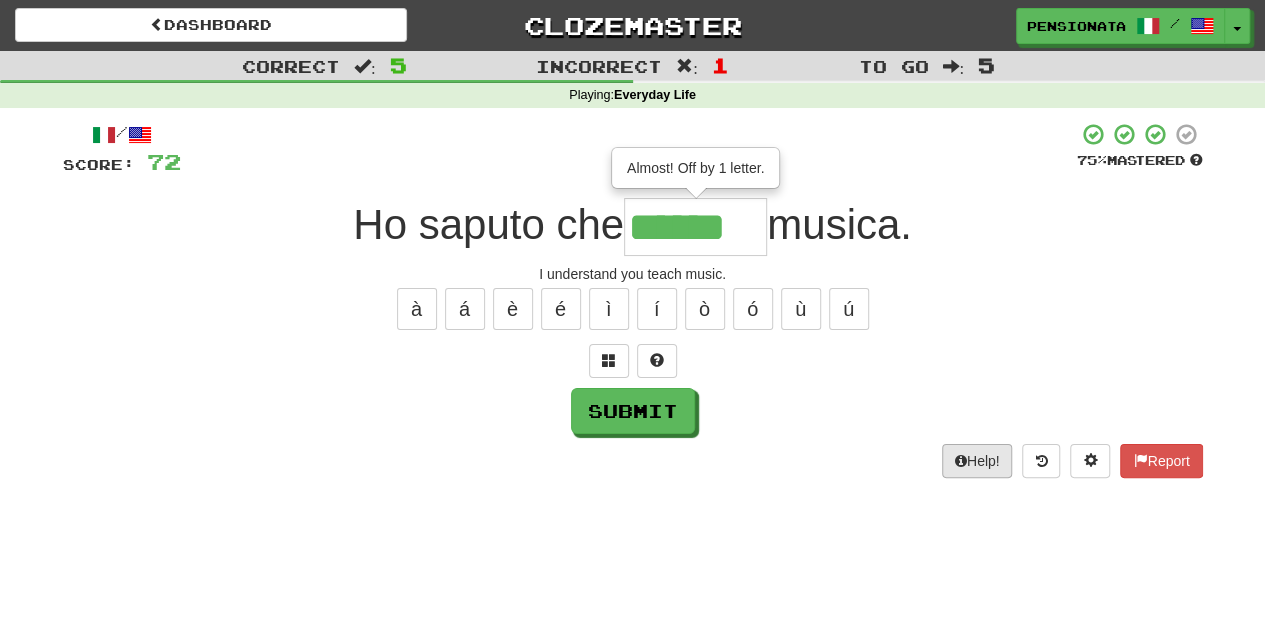 scroll, scrollTop: 0, scrollLeft: 0, axis: both 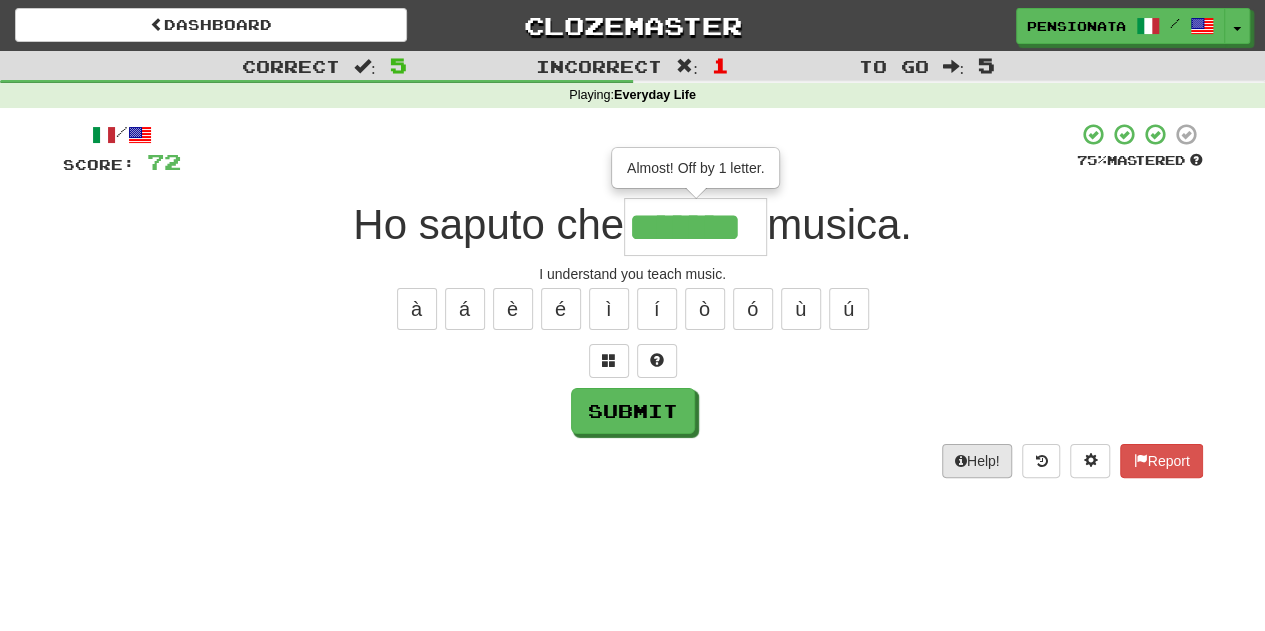 type on "*******" 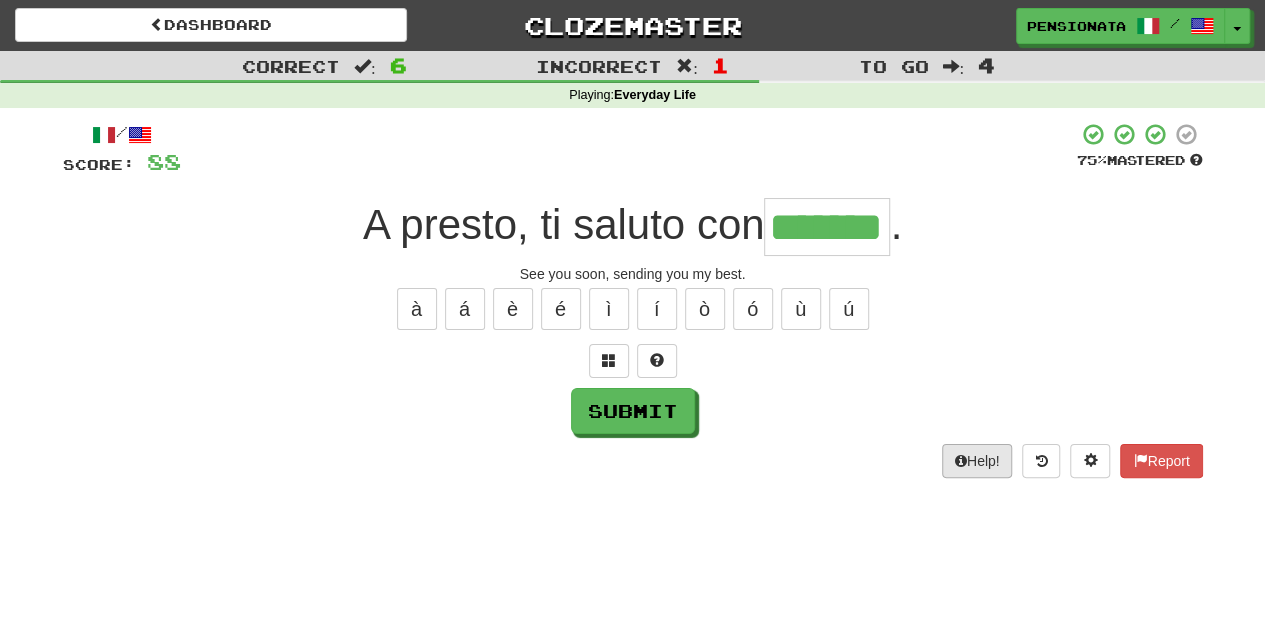 type on "*******" 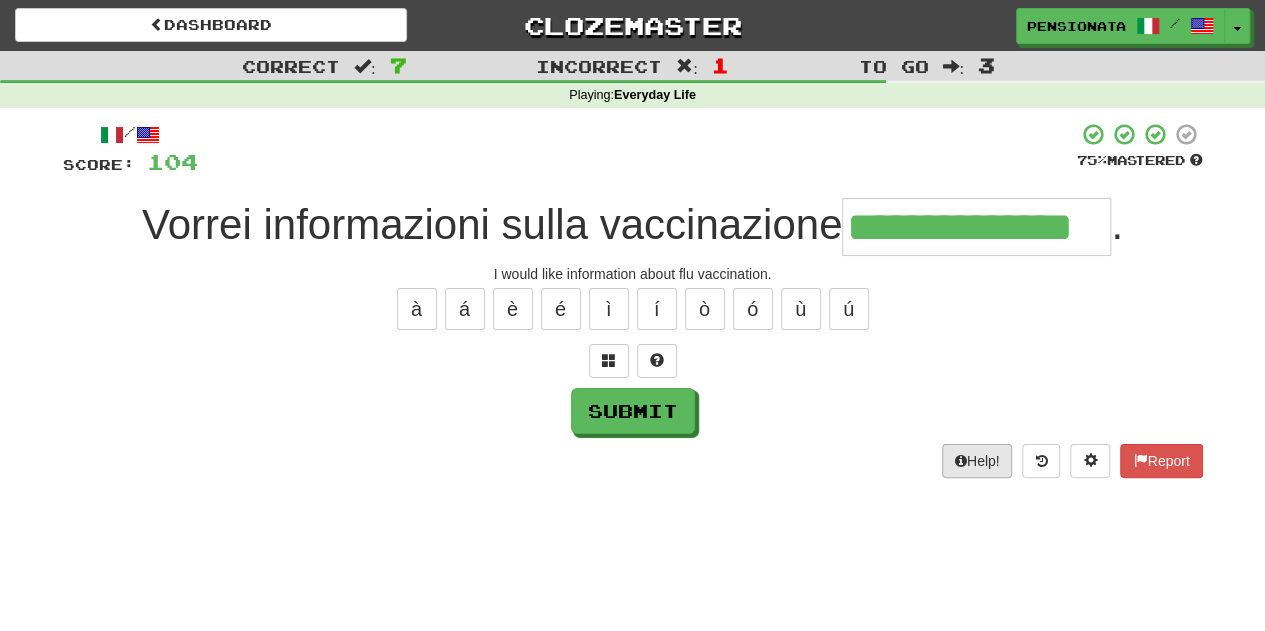 type on "**********" 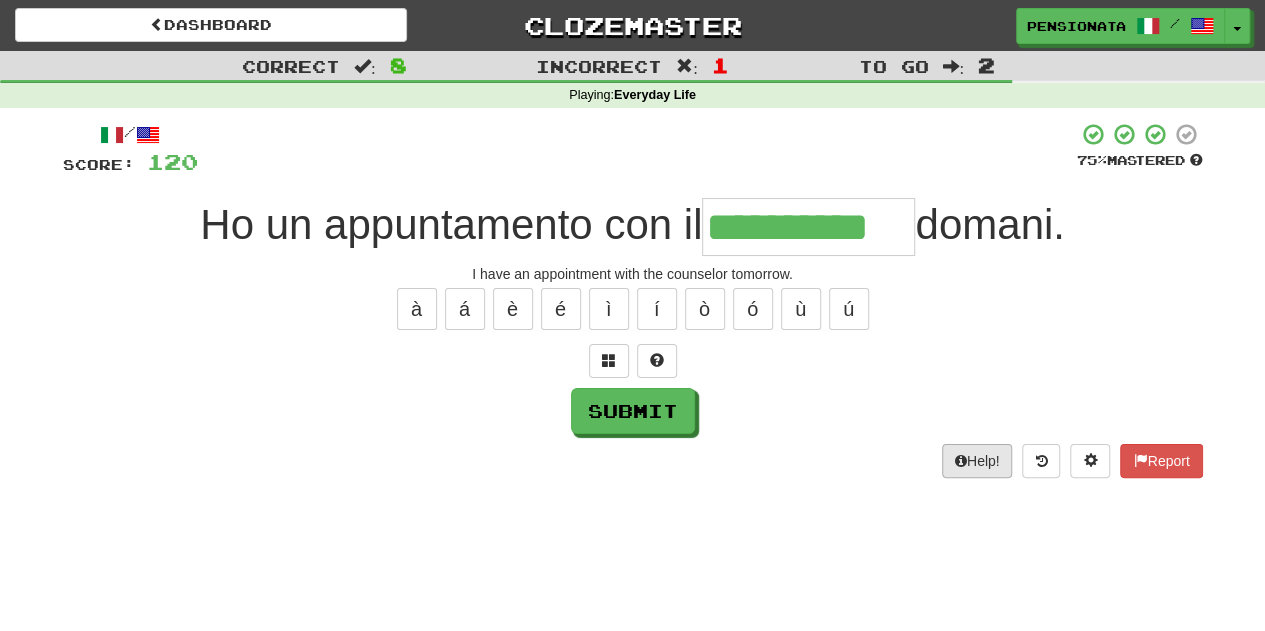type on "**********" 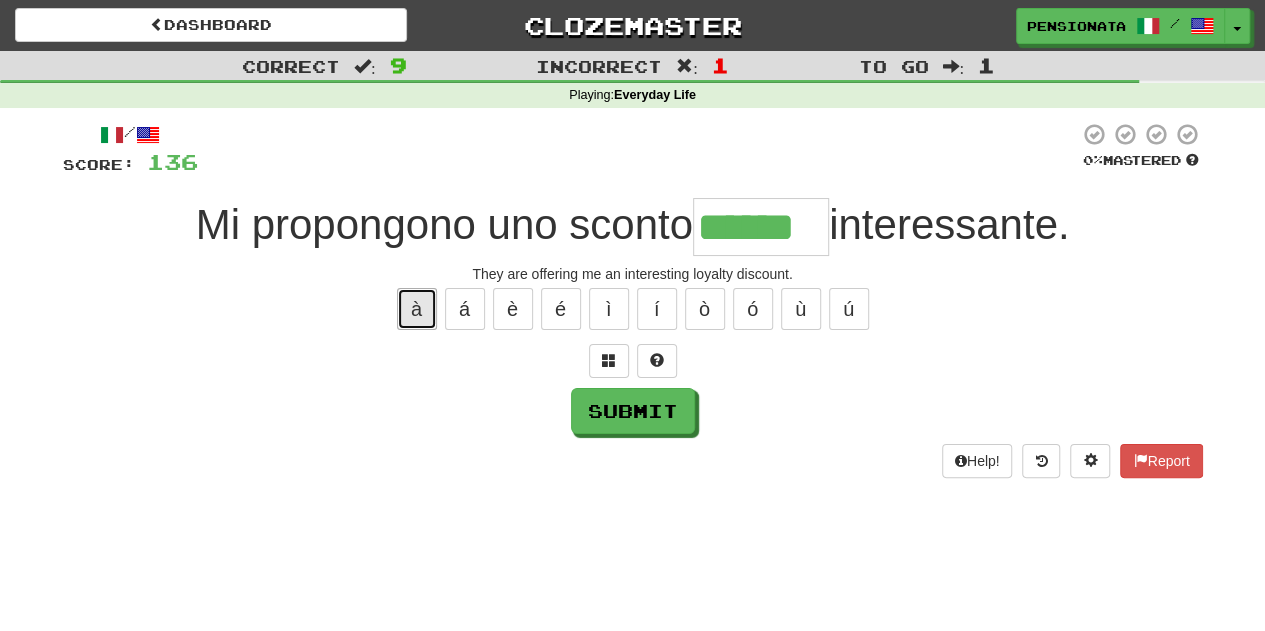 click on "à" at bounding box center [417, 309] 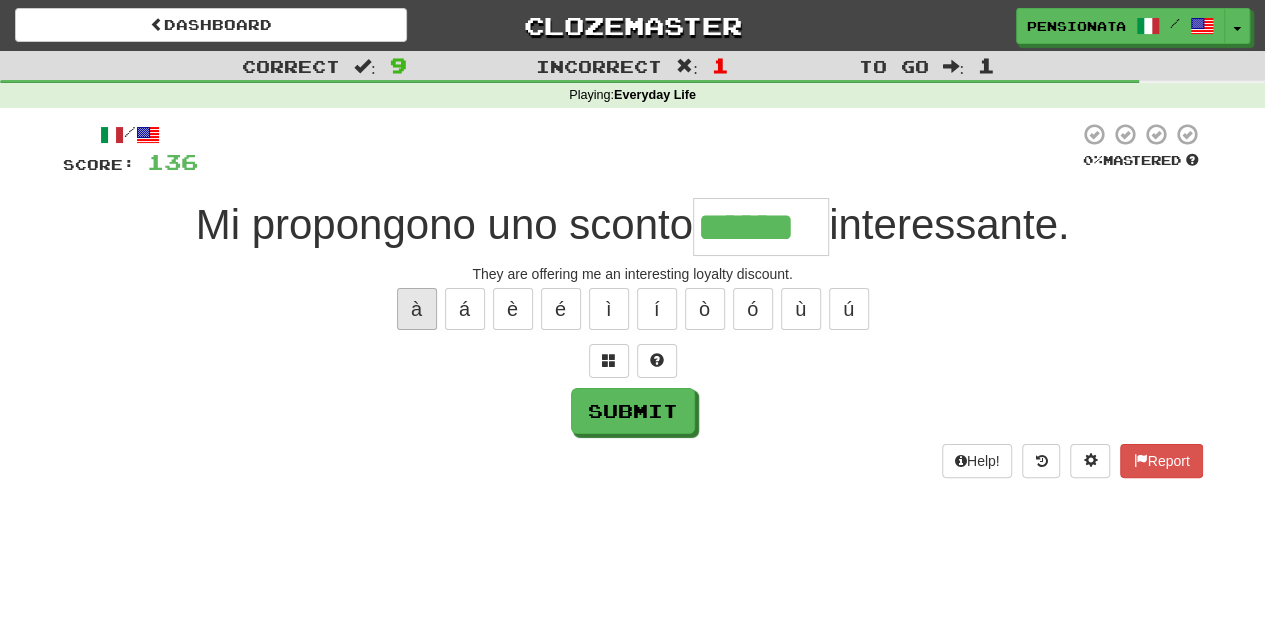 type on "*******" 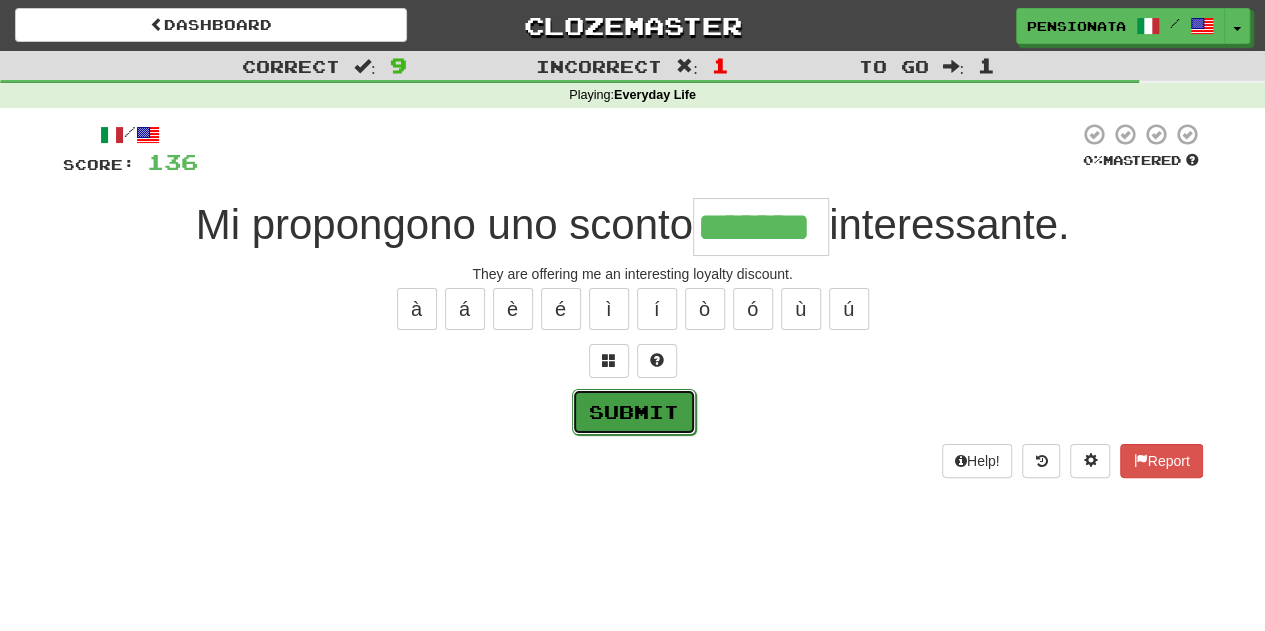 click on "Submit" at bounding box center [634, 412] 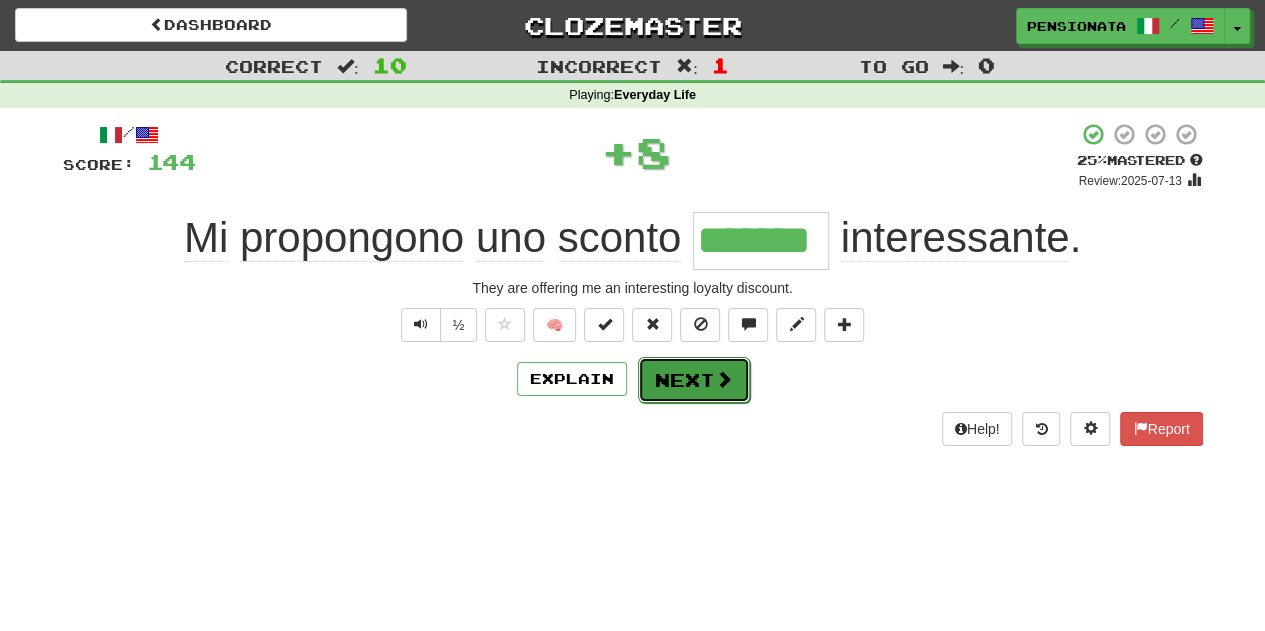click on "Next" at bounding box center (694, 380) 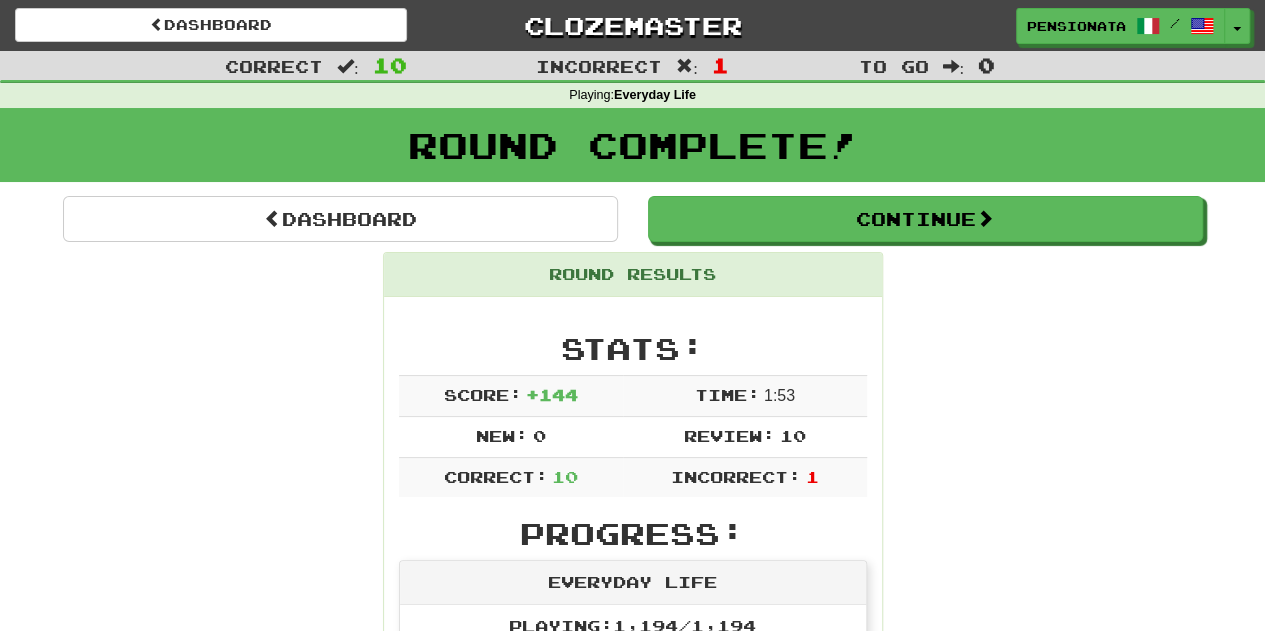 scroll, scrollTop: 552, scrollLeft: 0, axis: vertical 